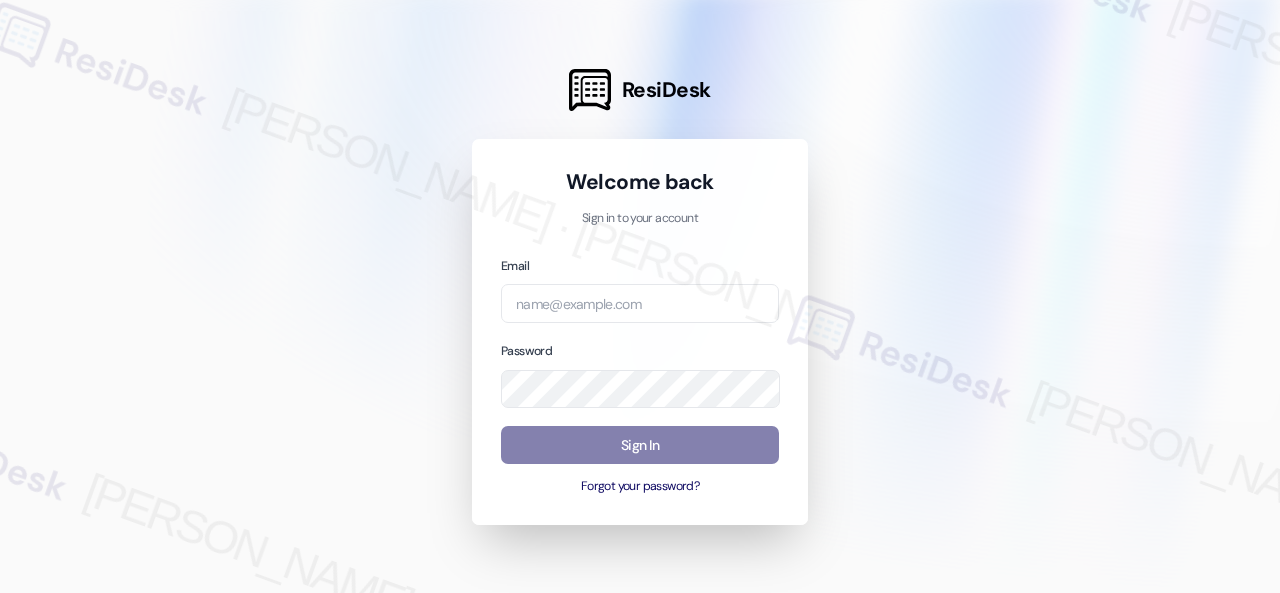 scroll, scrollTop: 0, scrollLeft: 0, axis: both 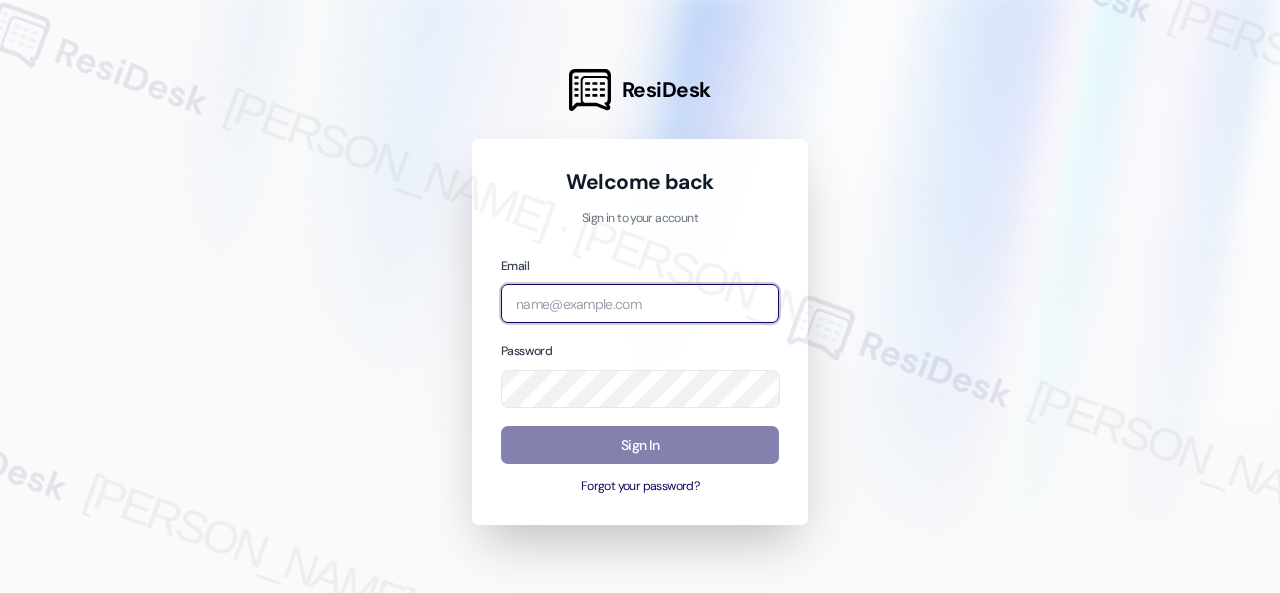 click at bounding box center (640, 303) 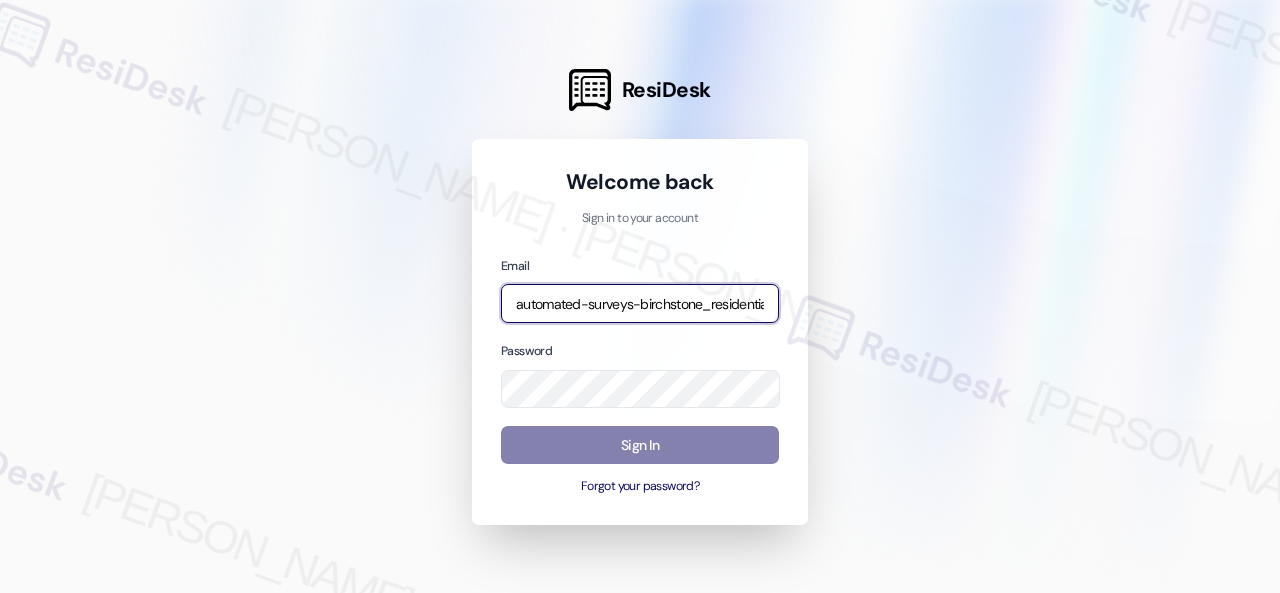scroll, scrollTop: 0, scrollLeft: 256, axis: horizontal 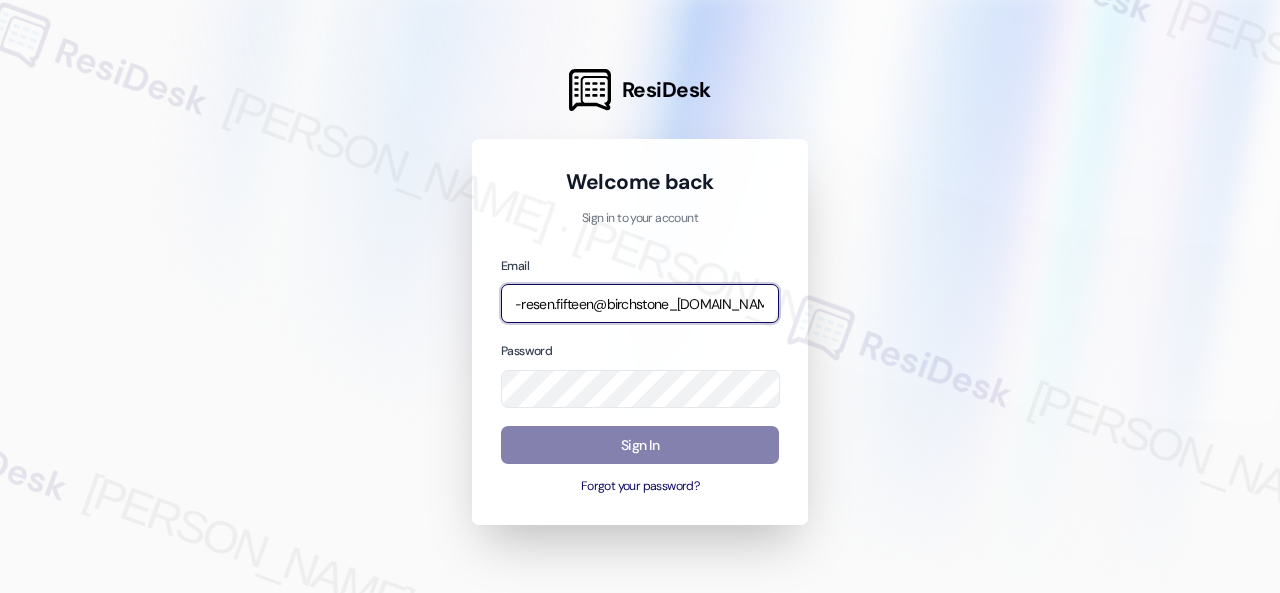 type on "automated-surveys-birchstone_residential-resen.fifteen@birchstone_[DOMAIN_NAME]" 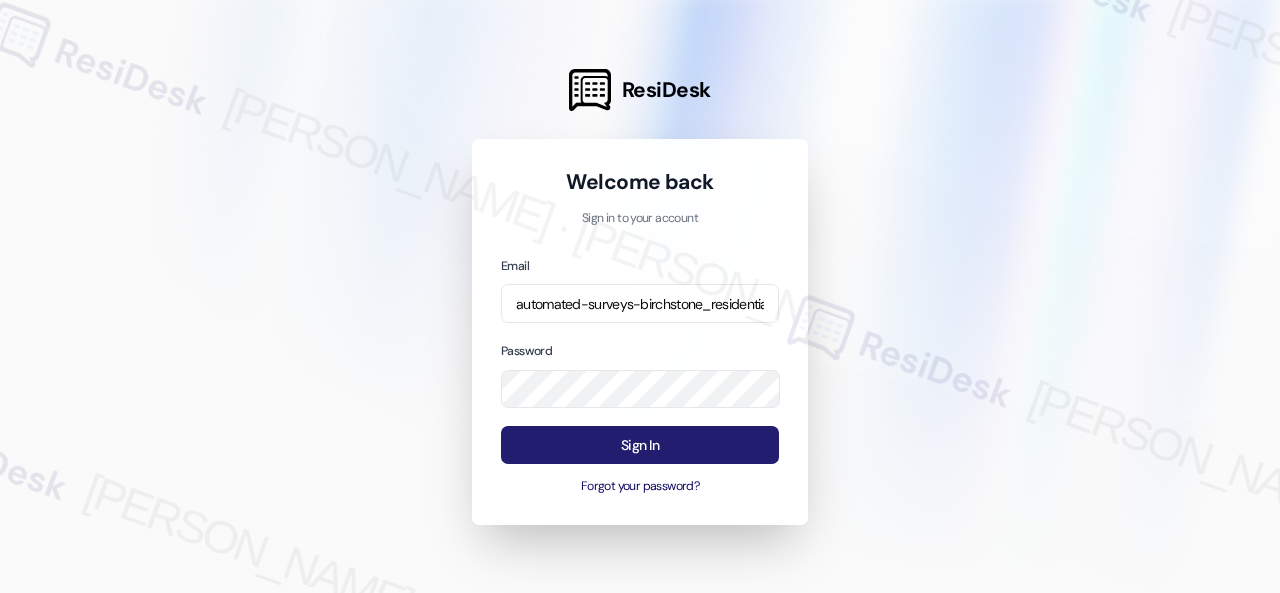 click on "Sign In" at bounding box center (640, 445) 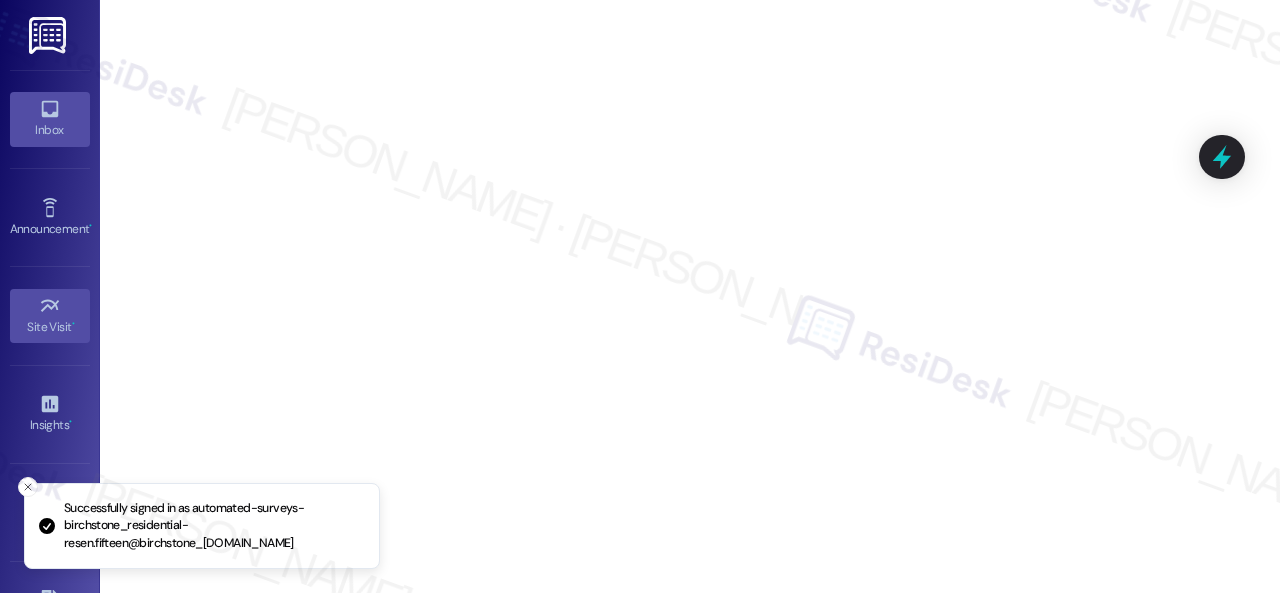 click on "Inbox" at bounding box center (50, 130) 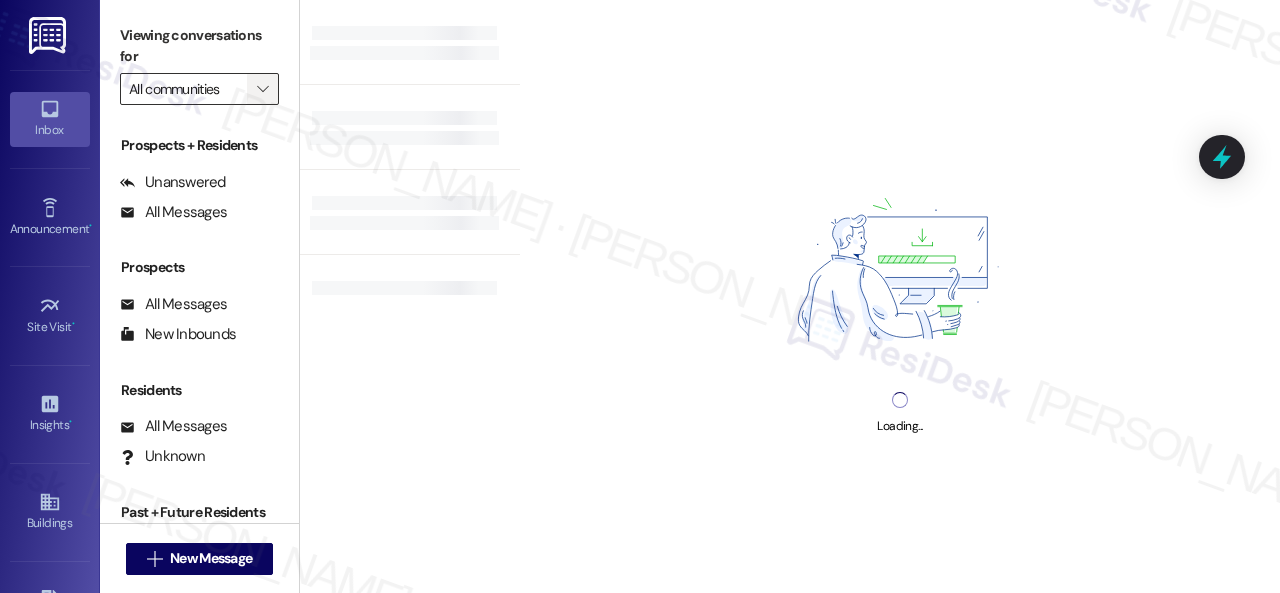click on "" at bounding box center [262, 89] 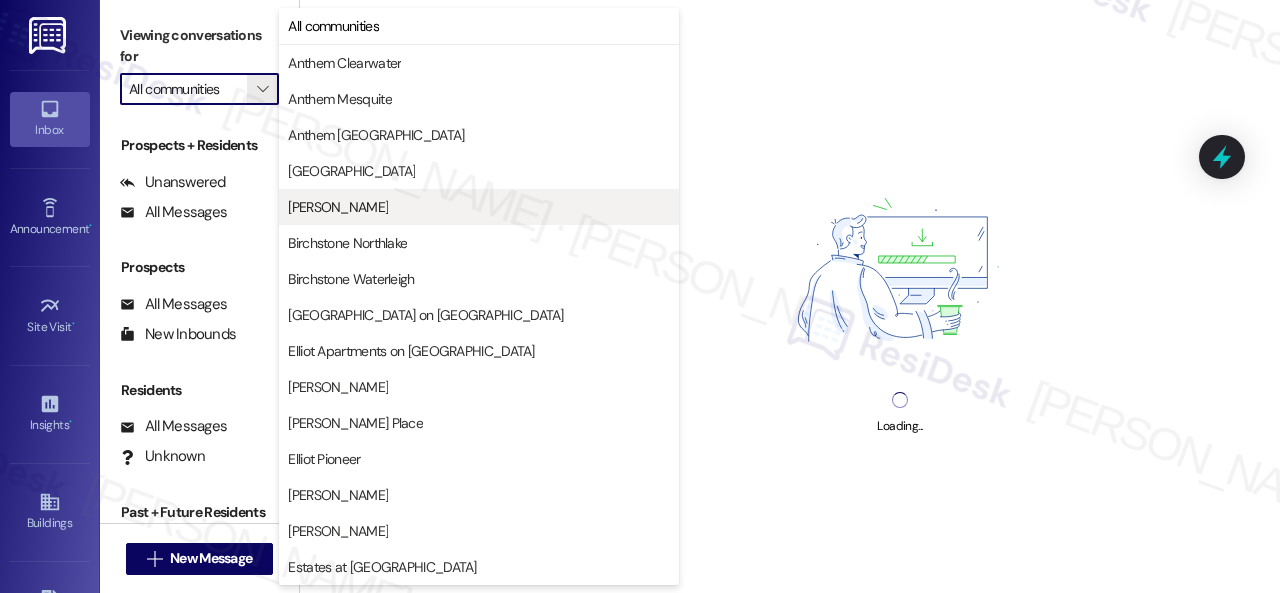 scroll, scrollTop: 600, scrollLeft: 0, axis: vertical 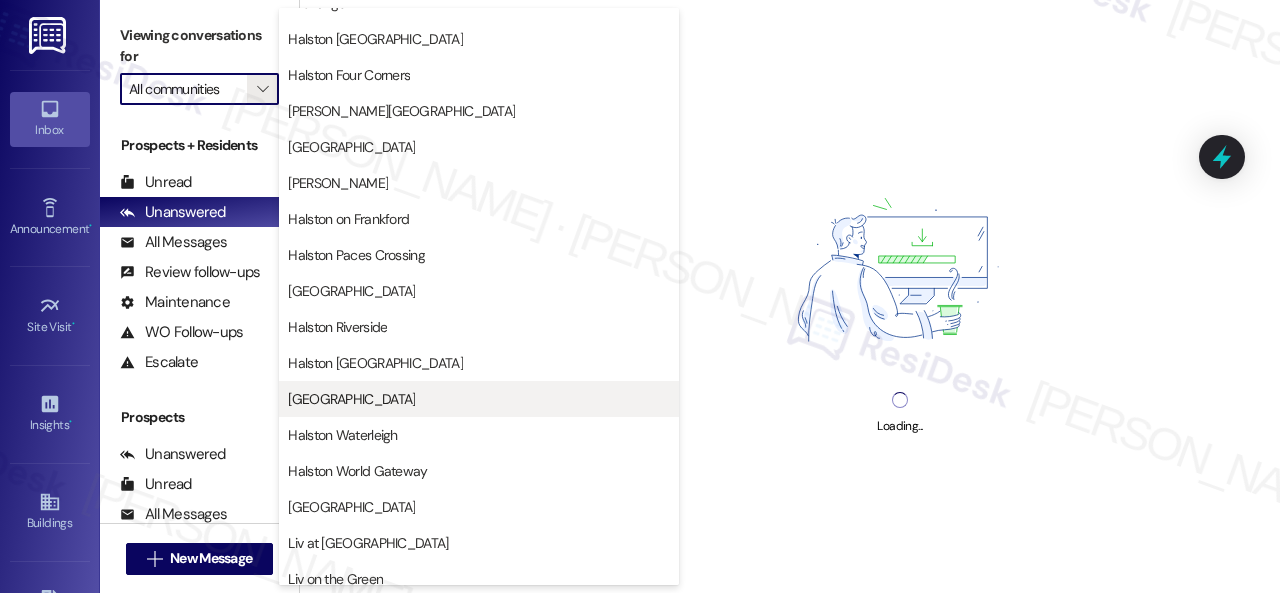 click on "[GEOGRAPHIC_DATA]" at bounding box center (351, 399) 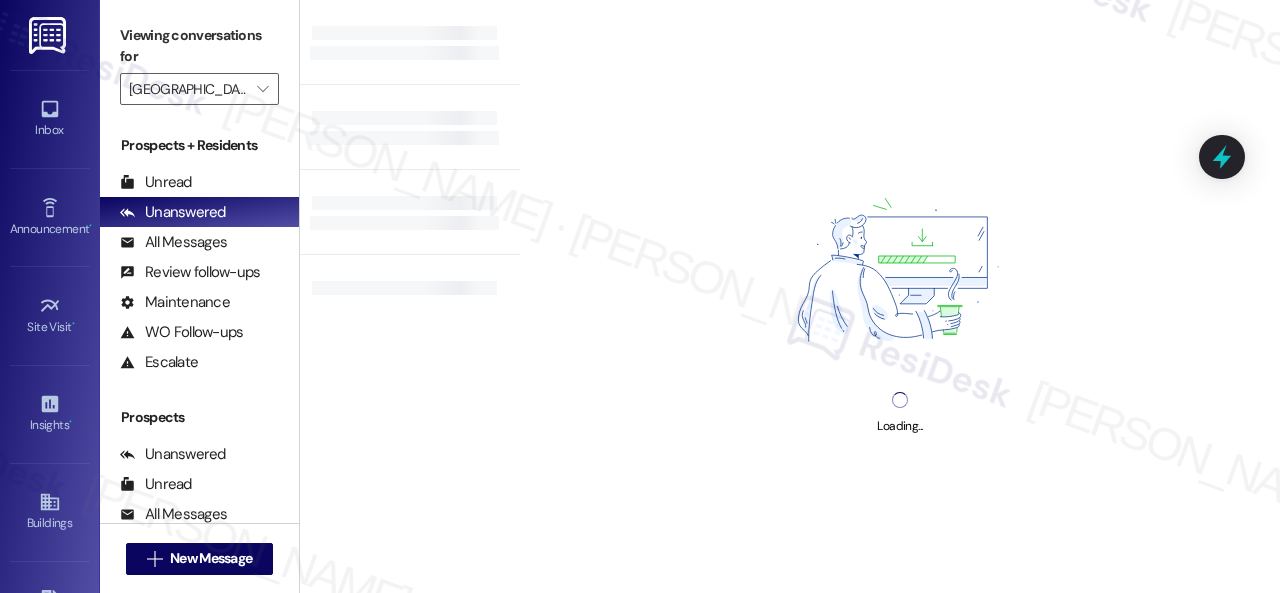 type on "[GEOGRAPHIC_DATA]" 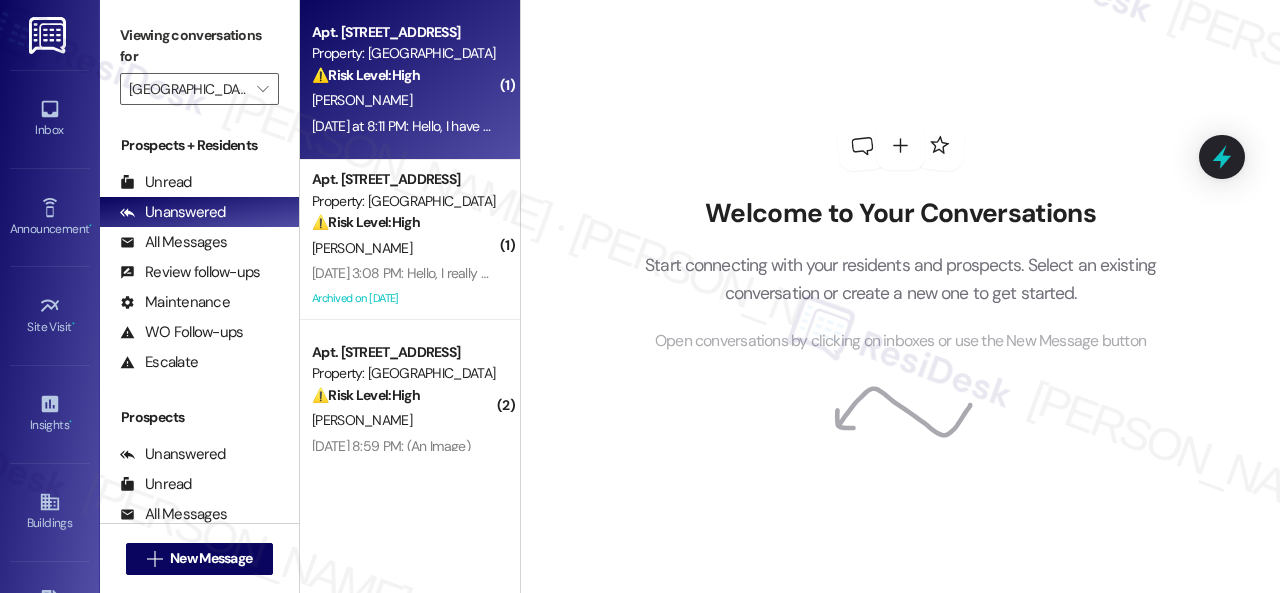 click on "[PERSON_NAME]" at bounding box center (404, 100) 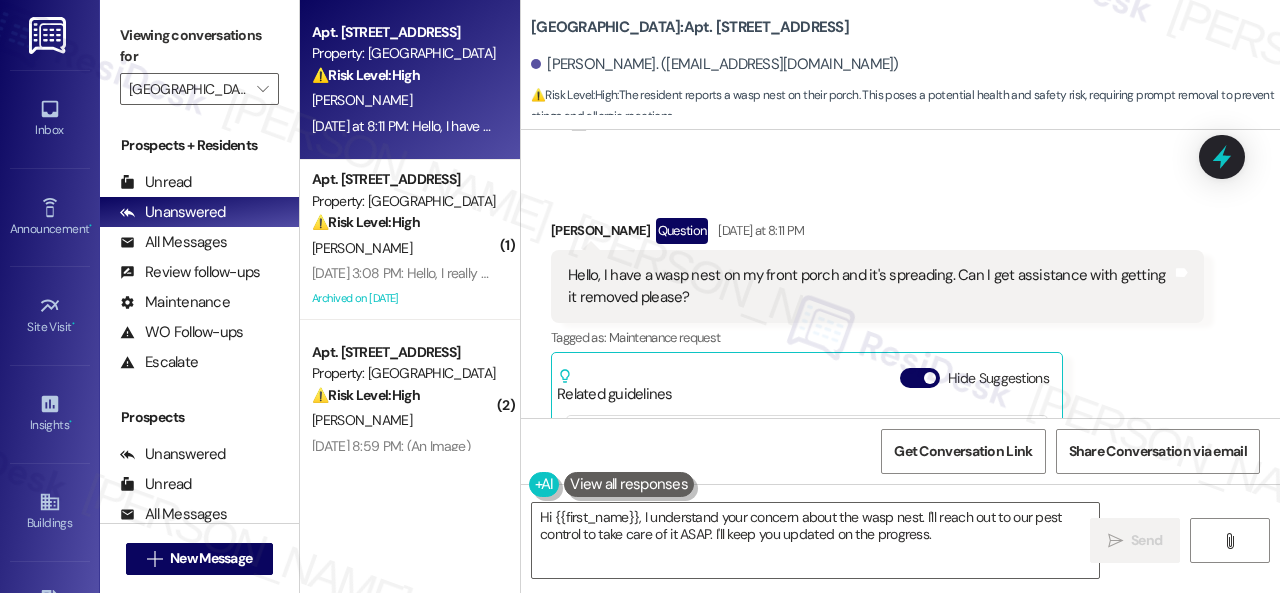 scroll, scrollTop: 23422, scrollLeft: 0, axis: vertical 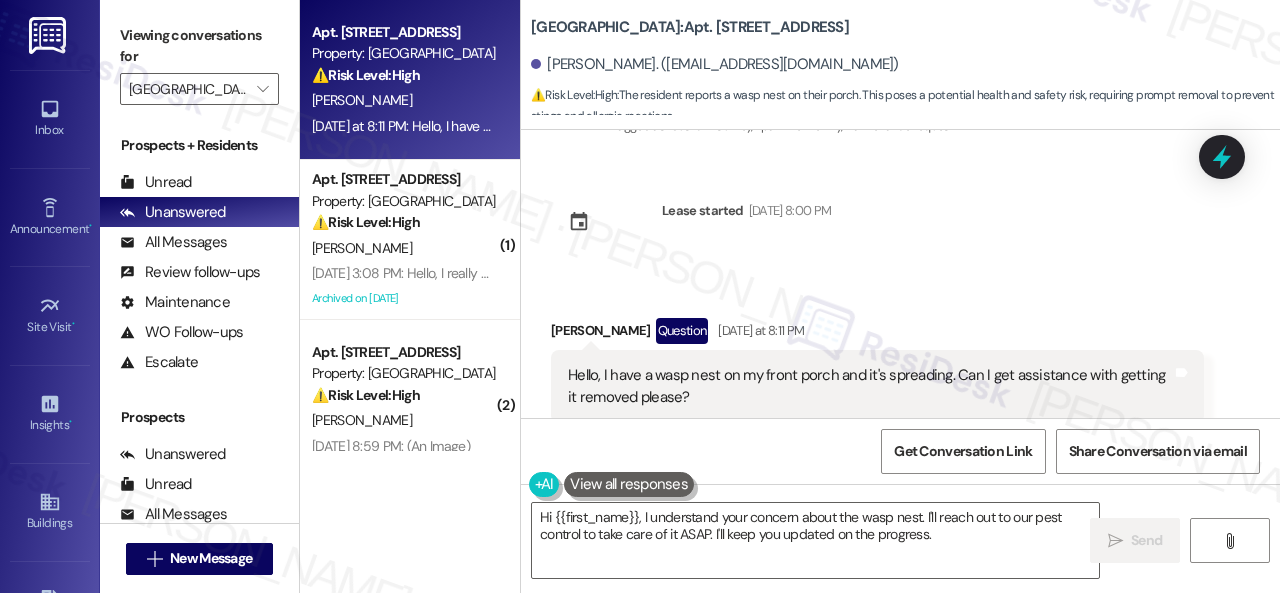 click on "Survey, sent via SMS Residesk Automated Survey [DATE] 11:28 AM Hi [PERSON_NAME], I'm on the new offsite Resident Support Team for [GEOGRAPHIC_DATA]! My job is to work with your on-site management team to improve your experience at the property. Text us here at any time for assistance or questions. We will also reach out periodically for feedback. Reply STOP to opt out of texts. (You can always reply STOP to opt out of future messages) Tags and notes Tagged as:   Property launch Click to highlight conversations about Property launch Announcement, sent via SMS [PERSON_NAME]   (ResiDesk) [DATE] 10:25 AM Great news! You can now text me for maintenance issues — no more messy apps or sign-ins. I'll file your tickets for you. You can still use the app if you prefer. I'm here to make things easier for you, feel free to reach out anytime! Tags and notes Tagged as:   Maintenance ,  Click to highlight conversations about Maintenance Maintenance request ,  Praise ,  Click to highlight conversations about Praise" at bounding box center (900, 274) 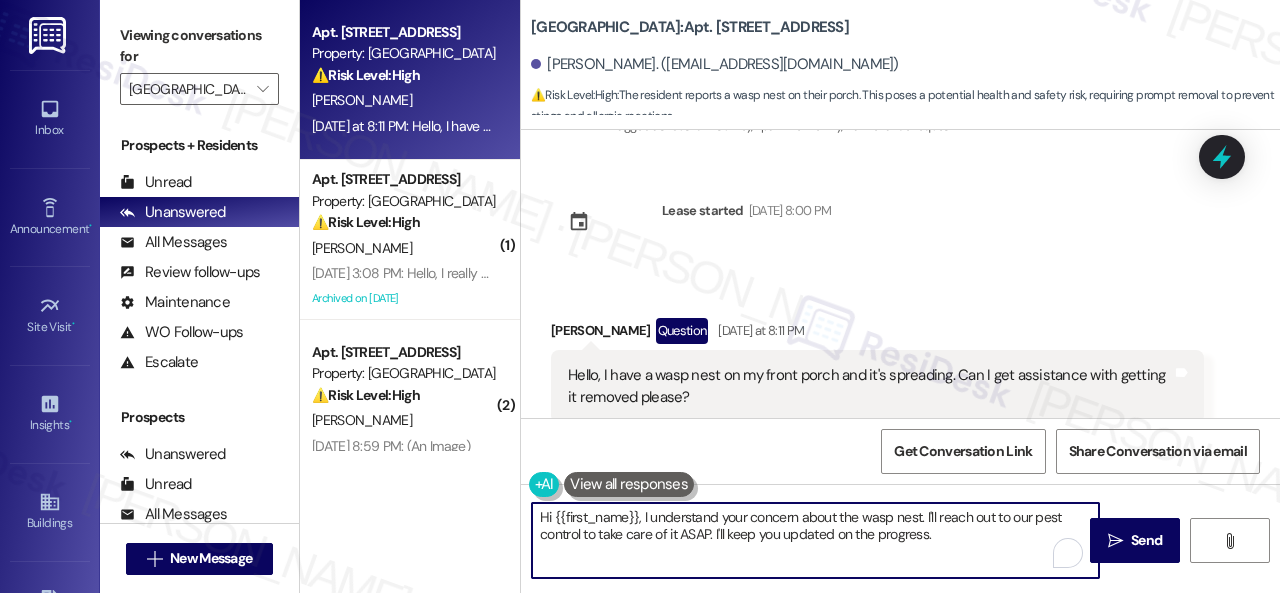 drag, startPoint x: 643, startPoint y: 517, endPoint x: 994, endPoint y: 557, distance: 353.27185 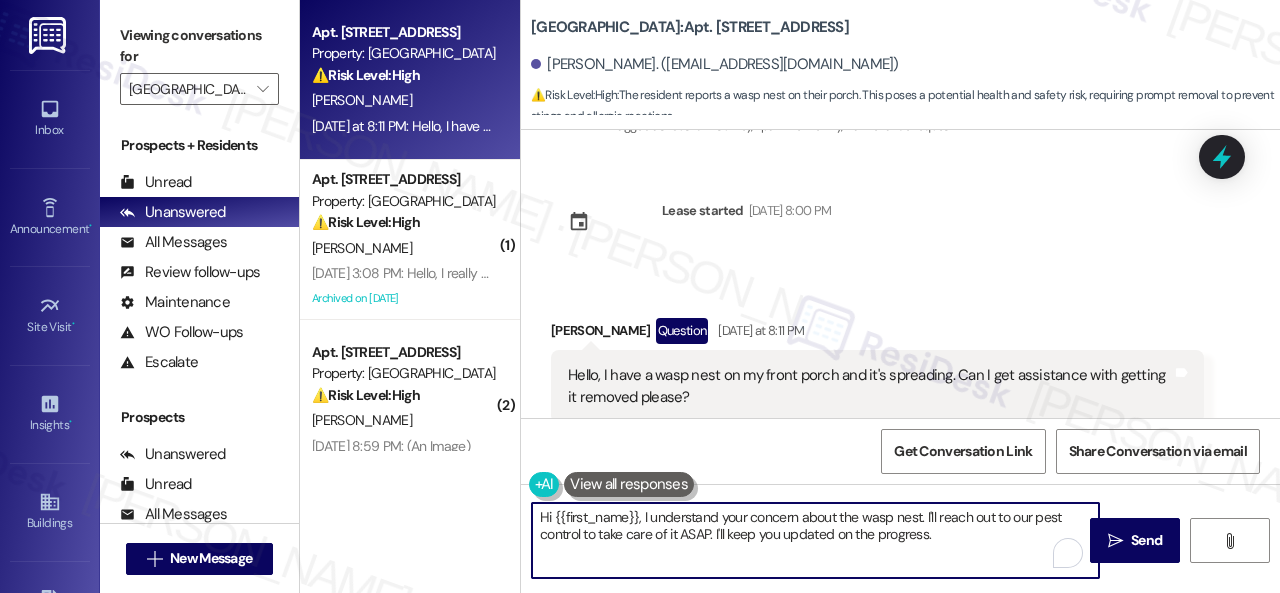click on "Hi {{first_name}}, I understand your concern about the wasp nest. I'll reach out to our pest control to take care of it ASAP. I'll keep you updated on the progress." at bounding box center (815, 540) 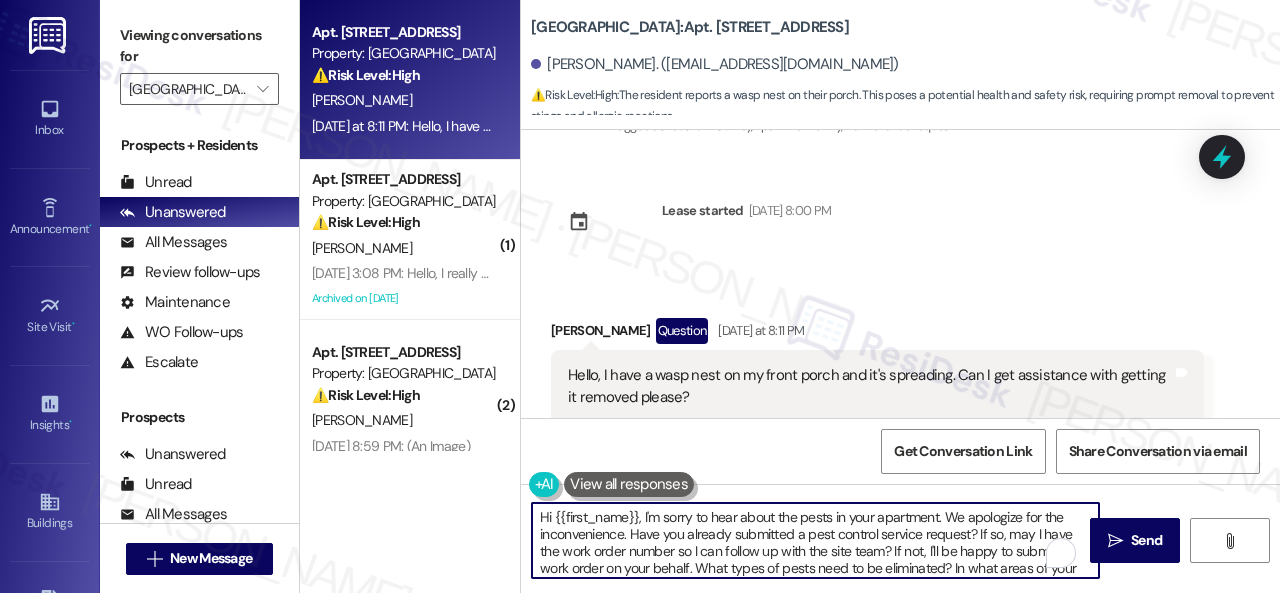 scroll, scrollTop: 34, scrollLeft: 0, axis: vertical 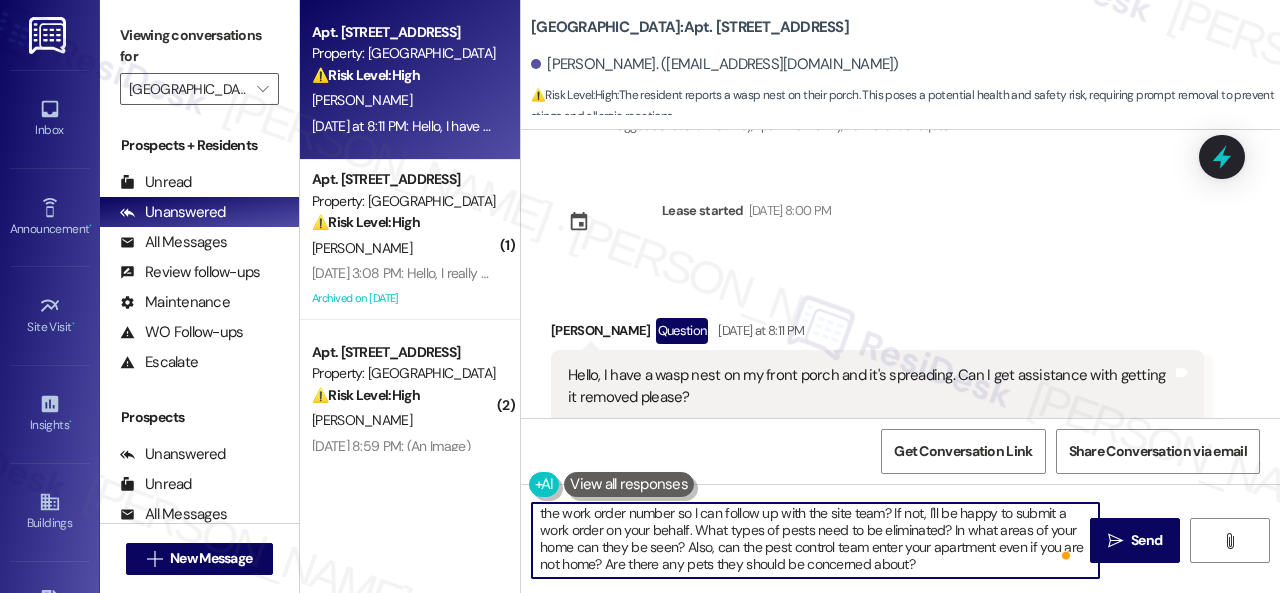 drag, startPoint x: 694, startPoint y: 527, endPoint x: 674, endPoint y: 543, distance: 25.612497 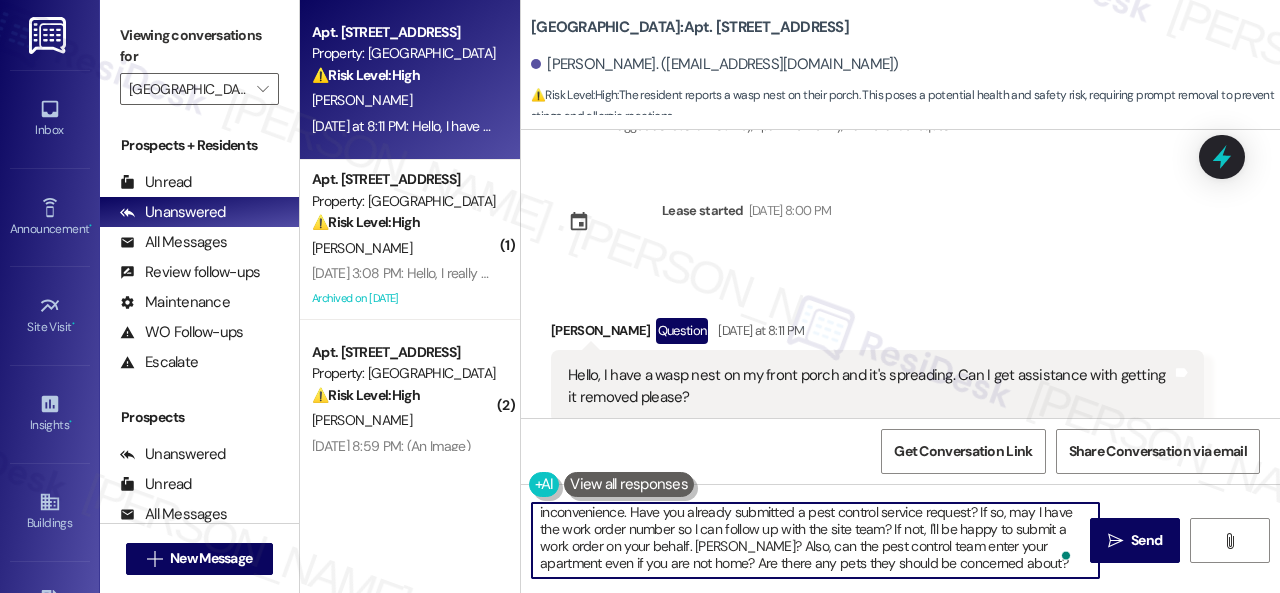 scroll, scrollTop: 22, scrollLeft: 0, axis: vertical 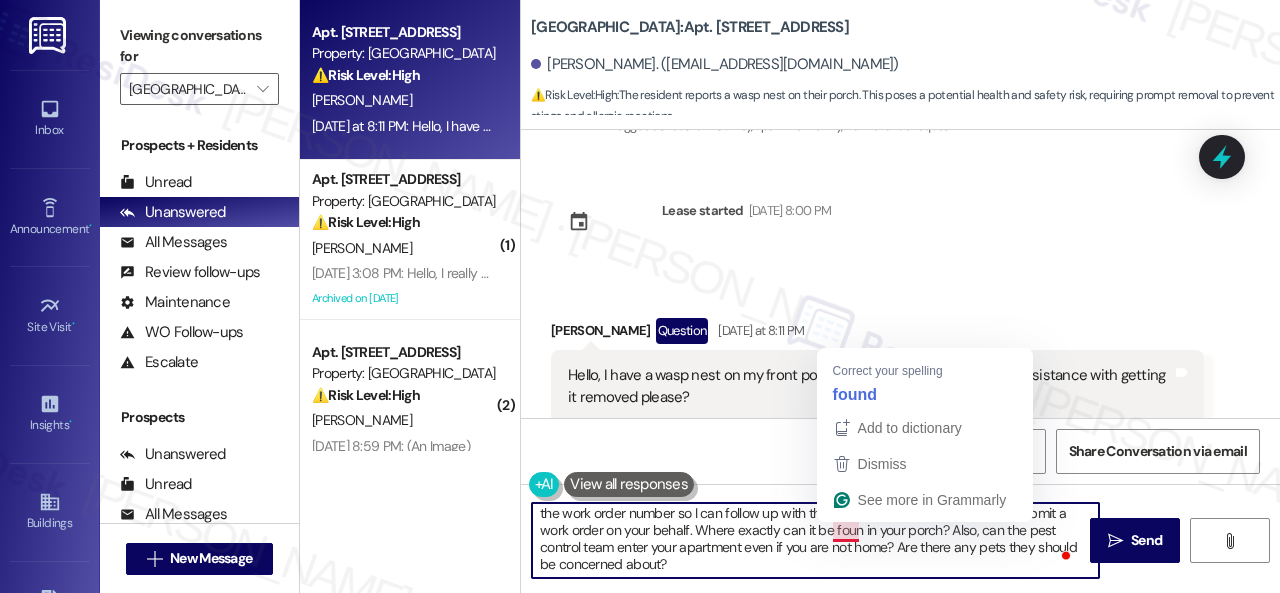 click on "Hi {{first_name}}, I'm sorry to hear about the pests in your apartment. We apologize for the inconvenience. Have you already submitted a pest control service request? If so, may I have the work order number so I can follow up with the site team? If not, I'll be happy to submit a work order on your behalf. Where exactly can it be foun in your porch? Also, can the pest control team enter your apartment even if you are not home? Are there any pets they should be concerned about?" at bounding box center [815, 540] 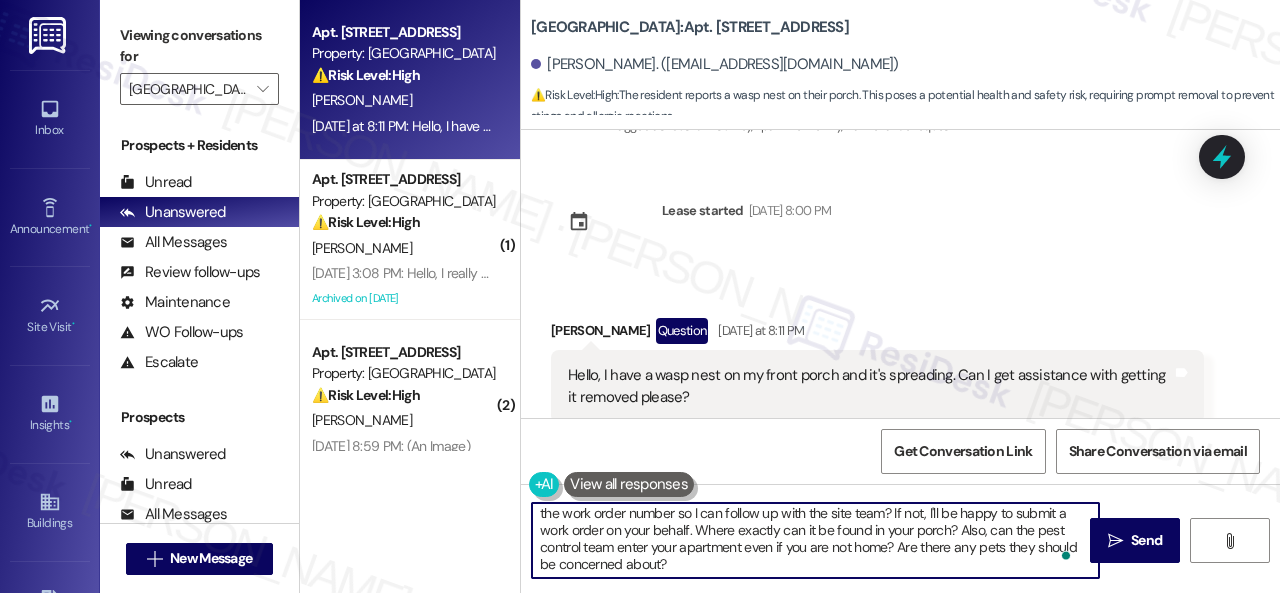scroll, scrollTop: 0, scrollLeft: 0, axis: both 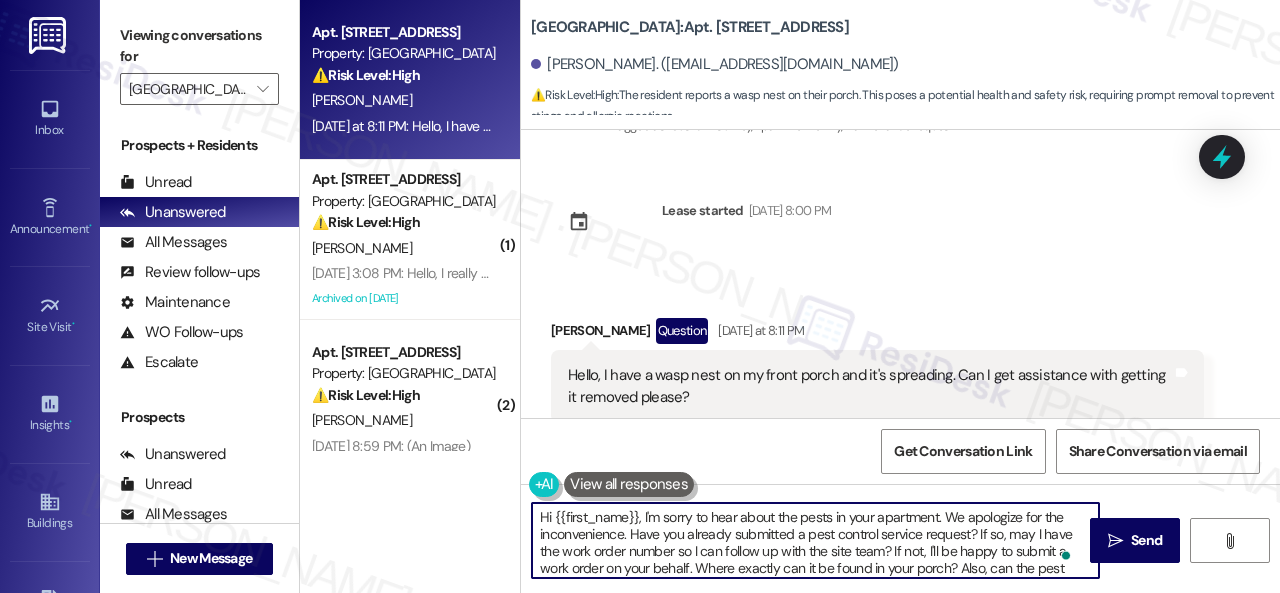 click on "Hi {{first_name}}, I'm sorry to hear about the pests in your apartment. We apologize for the inconvenience. Have you already submitted a pest control service request? If so, may I have the work order number so I can follow up with the site team? If not, I'll be happy to submit a work order on your behalf. Where exactly can it be found in your porch? Also, can the pest control team enter your apartment even if you are not home? Are there any pets they should be concerned about?" at bounding box center (815, 540) 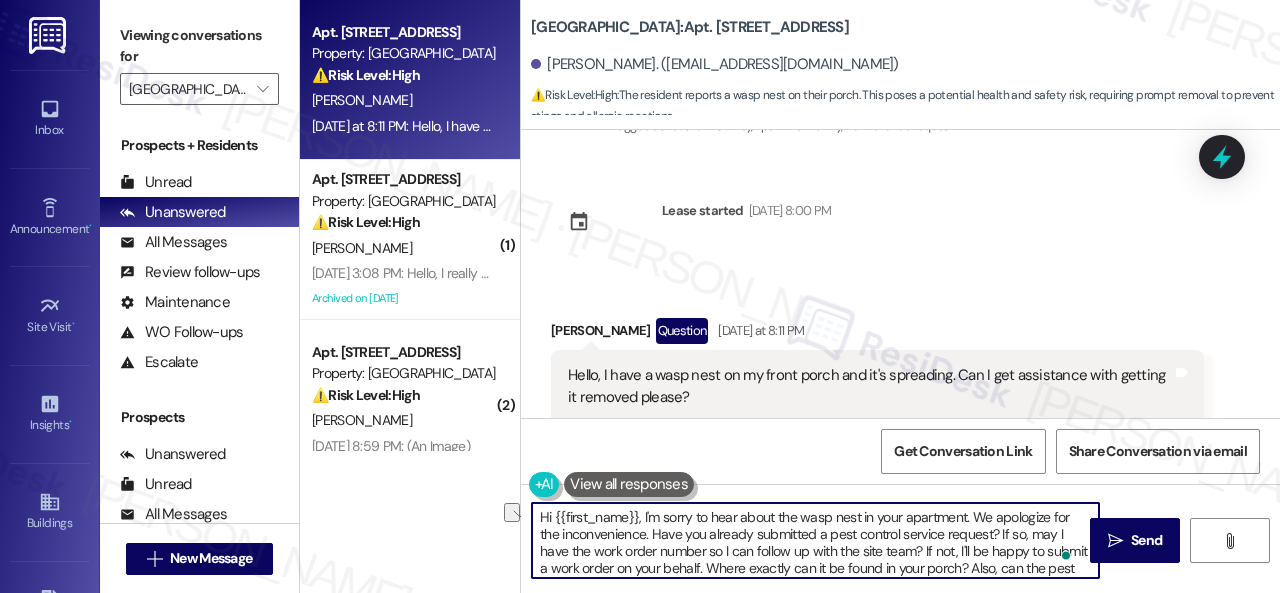 drag, startPoint x: 860, startPoint y: 513, endPoint x: 964, endPoint y: 517, distance: 104.0769 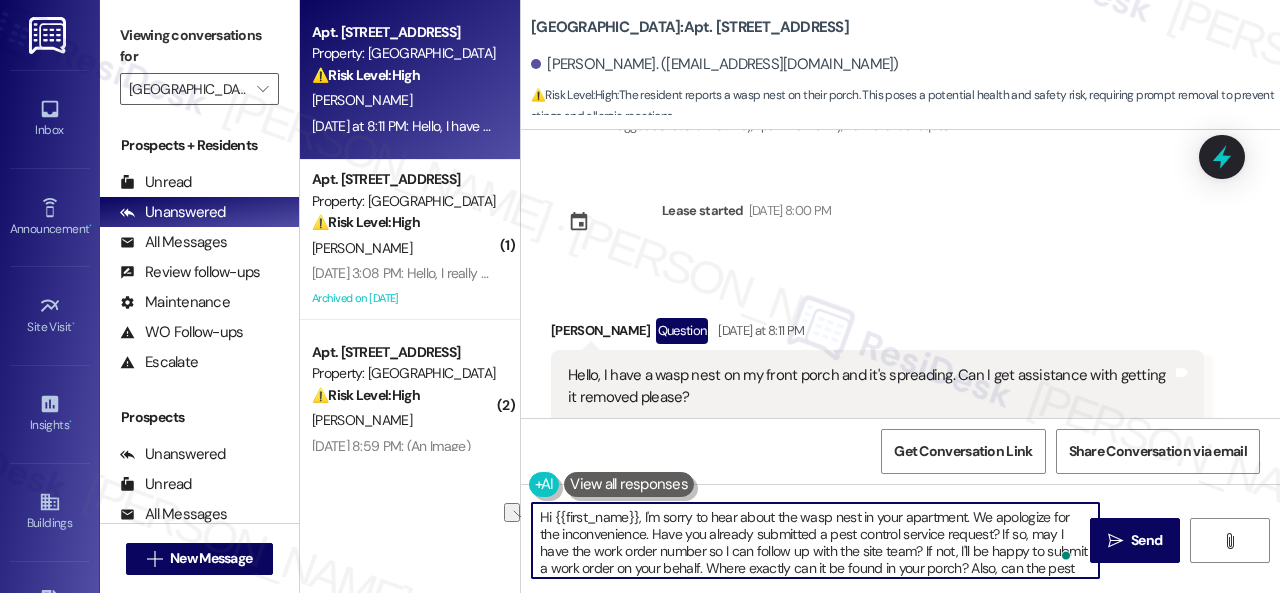 click on "Hi {{first_name}}, I'm sorry to hear about the wasp nest in your apartment. We apologize for the inconvenience. Have you already submitted a pest control service request? If so, may I have the work order number so I can follow up with the site team? If not, I'll be happy to submit a work order on your behalf. Where exactly can it be found in your porch? Also, can the pest control team enter your apartment even if you are not home? Are there any pets they should be concerned about?" at bounding box center (815, 540) 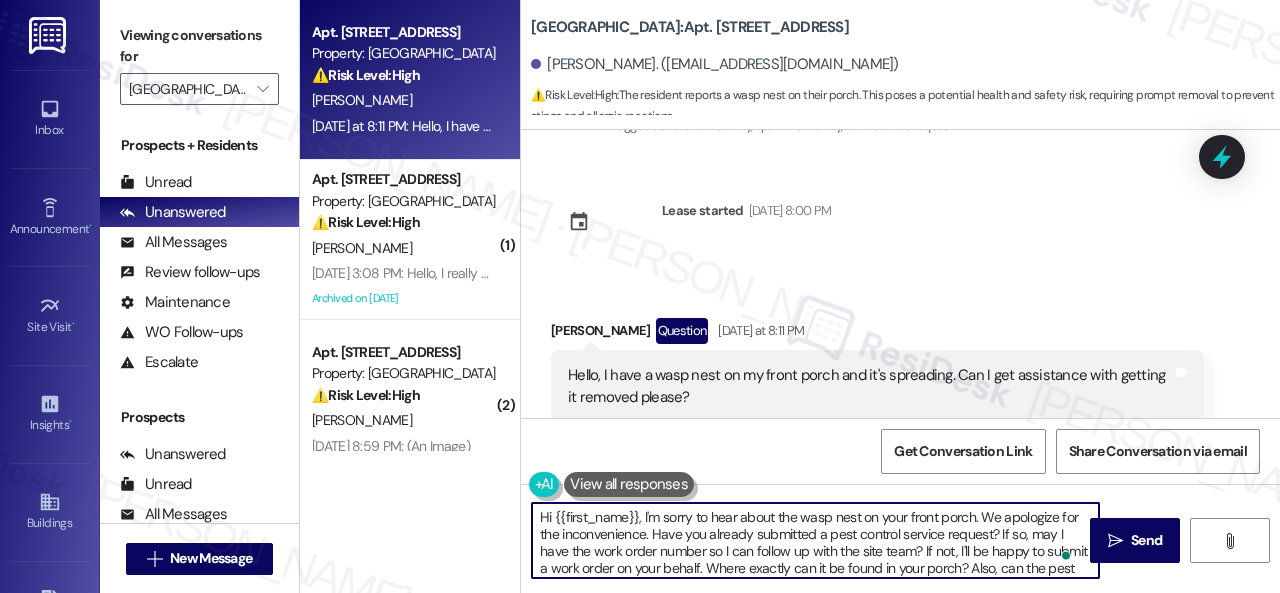 click on "Hi {{first_name}}, I'm sorry to hear about the wasp nest on your front porch. We apologize for the inconvenience. Have you already submitted a pest control service request? If so, may I have the work order number so I can follow up with the site team? If not, I'll be happy to submit a work order on your behalf. Where exactly can it be found in your porch? Also, can the pest control team enter your apartment even if you are not home? Are there any pets they should be concerned about?" at bounding box center [815, 540] 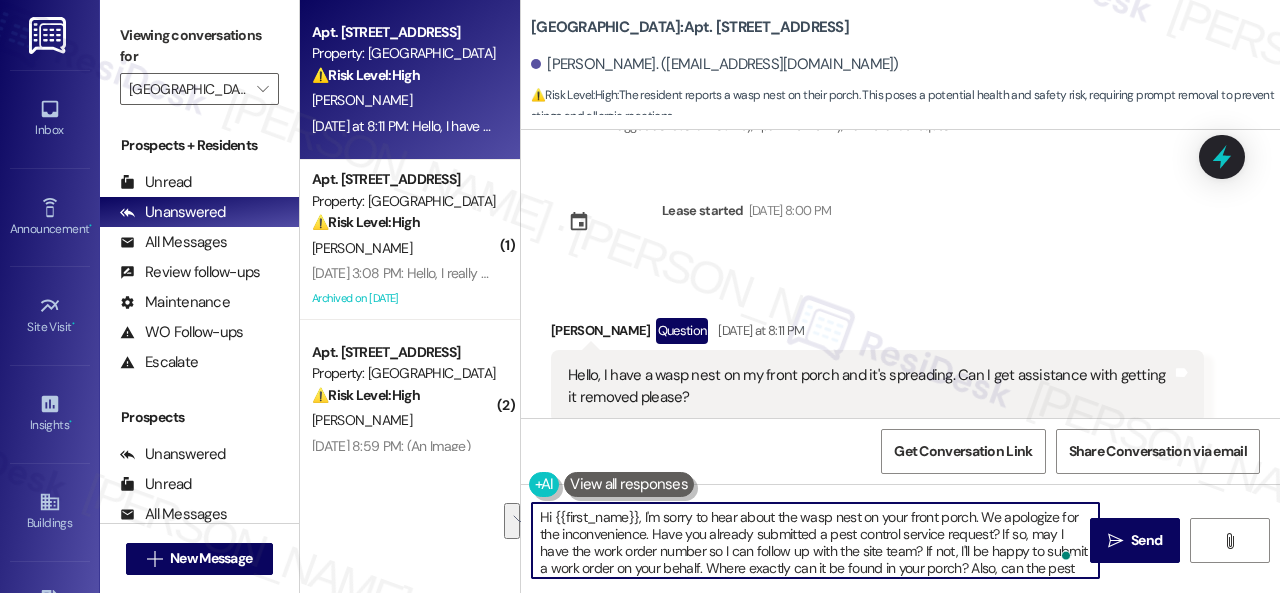 drag, startPoint x: 980, startPoint y: 519, endPoint x: 653, endPoint y: 539, distance: 327.61105 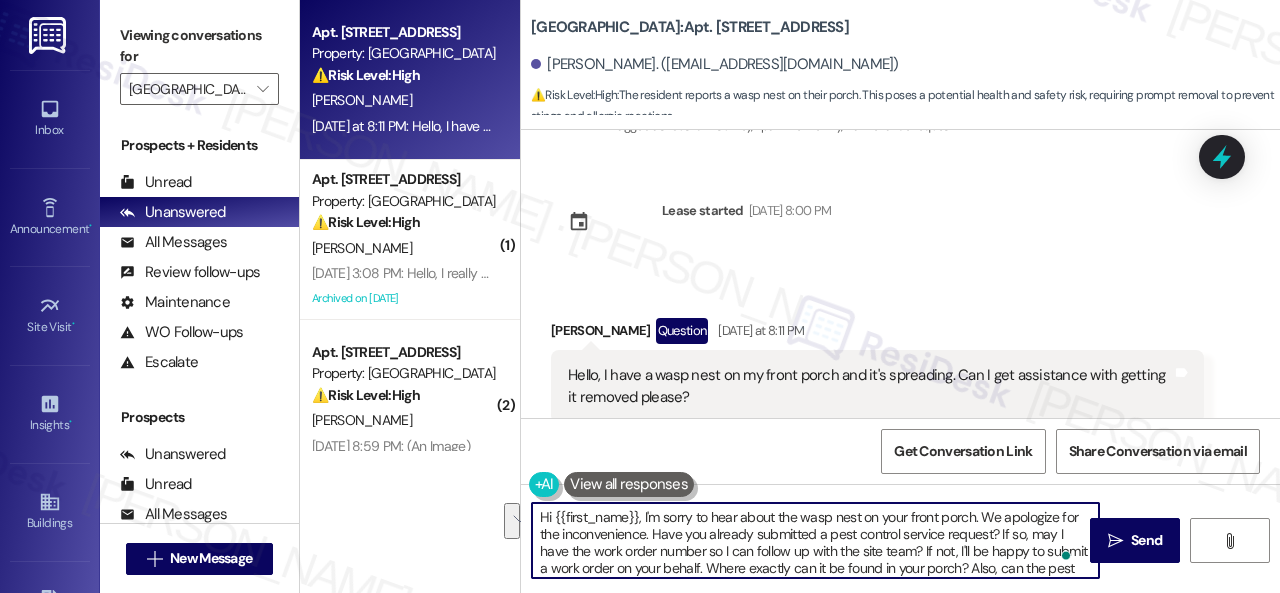 click on "Hi {{first_name}}, I'm sorry to hear about the wasp nest on your front porch. We apologize for the inconvenience. Have you already submitted a pest control service request? If so, may I have the work order number so I can follow up with the site team? If not, I'll be happy to submit a work order on your behalf. Where exactly can it be found in your porch? Also, can the pest control team enter your apartment even if you are not home? Are there any pets they should be concerned about?" at bounding box center (815, 540) 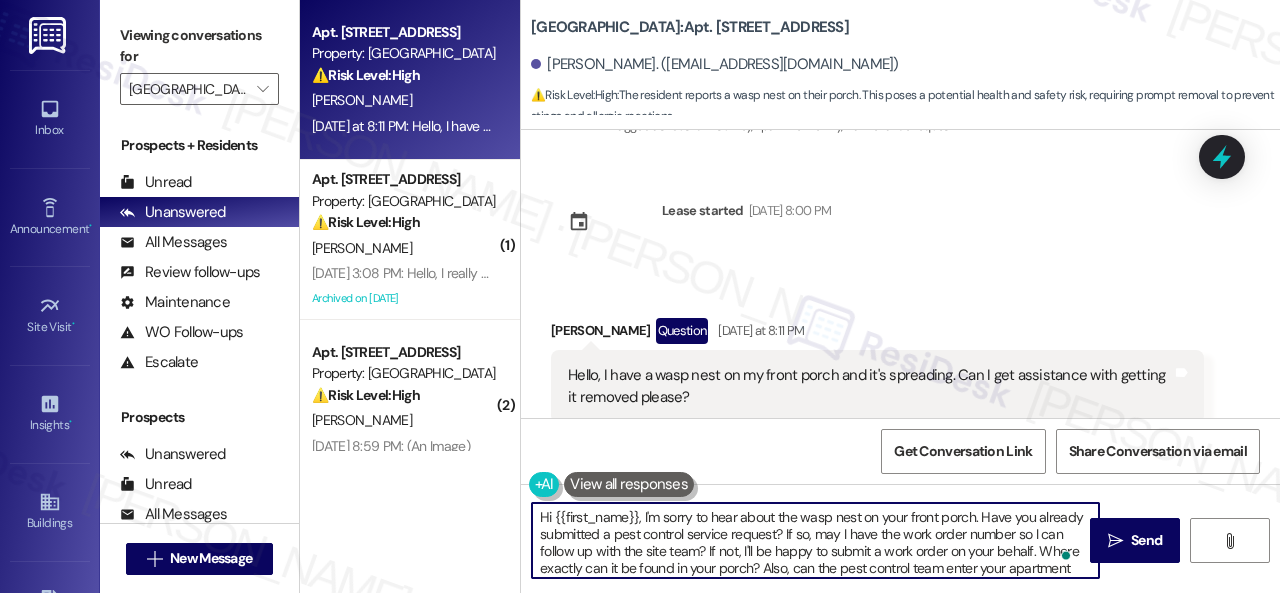 scroll, scrollTop: 15, scrollLeft: 0, axis: vertical 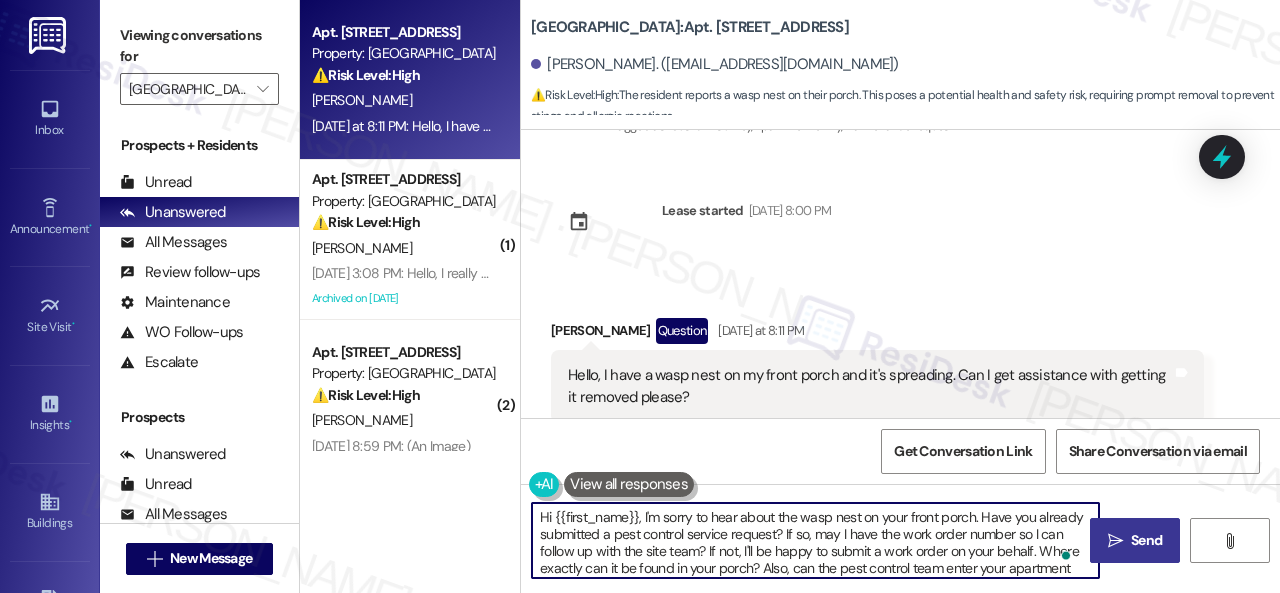 type on "Hi {{first_name}}, I'm sorry to hear about the wasp nest on your front porch. Have you already submitted a pest control service request? If so, may I have the work order number so I can follow up with the site team? If not, I'll be happy to submit a work order on your behalf. Where exactly can it be found in your porch? Also, can the pest control team enter your apartment even if you are not home? Are there any pets they should be concerned about?" 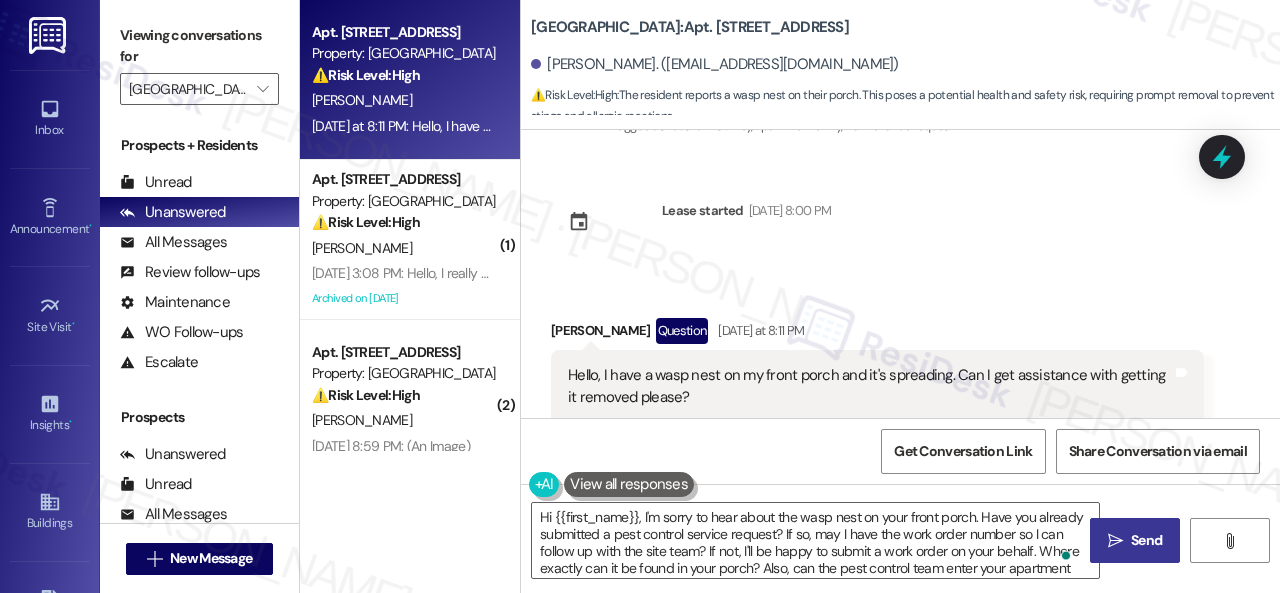 click on "Send" at bounding box center [1146, 540] 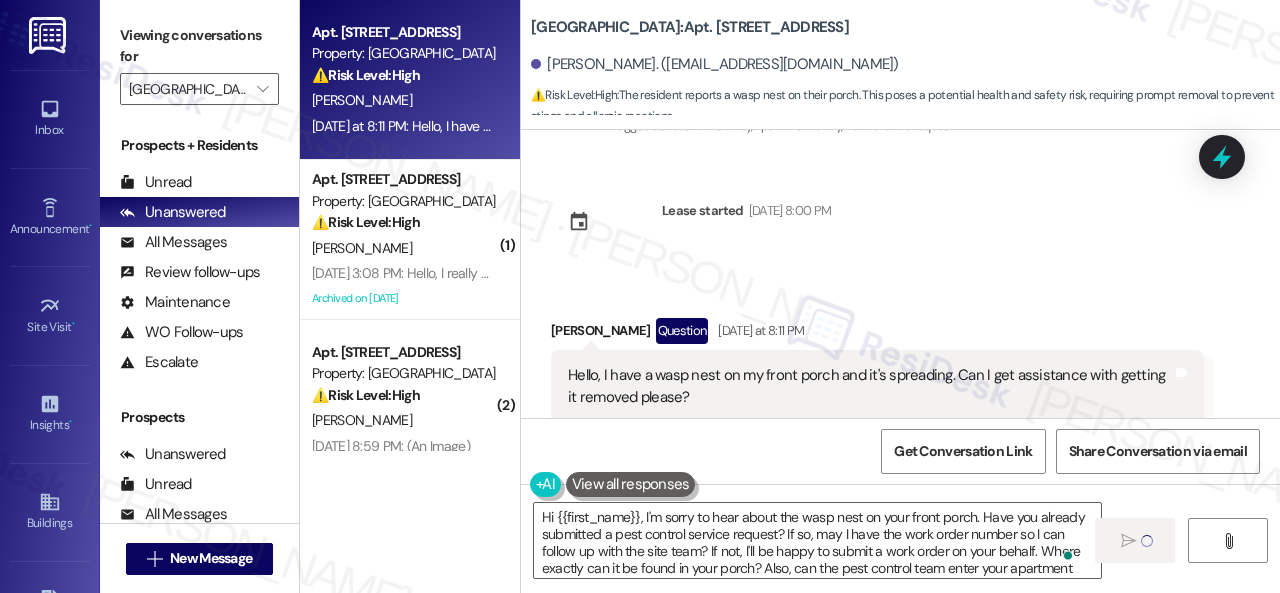 type 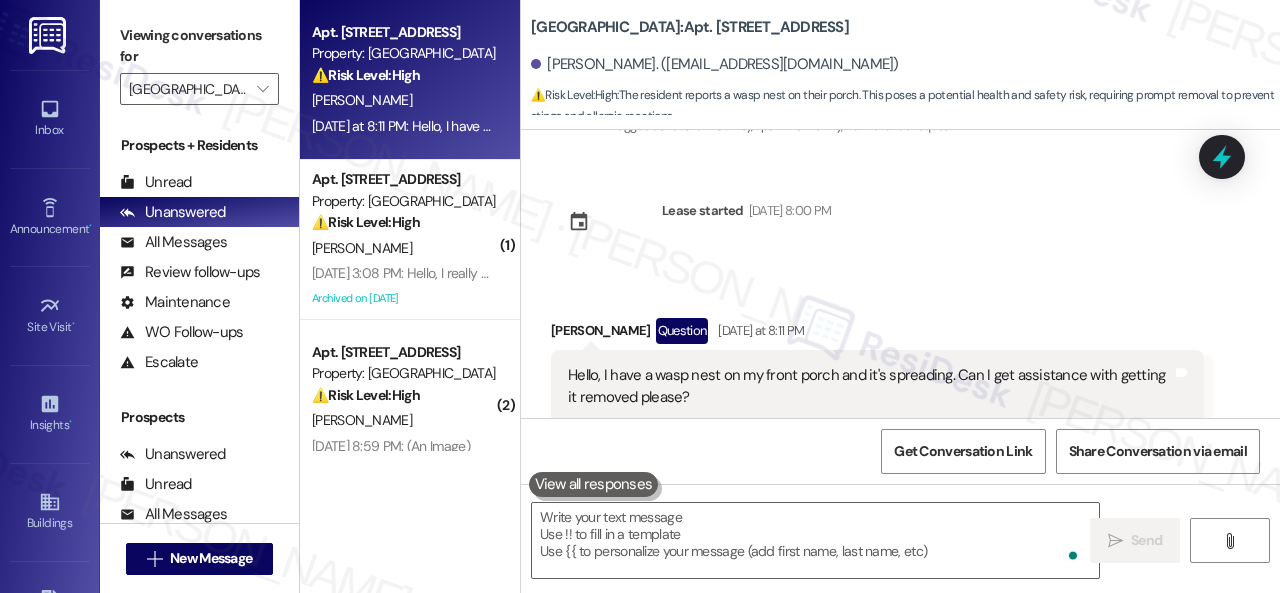 scroll, scrollTop: 23720, scrollLeft: 0, axis: vertical 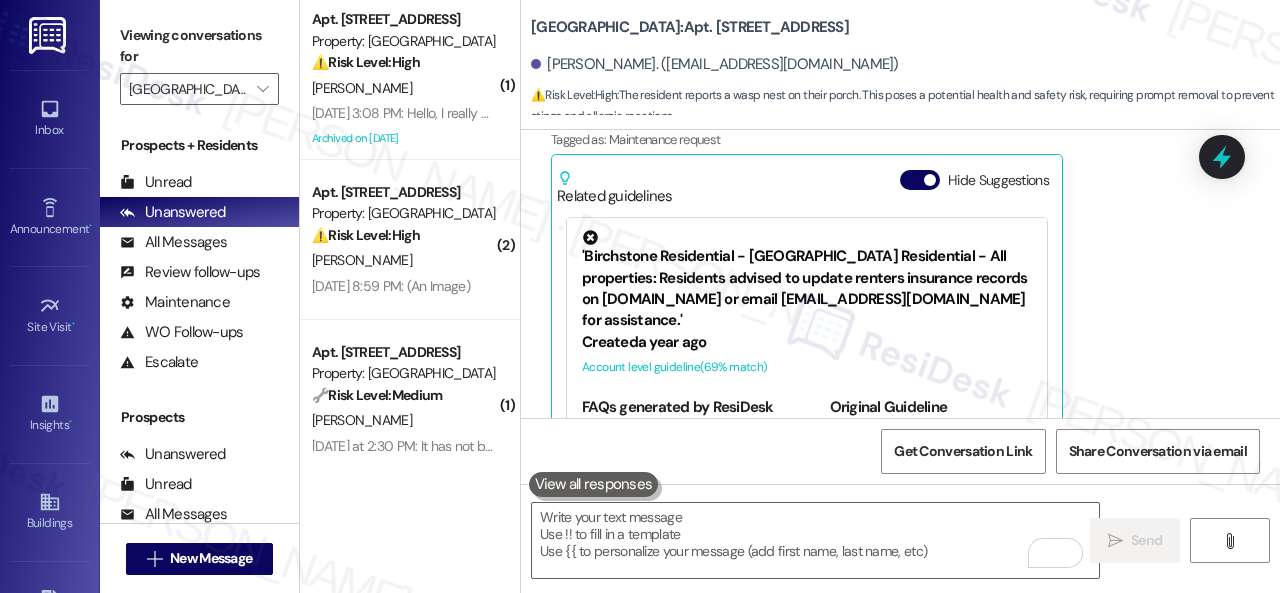 click on "F. Mcdowell" at bounding box center (404, 88) 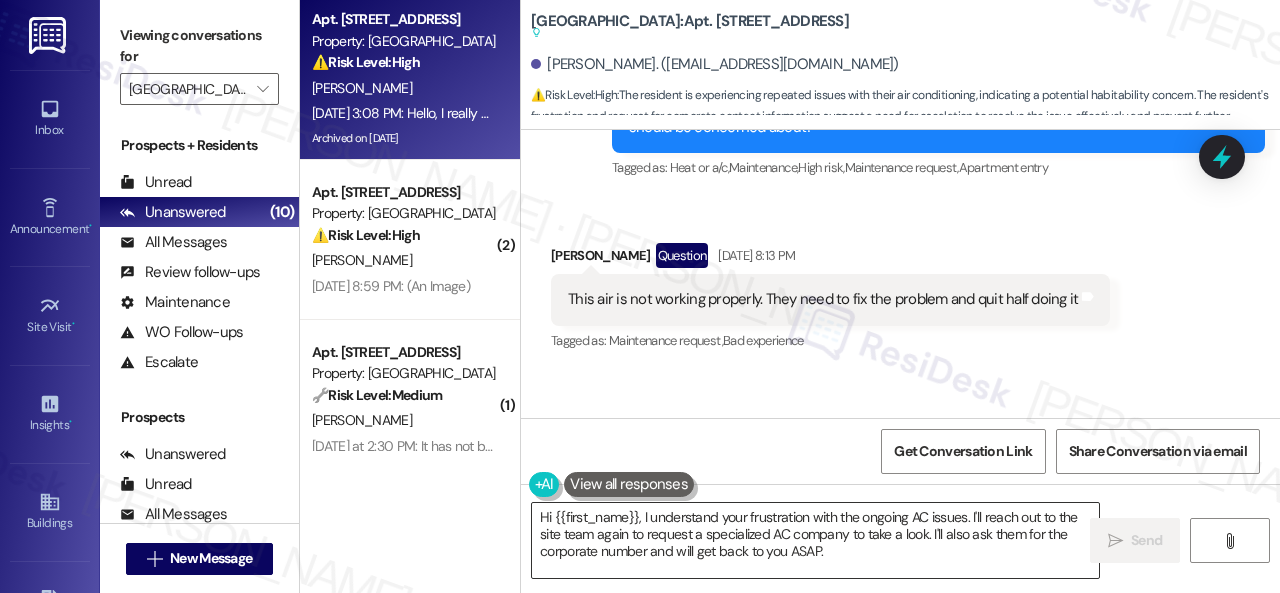 scroll, scrollTop: 28882, scrollLeft: 0, axis: vertical 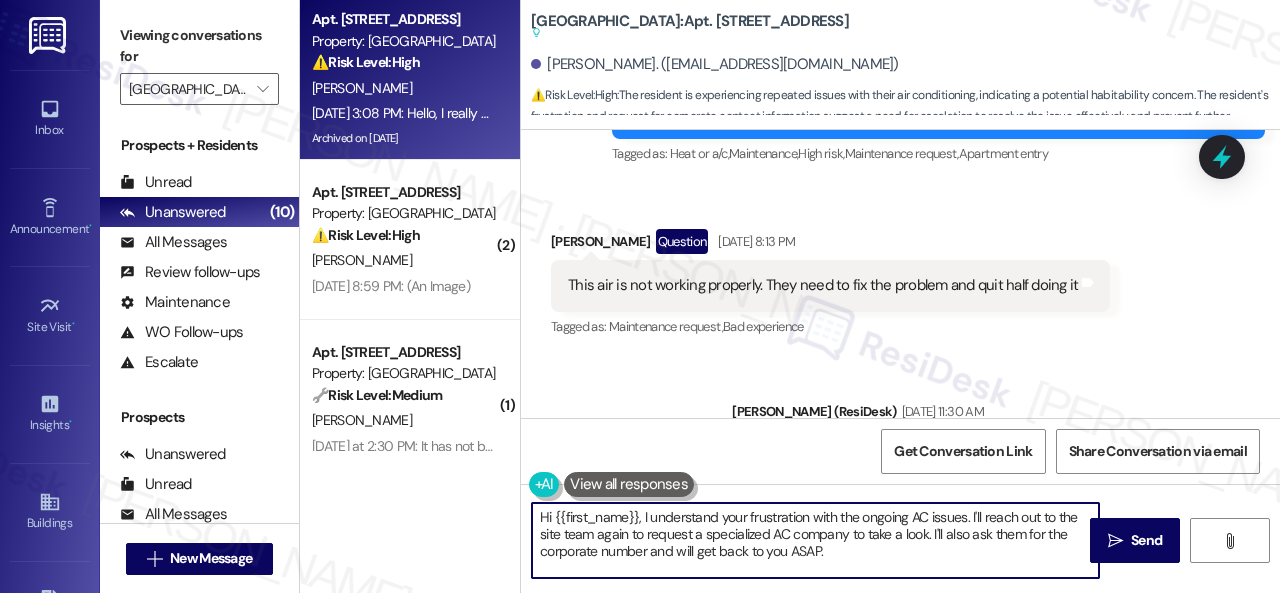 drag, startPoint x: 541, startPoint y: 521, endPoint x: 1026, endPoint y: 632, distance: 497.53995 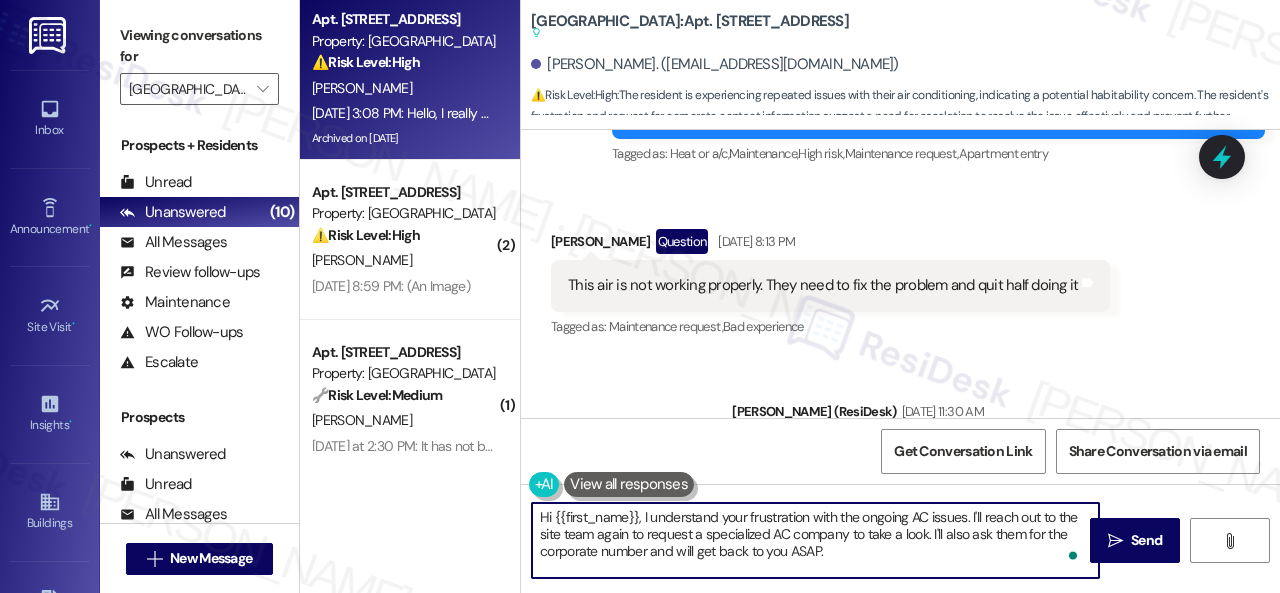 scroll, scrollTop: 6, scrollLeft: 0, axis: vertical 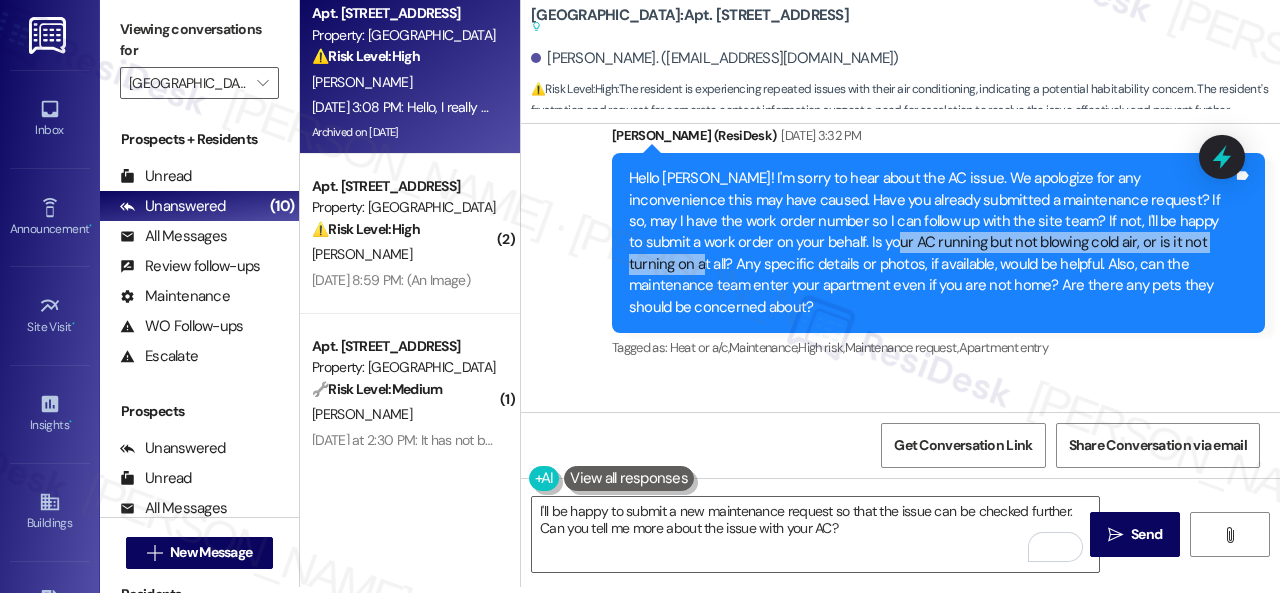 drag, startPoint x: 788, startPoint y: 212, endPoint x: 1152, endPoint y: 213, distance: 364.00137 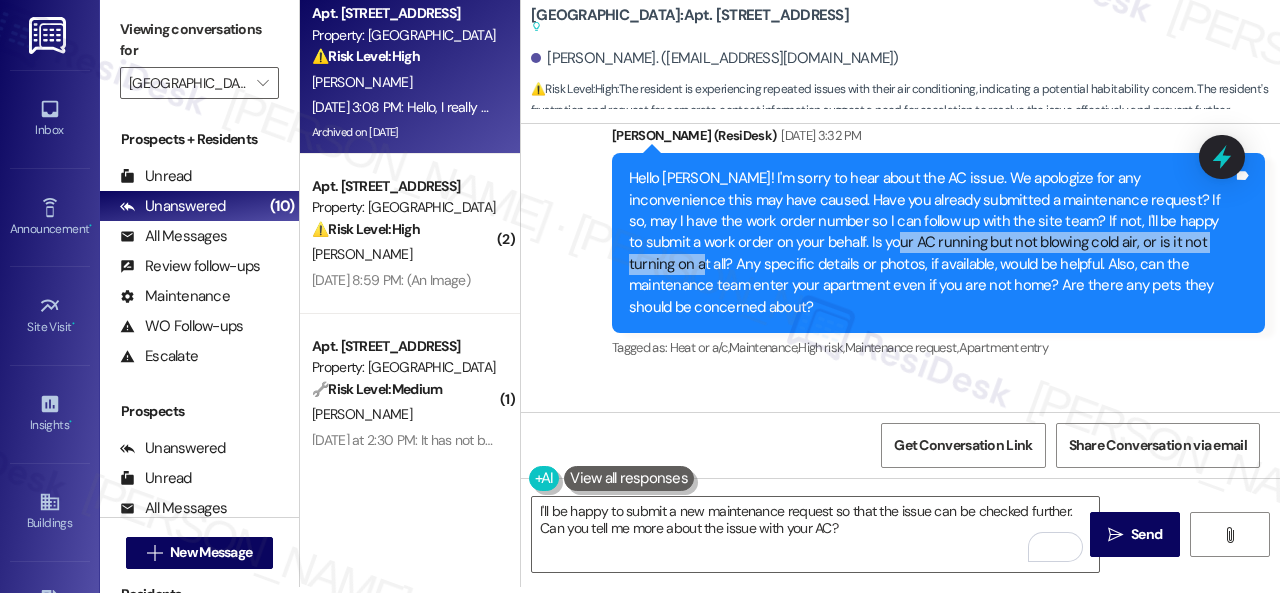 click on "Hello Felicia! I'm sorry to hear about the AC issue. We apologize for any inconvenience this may have caused. Have you already submitted a maintenance request? If so, may I have the work order number so I can follow up with the site team? If not, I'll be happy to submit a work order on your behalf. Is your AC running but not blowing cold air, or is it not turning on at all? Any specific details or photos, if available, would be helpful. Also, can the maintenance team enter your apartment even if you are not home? Are there any pets they should be concerned about?" at bounding box center (931, 243) 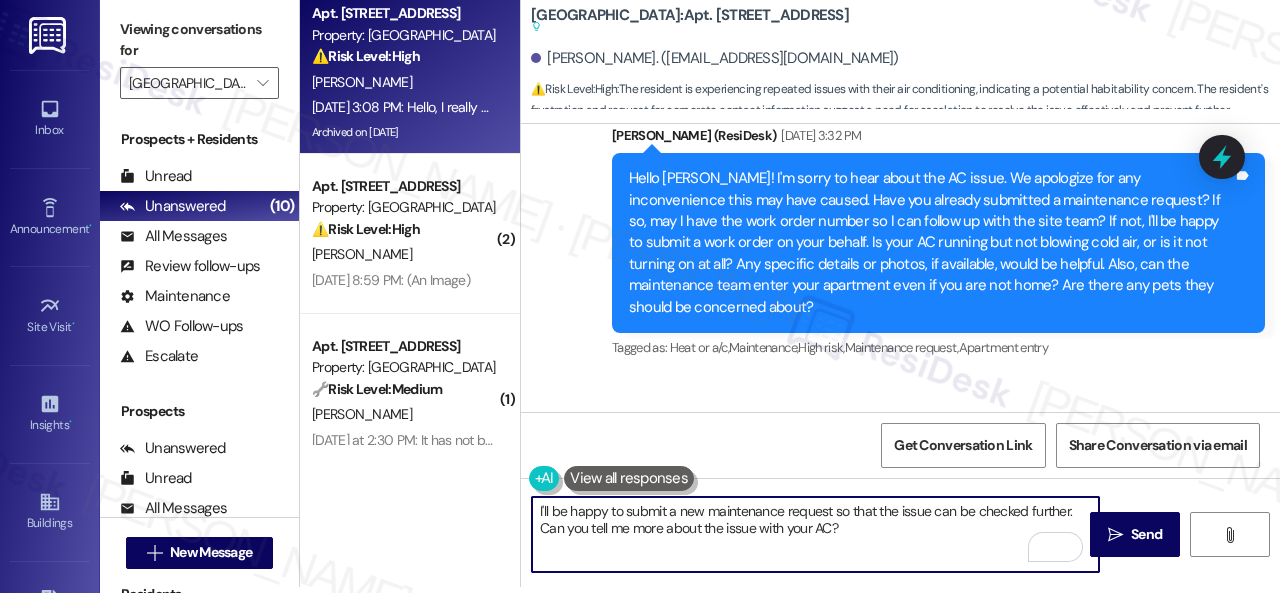 click on "I'll be happy to submit a new maintenance request so that the issue can be checked further. Can you tell me more about the issue with your AC?" at bounding box center (815, 534) 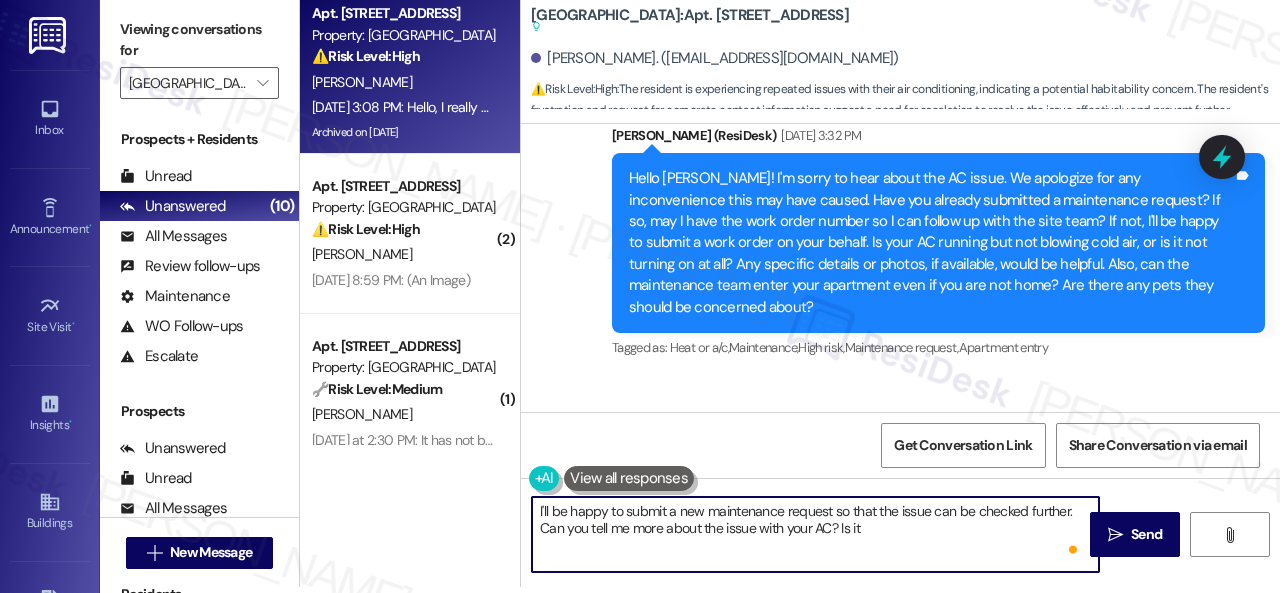 paste on "running but not blowing cold air, or is it not turning on at all?" 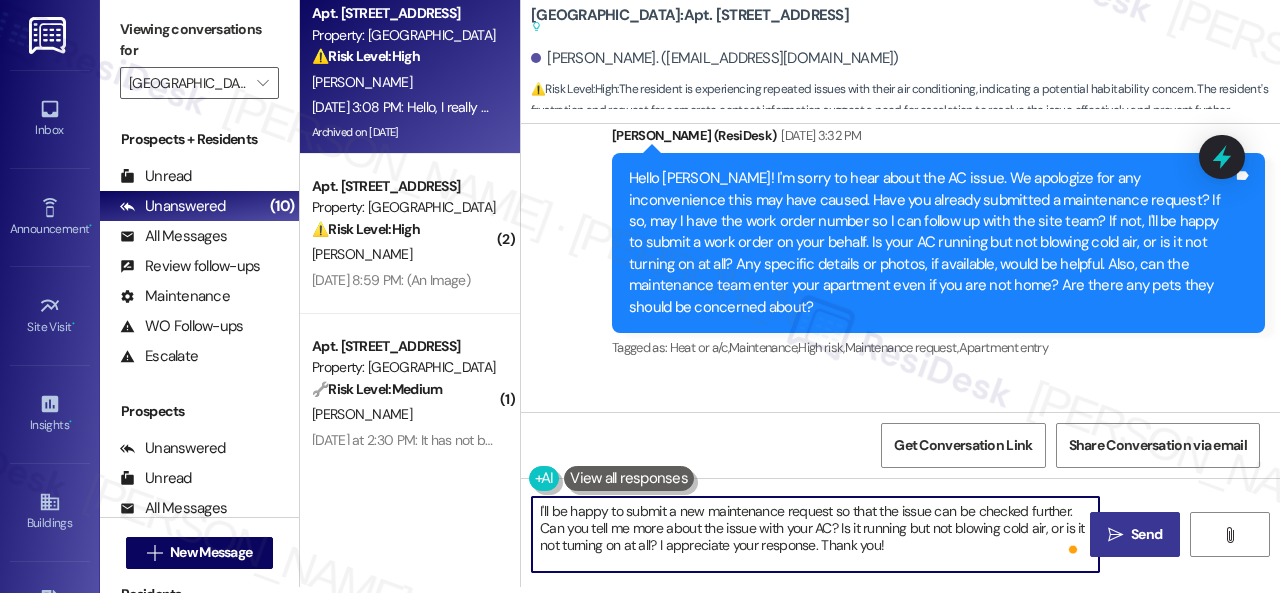 type on "I'll be happy to submit a new maintenance request so that the issue can be checked further. Can you tell me more about the issue with your AC? Is it running but not blowing cold air, or is it not turning on at all? I appreciate your response. Thank you!" 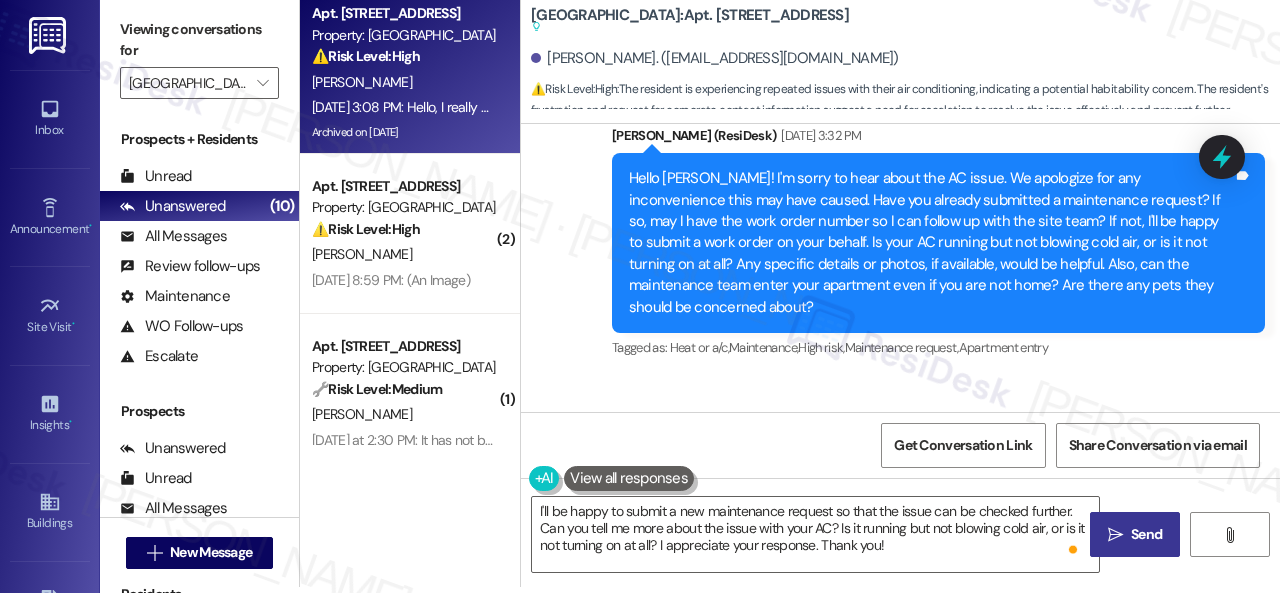 click on "Send" at bounding box center [1146, 534] 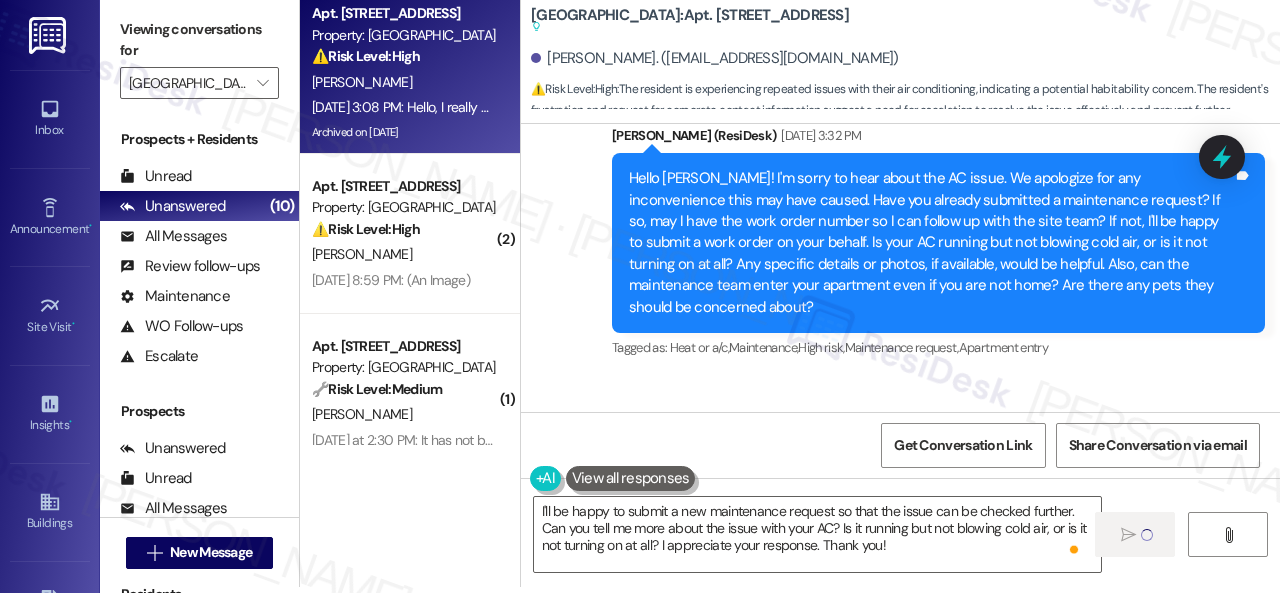 type 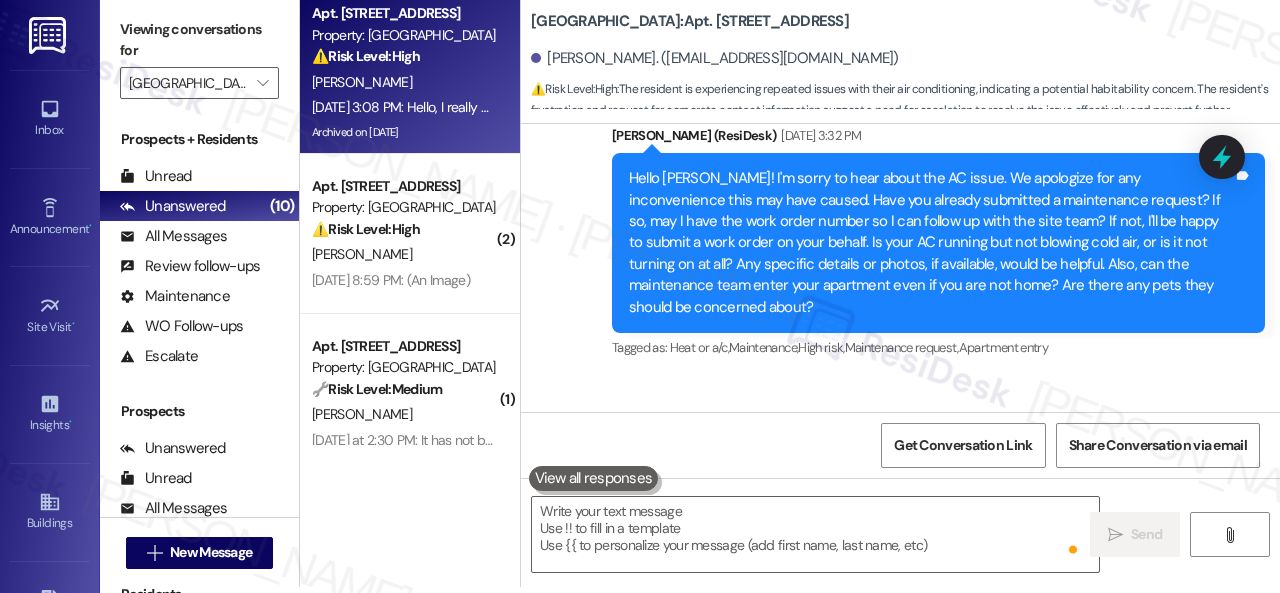scroll, scrollTop: 0, scrollLeft: 0, axis: both 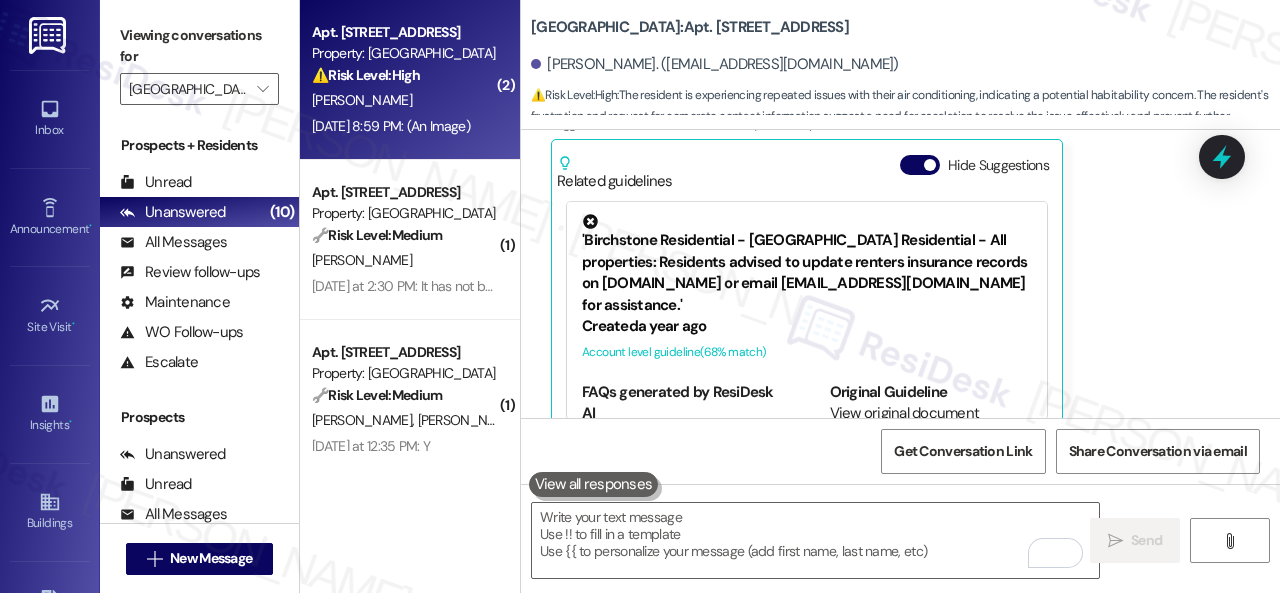 click on "Jul 25, 2025 at 8:59 PM: (An Image) Jul 25, 2025 at 8:59 PM: (An Image)" at bounding box center (404, 126) 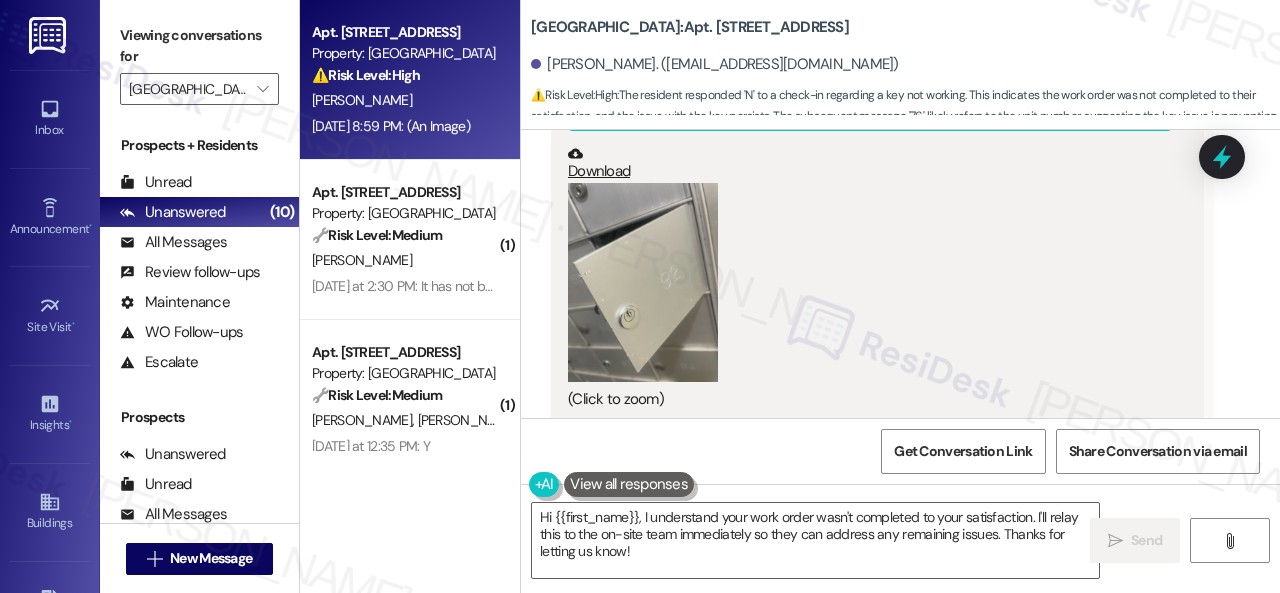scroll, scrollTop: 2186, scrollLeft: 0, axis: vertical 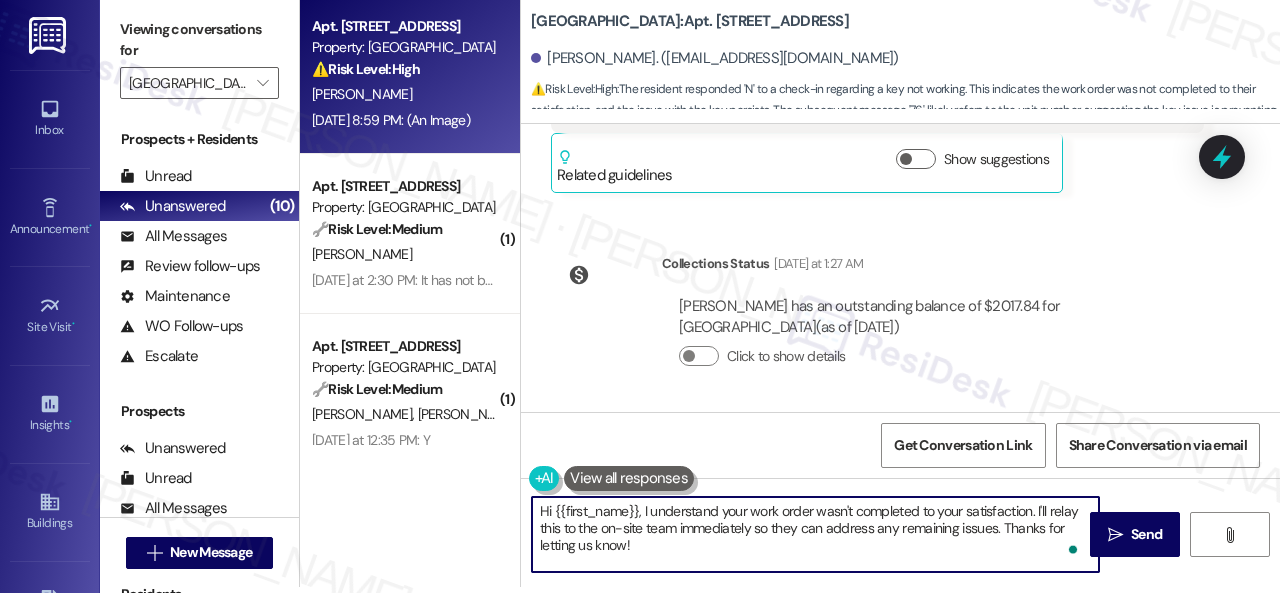 drag, startPoint x: 669, startPoint y: 550, endPoint x: 488, endPoint y: 488, distance: 191.32433 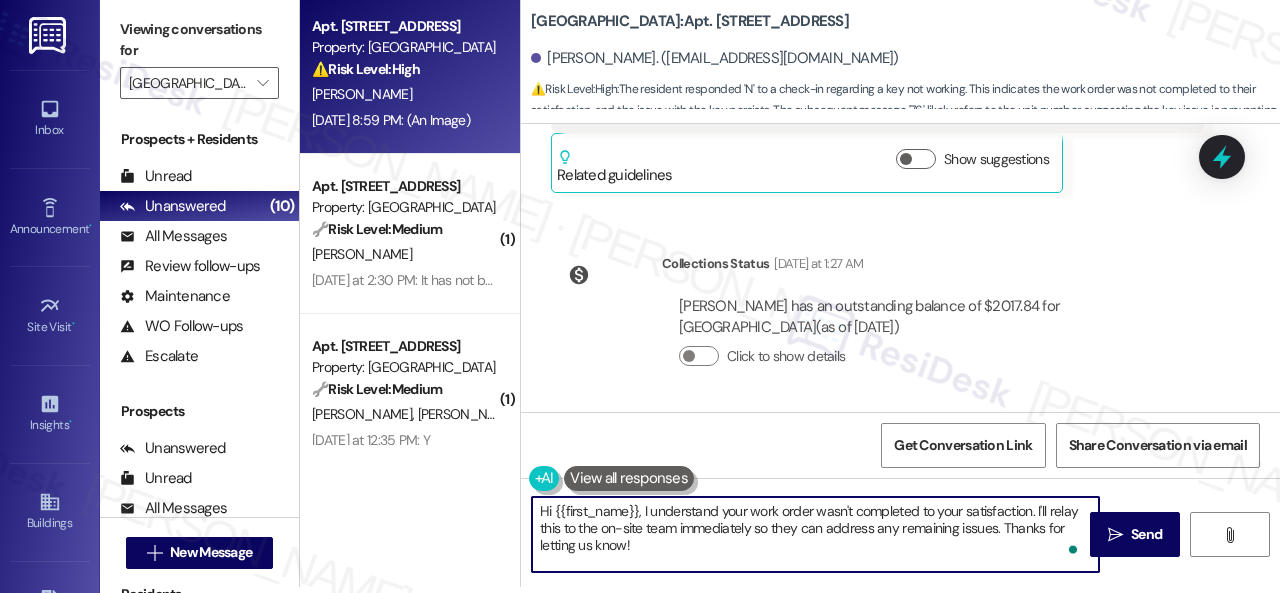 click on "Apt. 0908, 1 Halston South Point Property: Halston South Point ⚠️  Risk Level:  High The resident responded 'N' to a check-in regarding a key not working. This indicates the work order was not completed to their satisfaction, and the issue with the key persists. The subsequent message '76' likely refers to the unit number, suggesting the key issue is preventing access to the unit. This is an urgent maintenance issue affecting resident access and security. R. Taylor Jul 25, 2025 at 8:59 PM: (An Image) Jul 25, 2025 at 8:59 PM: (An Image) ( 1 ) Apt. 2603, 1 Halston South Point Property: Halston South Point 🔧  Risk Level:  Medium The resident is reporting that a previously submitted work order has not been completed. This falls under non-urgent maintenance as it is a follow-up on a previously requested service. C. Collier Yesterday at 2:30 PM: It has not been completed  Yesterday at 2:30 PM: It has not been completed  ( 1 ) Apt. 2203, 1 Halston South Point Property: Halston South Point 🔧  Risk Level:  (" at bounding box center (790, 290) 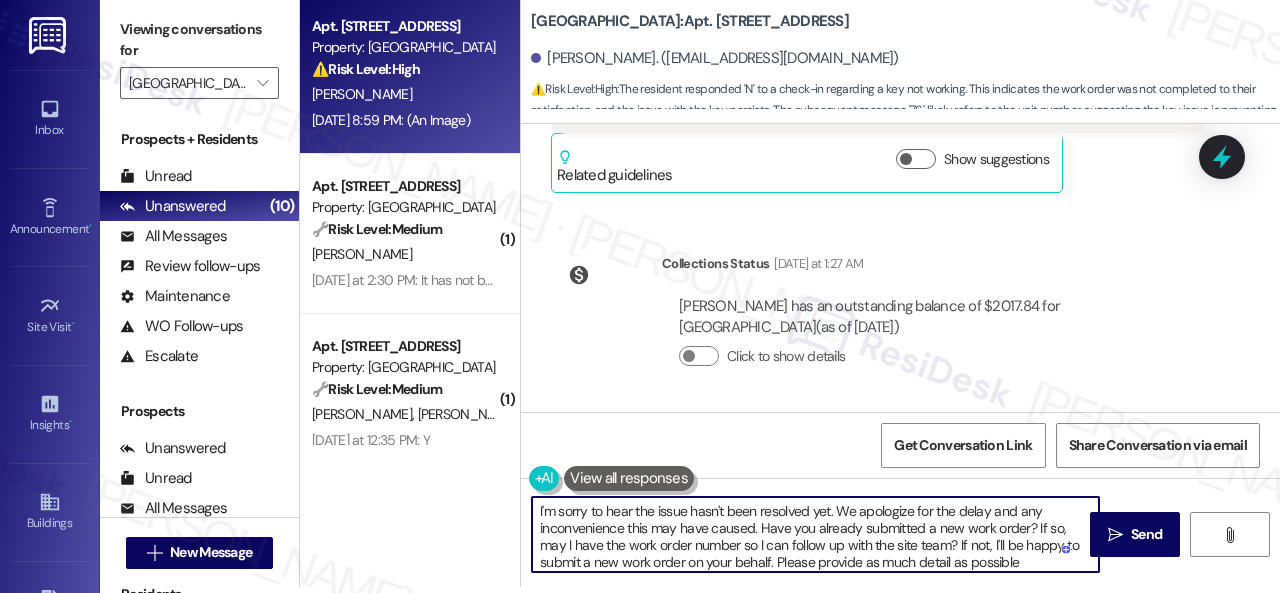 click on "I'm sorry to hear the issue hasn't been resolved yet. We apologize for the delay and any inconvenience this may have caused. Have you already submitted a new work order? If so, may I have the work order number so I can follow up with the site team? If not, I'll be happy to submit a new work order on your behalf. Please provide as much detail as possible" at bounding box center (815, 534) 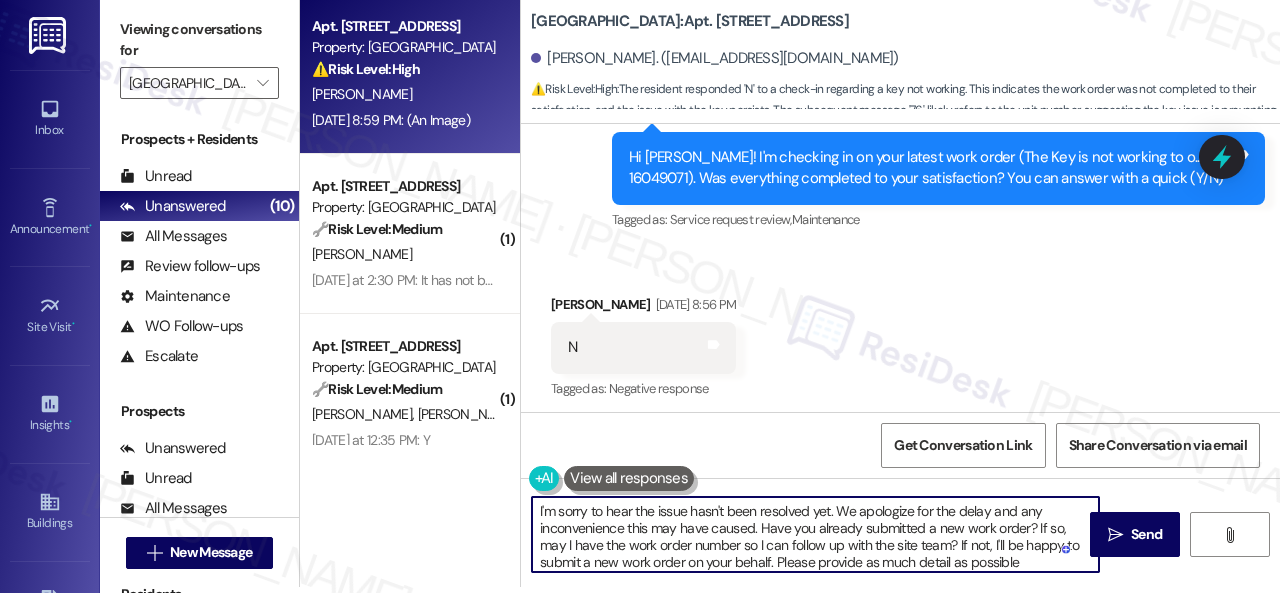 scroll, scrollTop: 1386, scrollLeft: 0, axis: vertical 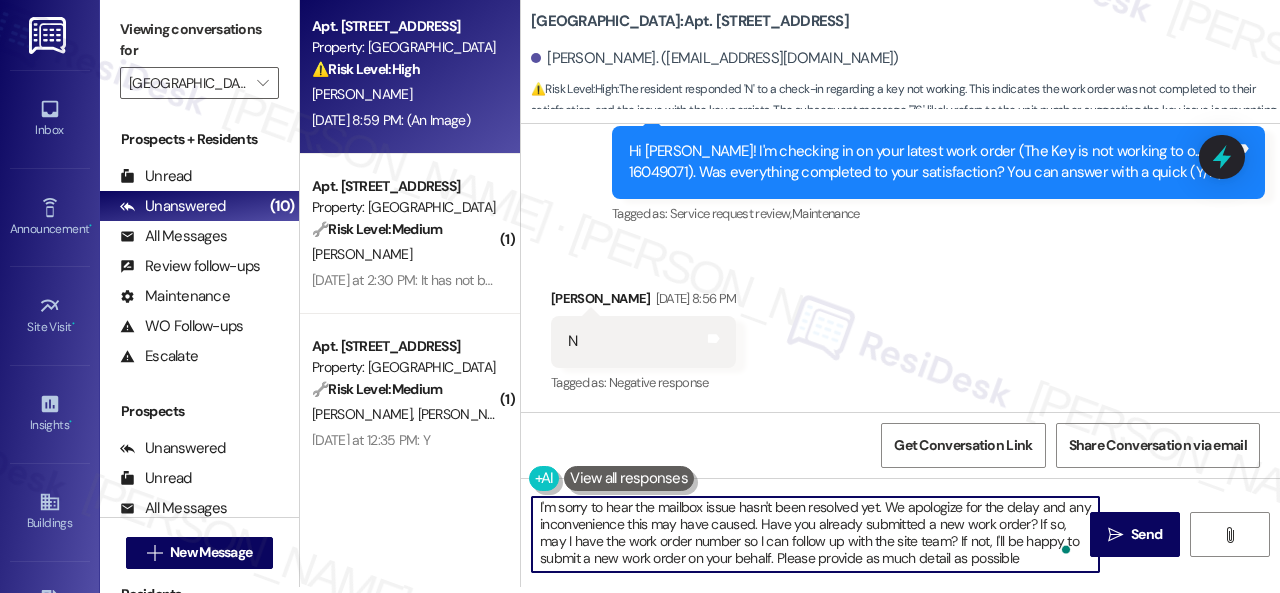 click on "I'm sorry to hear the mailbox issue hasn't been resolved yet. We apologize for the delay and any inconvenience this may have caused. Have you already submitted a new work order? If so, may I have the work order number so I can follow up with the site team? If not, I'll be happy to submit a new work order on your behalf. Please provide as much detail as possible" at bounding box center [815, 534] 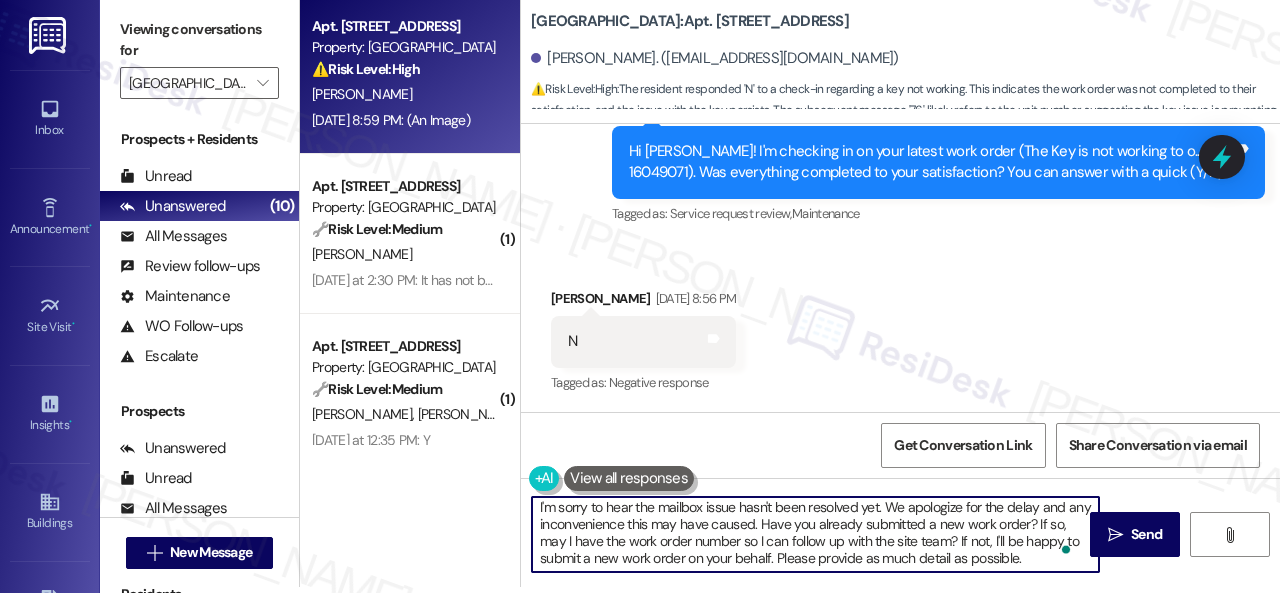 click on "I'm sorry to hear the mailbox issue hasn't been resolved yet. We apologize for the delay and any inconvenience this may have caused. Have you already submitted a new work order? If so, may I have the work order number so I can follow up with the site team? If not, I'll be happy to submit a new work order on your behalf. Please provide as much detail as possible." at bounding box center [815, 534] 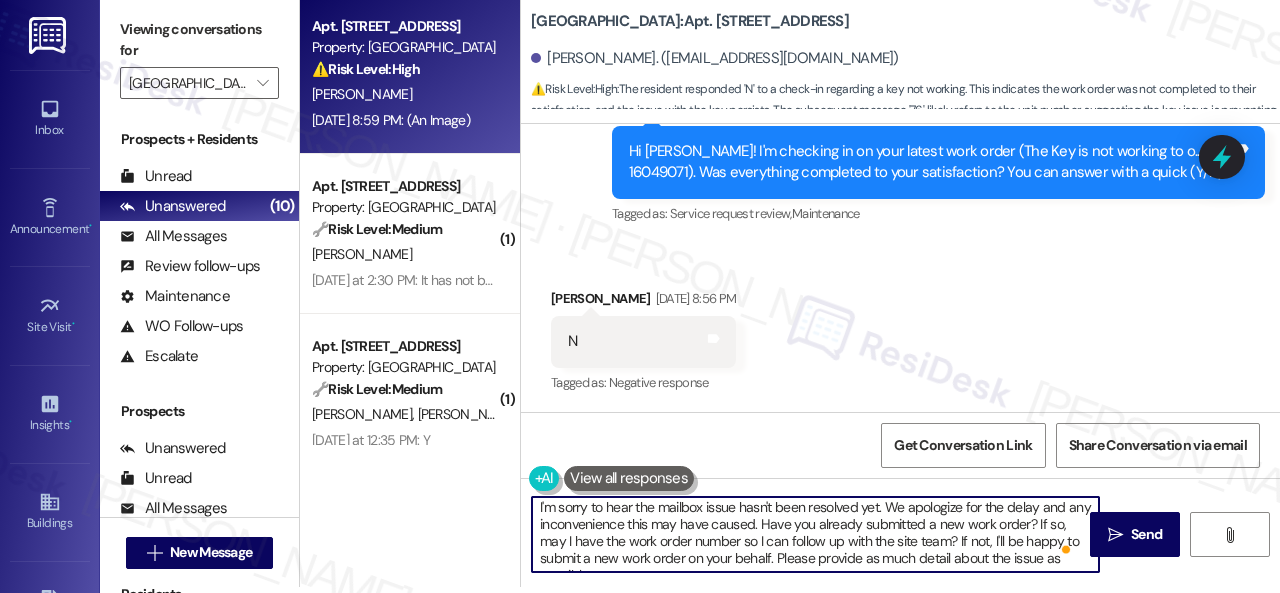 scroll, scrollTop: 19, scrollLeft: 0, axis: vertical 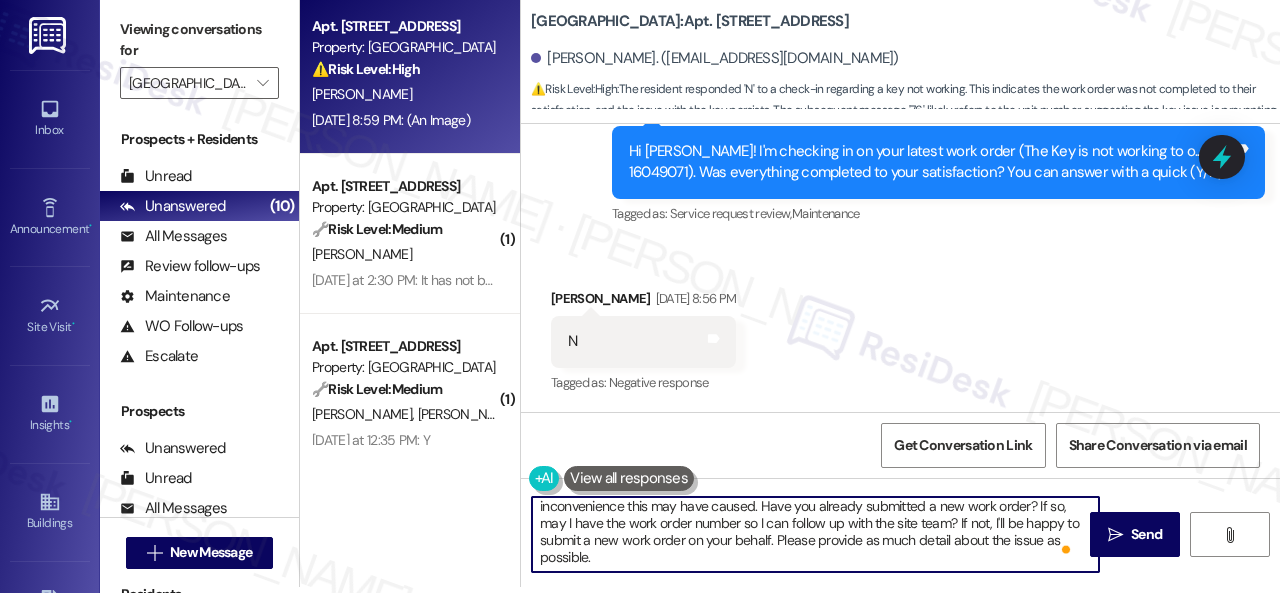 click on "I'm sorry to hear the mailbox issue hasn't been resolved yet. We apologize for the delay and any inconvenience this may have caused. Have you already submitted a new work order? If so, may I have the work order number so I can follow up with the site team? If not, I'll be happy to submit a new work order on your behalf. Please provide as much detail about the issue as possible." at bounding box center [815, 534] 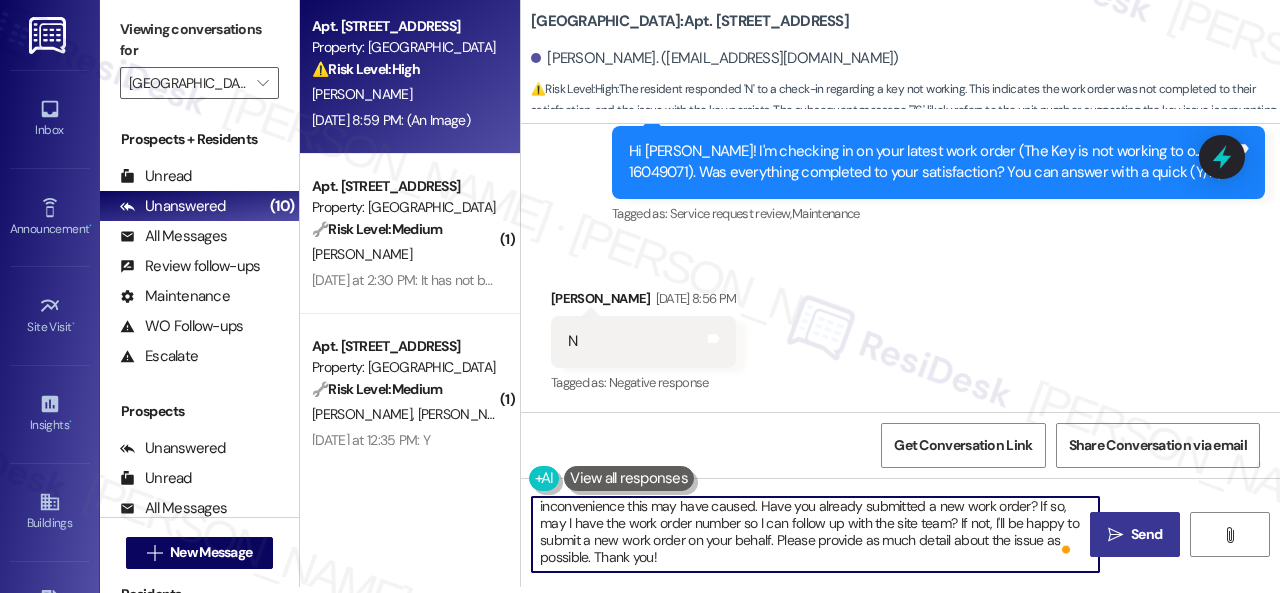 type on "I'm sorry to hear the mailbox issue hasn't been resolved yet. We apologize for the delay and any inconvenience this may have caused. Have you already submitted a new work order? If so, may I have the work order number so I can follow up with the site team? If not, I'll be happy to submit a new work order on your behalf. Please provide as much detail about the issue as possible. Thank you!" 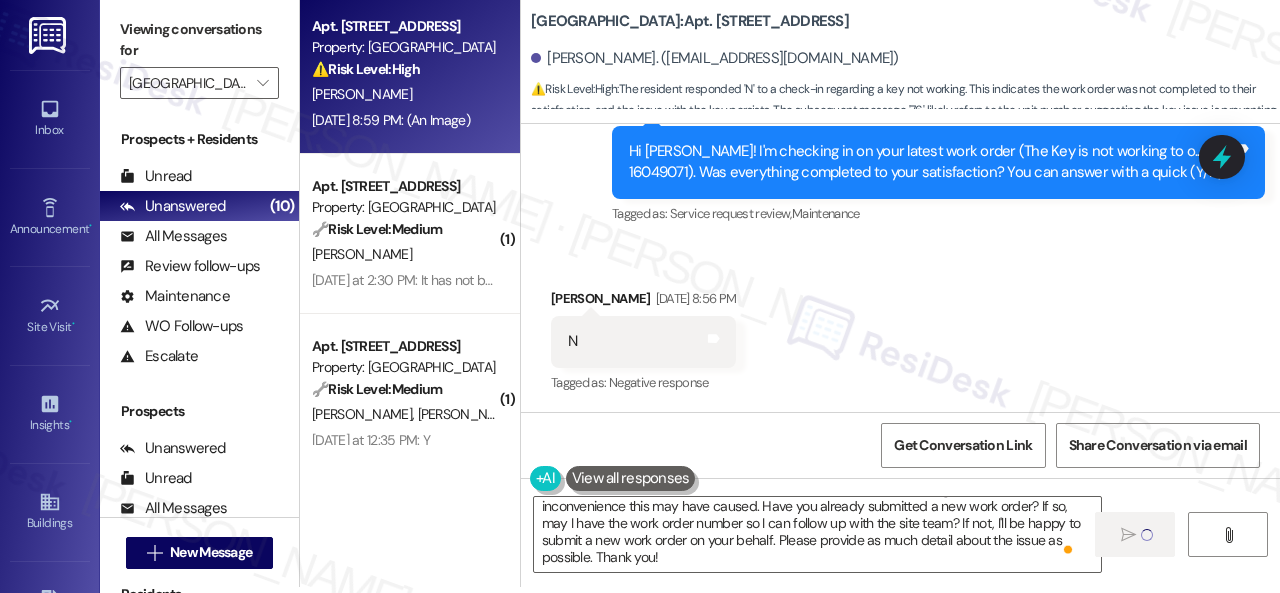 type 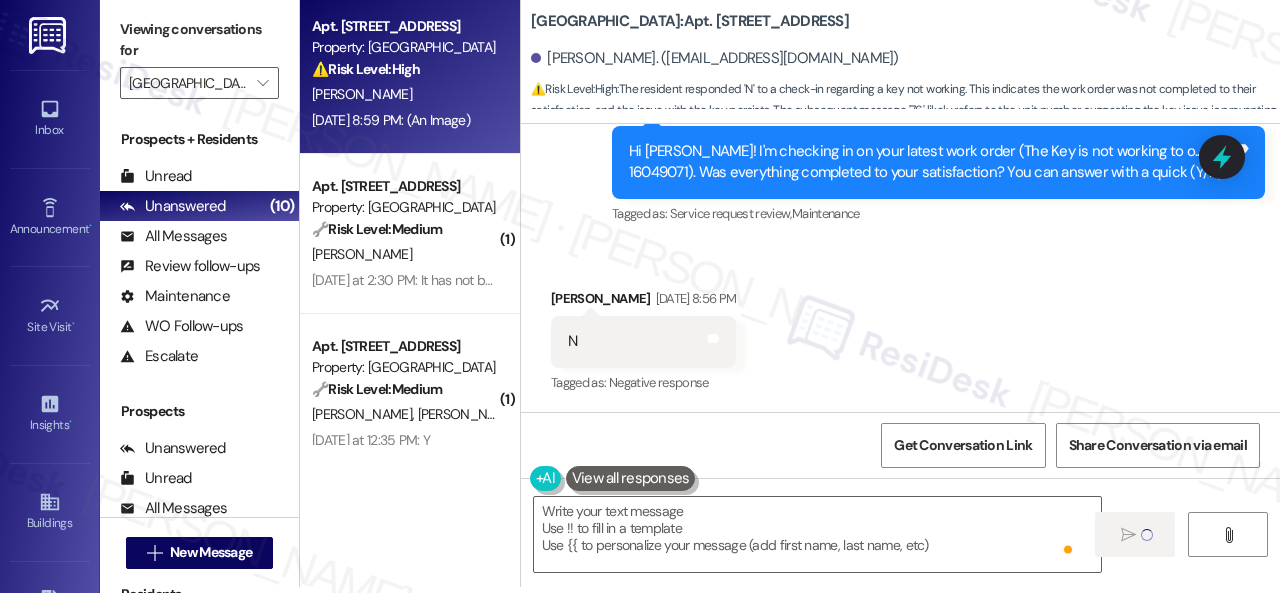 scroll, scrollTop: 0, scrollLeft: 0, axis: both 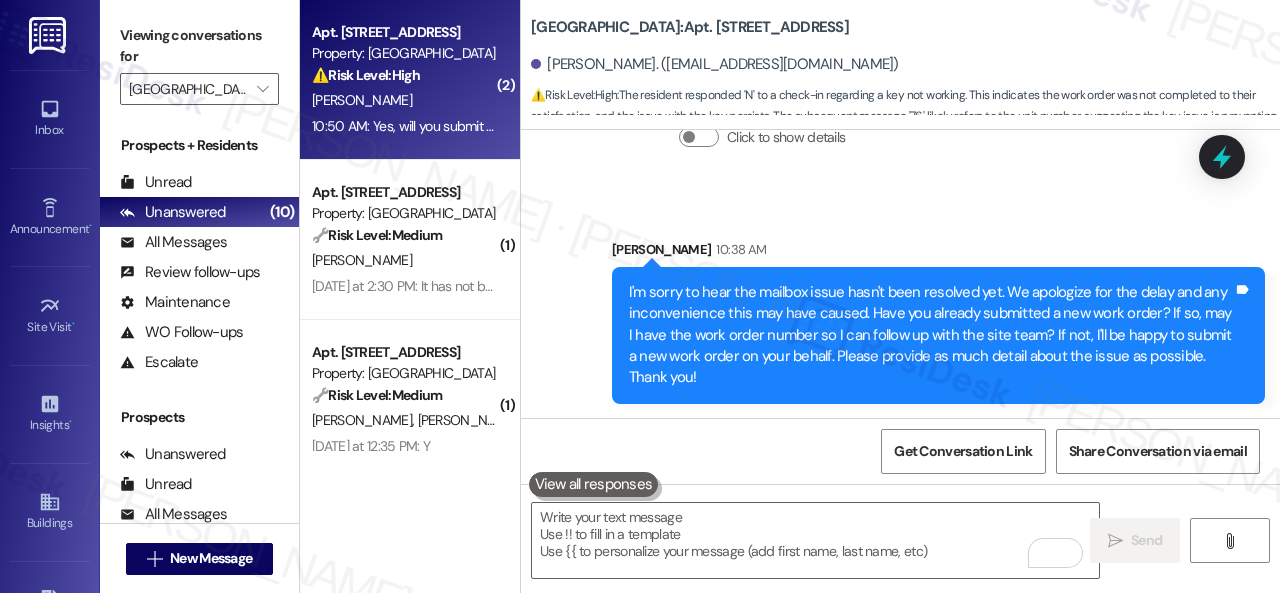 click on "J. Hightower" at bounding box center (404, 100) 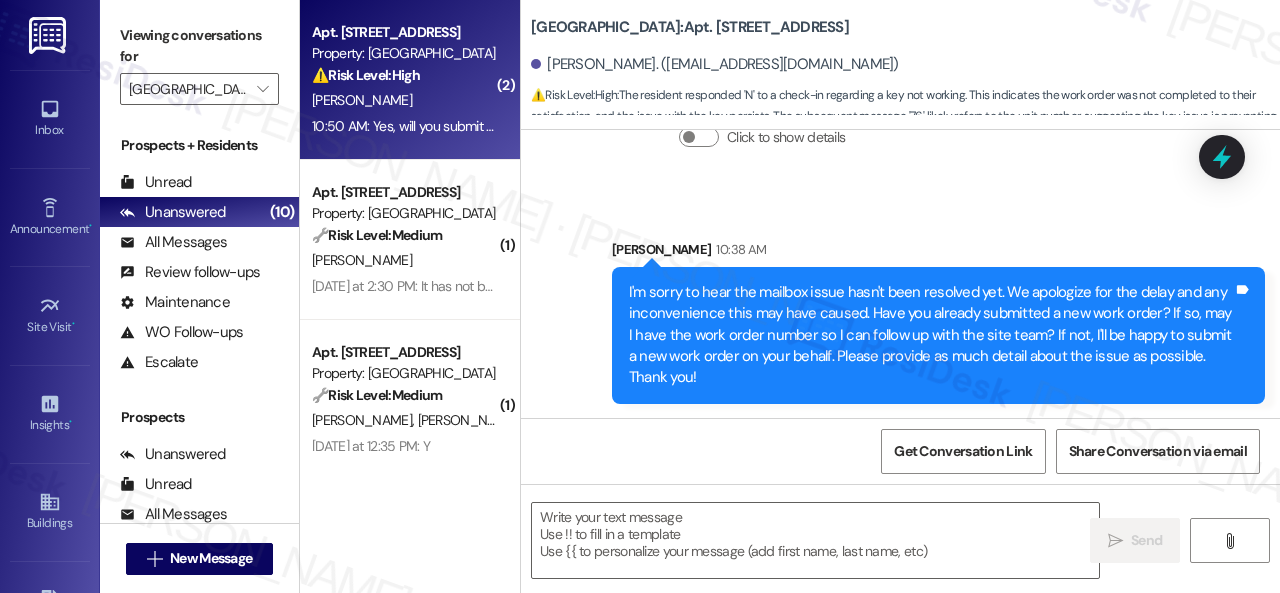 type on "Fetching suggested responses. Please feel free to read through the conversation in the meantime." 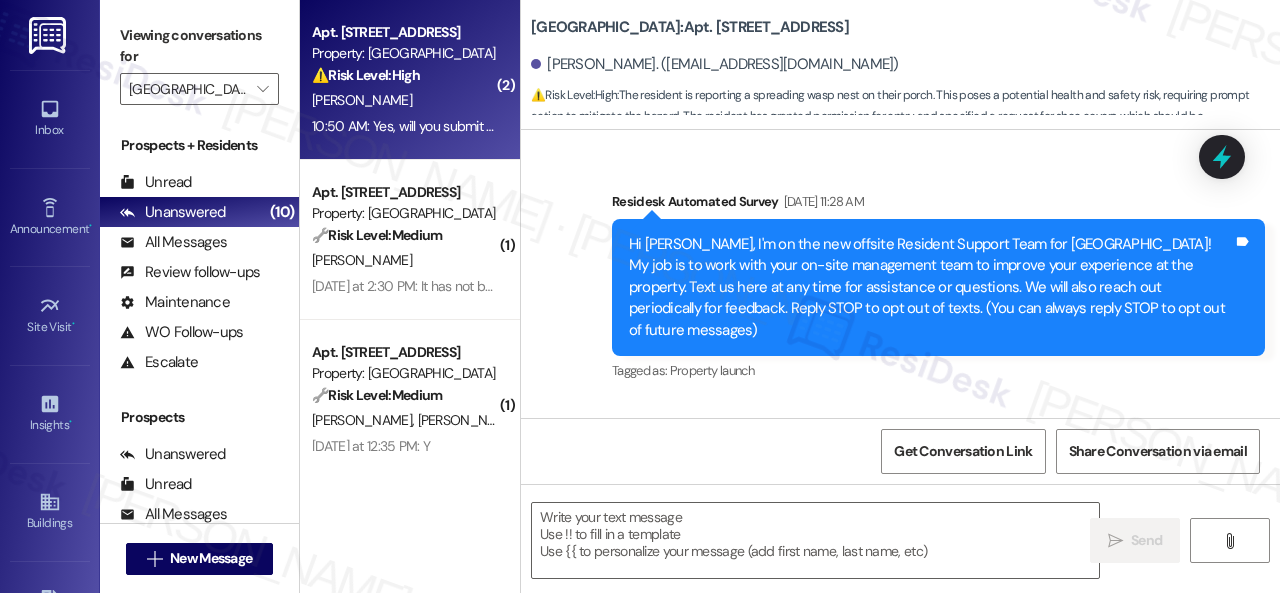 scroll, scrollTop: 24480, scrollLeft: 0, axis: vertical 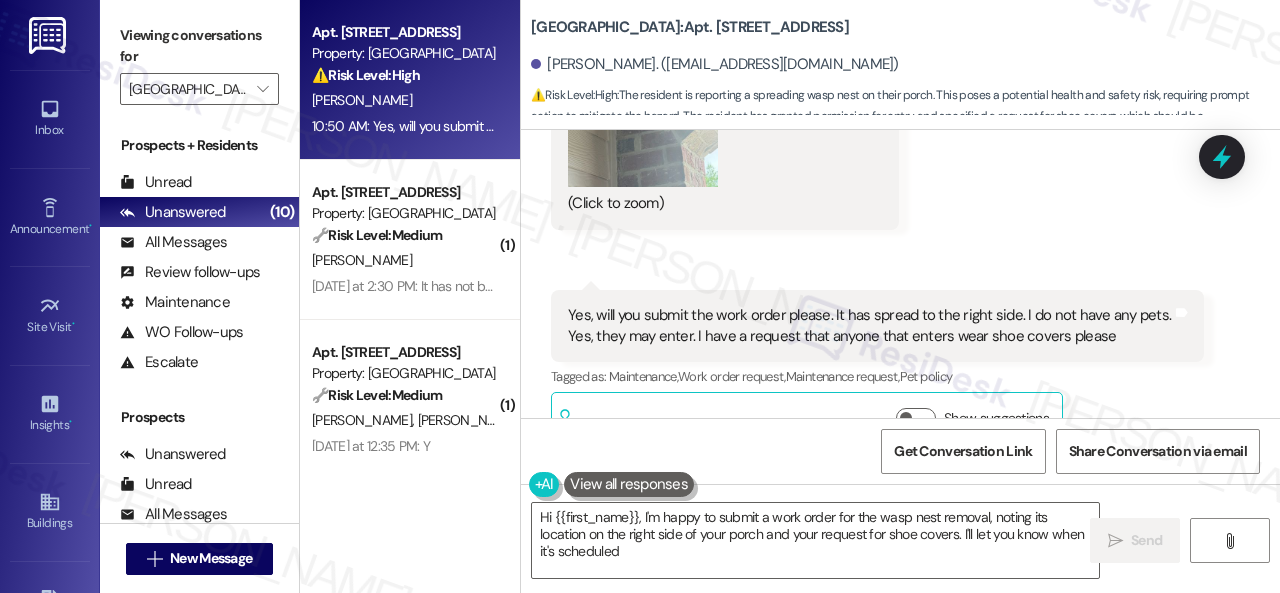 type on "Hi {{first_name}}, I'm happy to submit a work order for the wasp nest removal, noting its location on the right side of your porch and your request for shoe covers. I'll let you know when it's scheduled!" 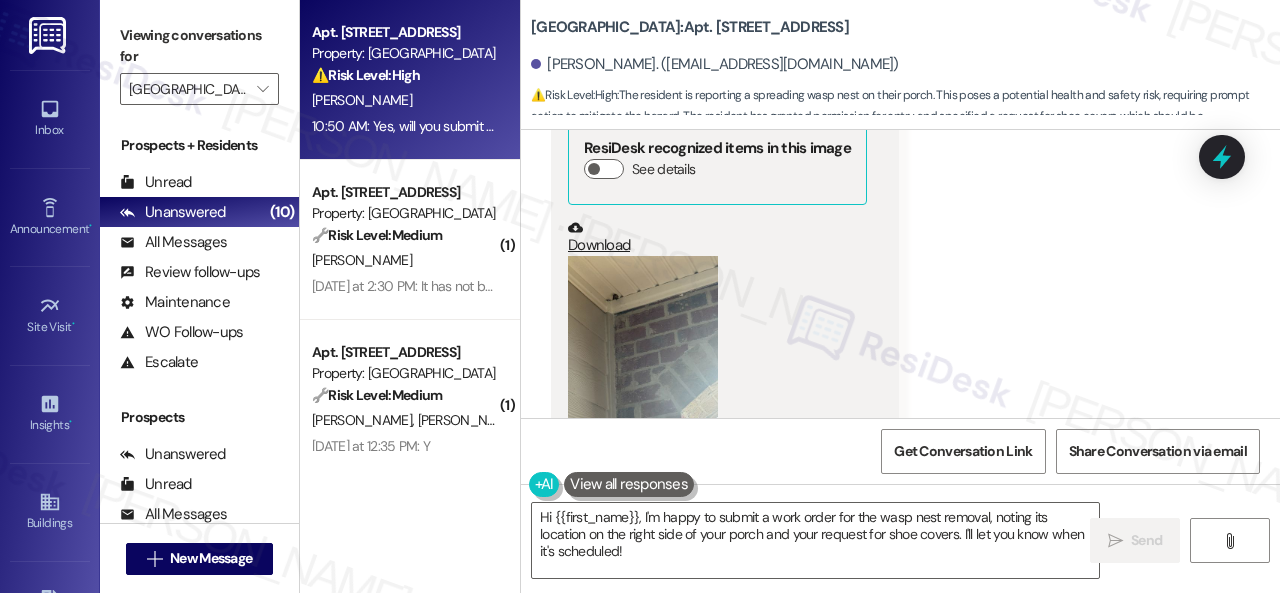 scroll, scrollTop: 24180, scrollLeft: 0, axis: vertical 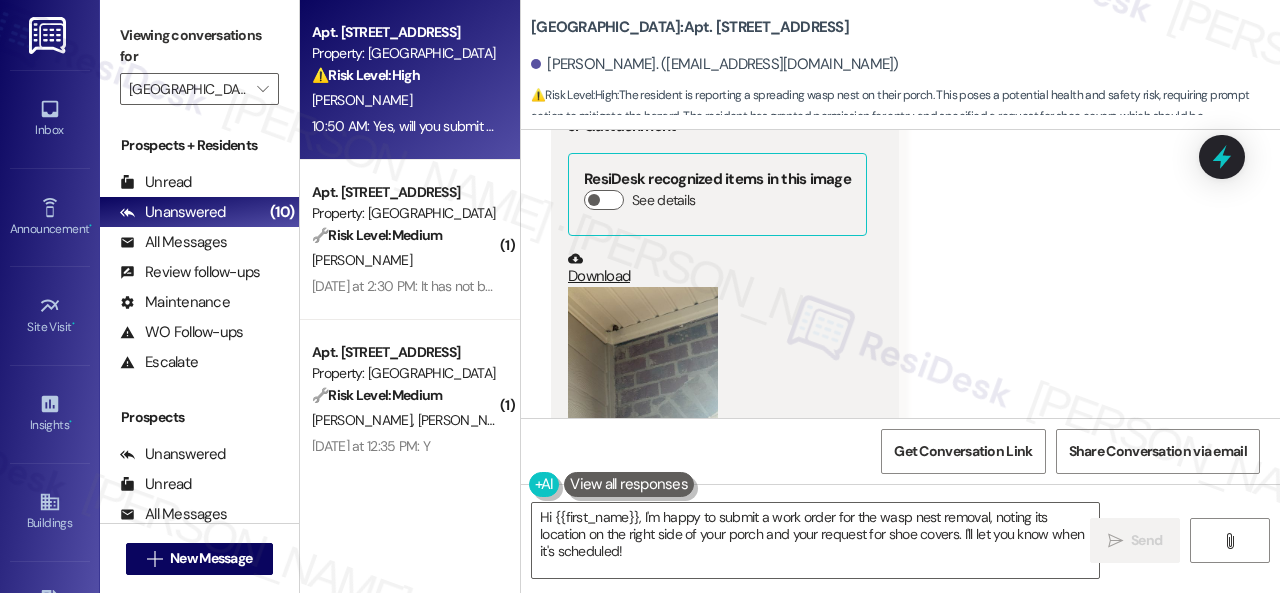 click at bounding box center [643, 387] 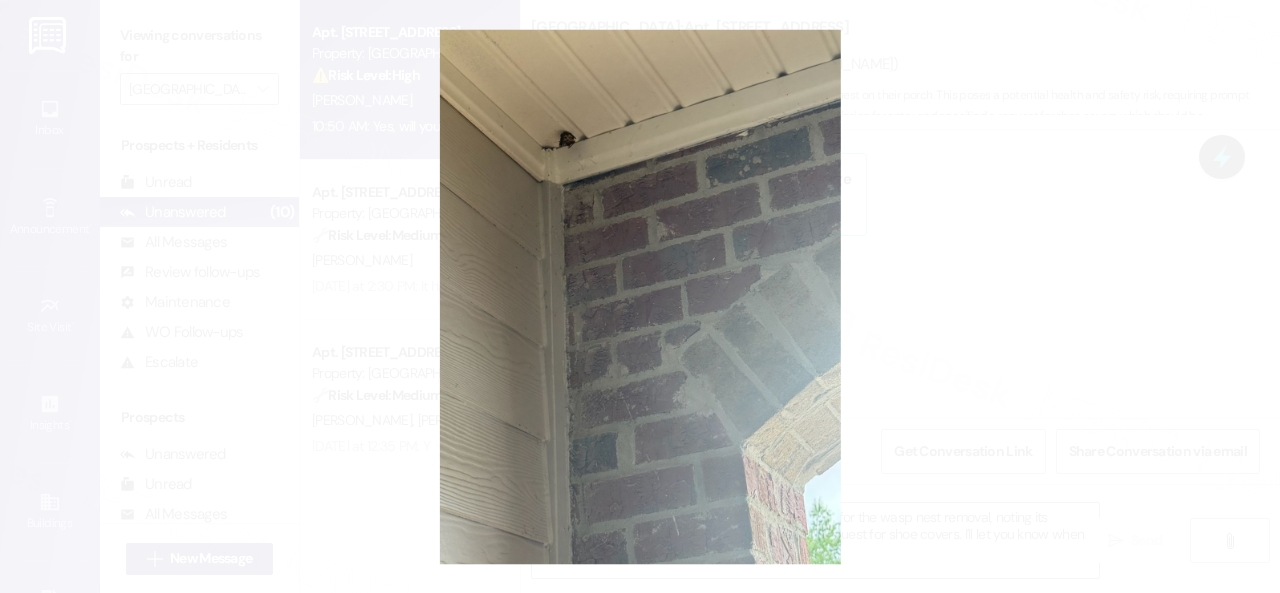 click at bounding box center (640, 296) 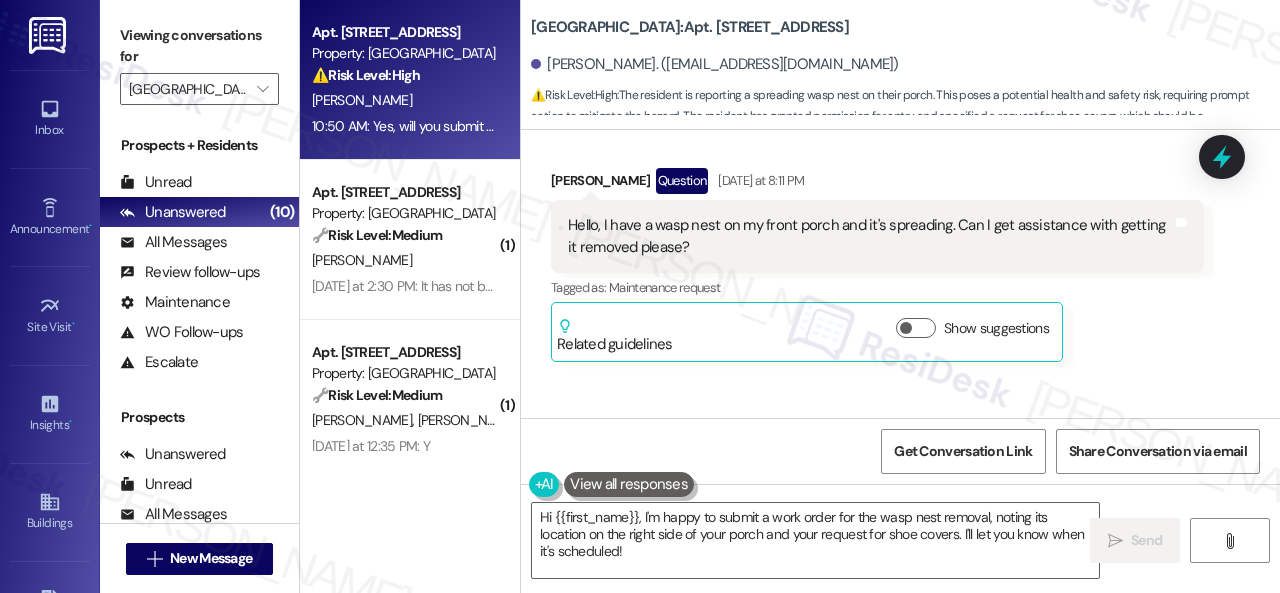 scroll, scrollTop: 23380, scrollLeft: 0, axis: vertical 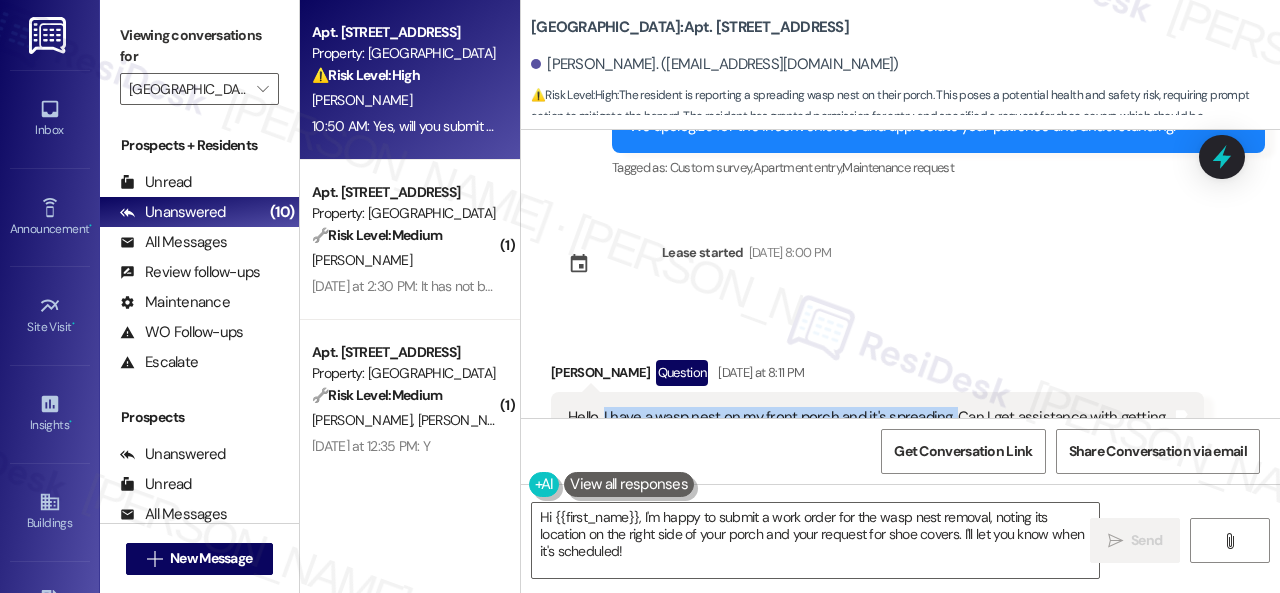 drag, startPoint x: 602, startPoint y: 373, endPoint x: 948, endPoint y: 369, distance: 346.02313 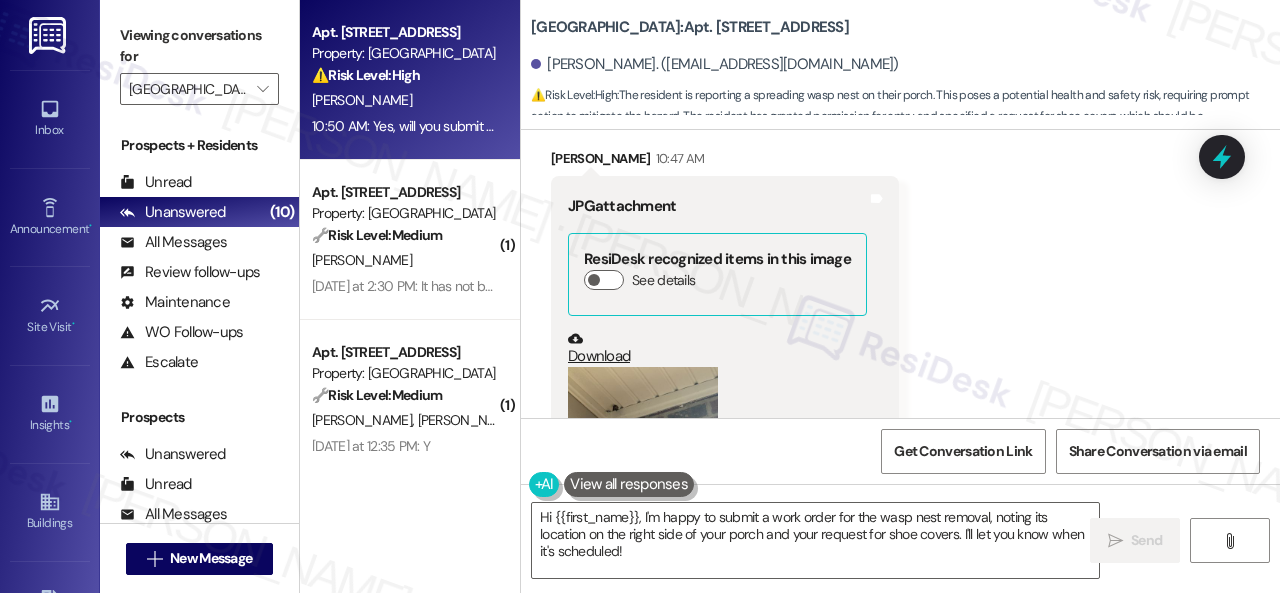 scroll, scrollTop: 24280, scrollLeft: 0, axis: vertical 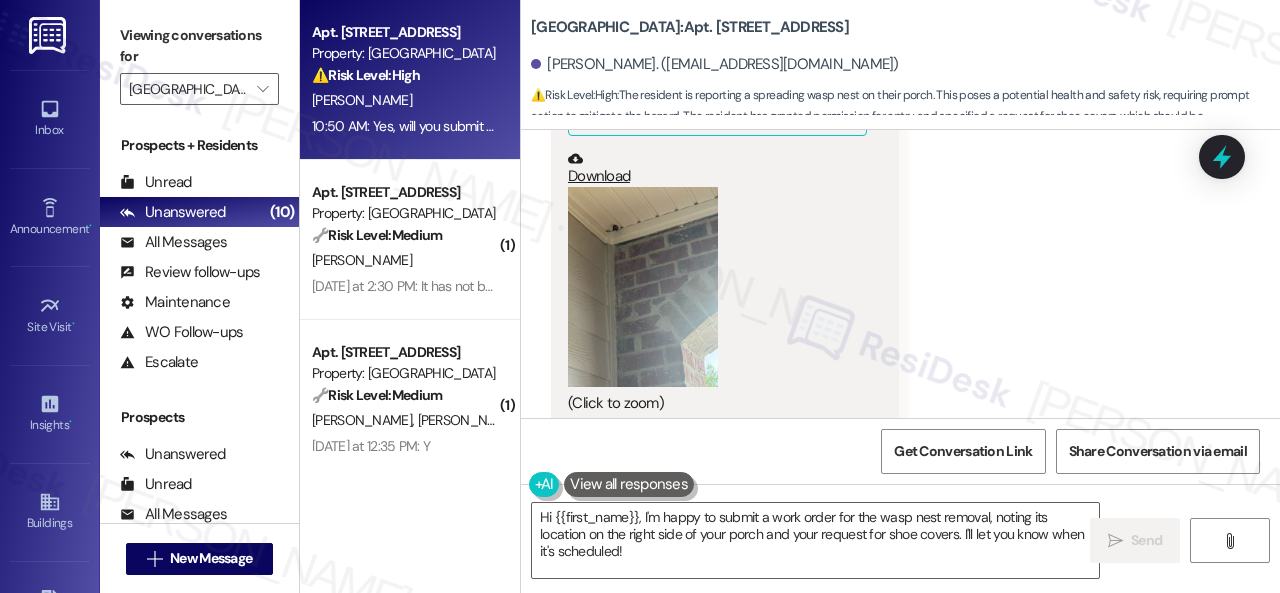 click at bounding box center (643, 287) 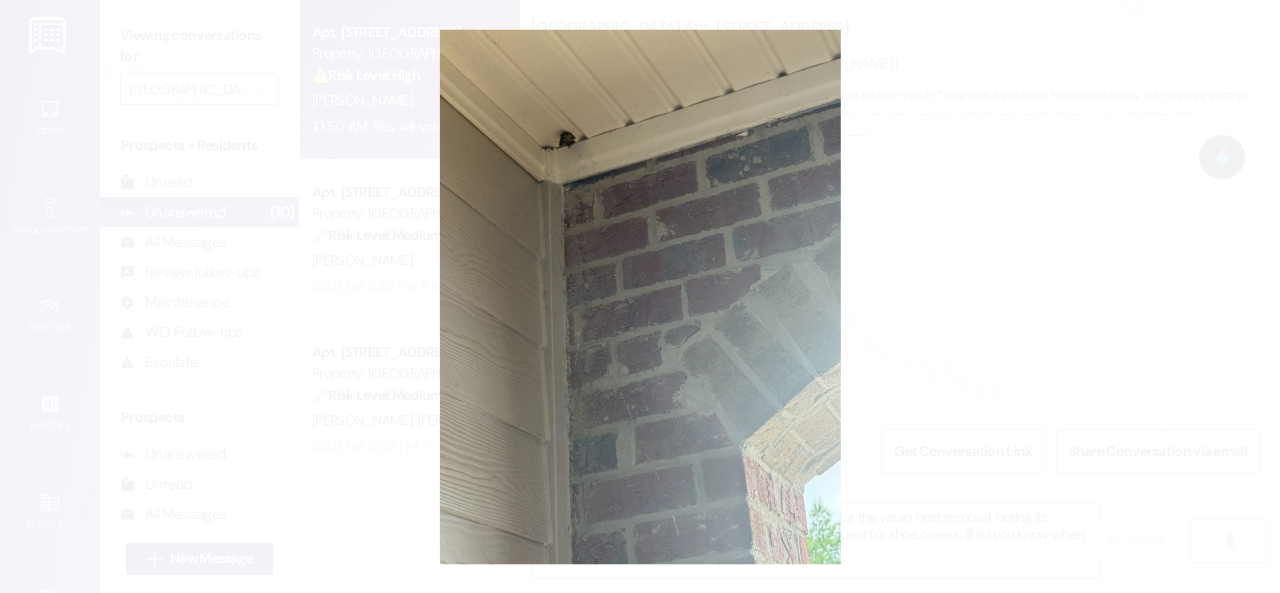 type 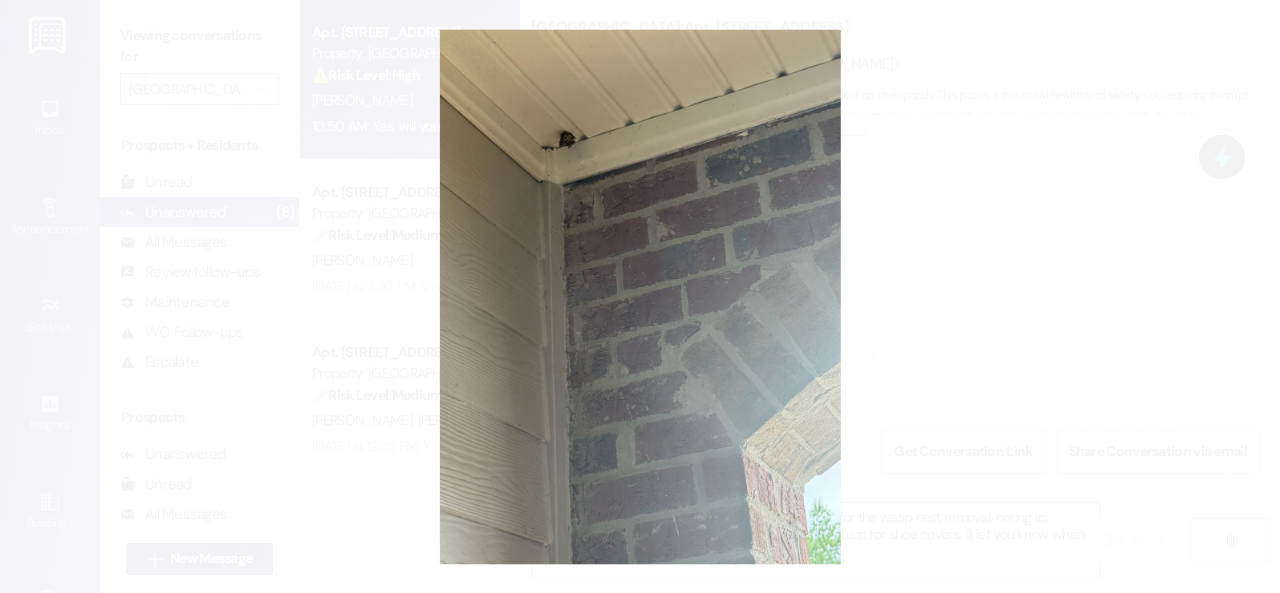 click at bounding box center (640, 296) 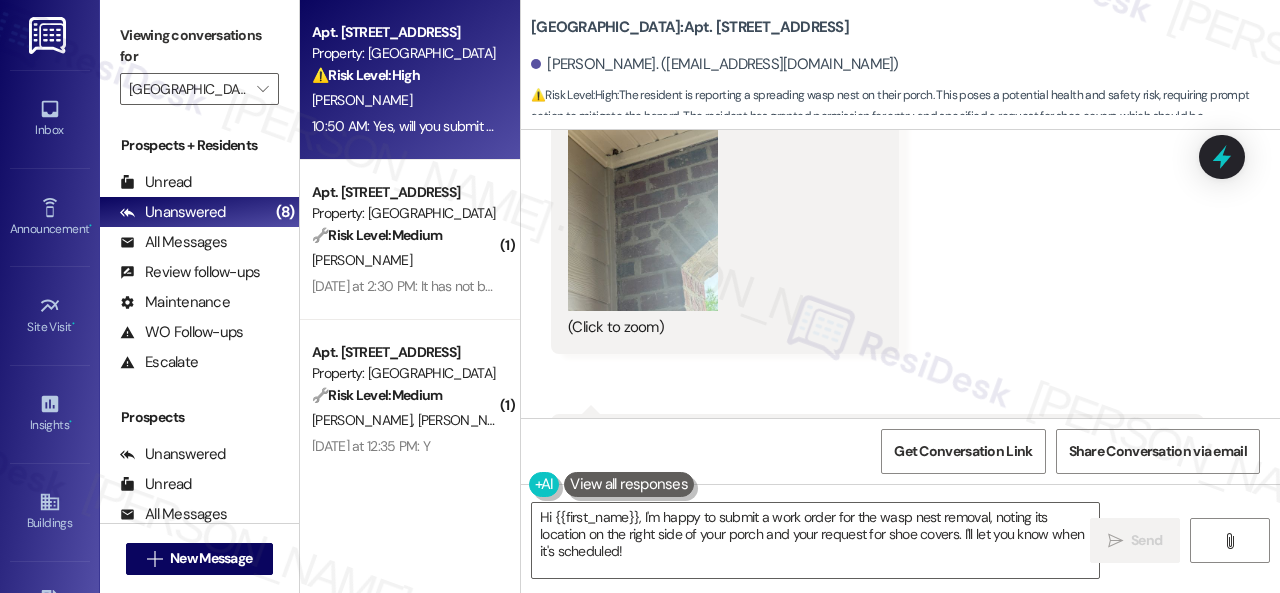 scroll, scrollTop: 24480, scrollLeft: 0, axis: vertical 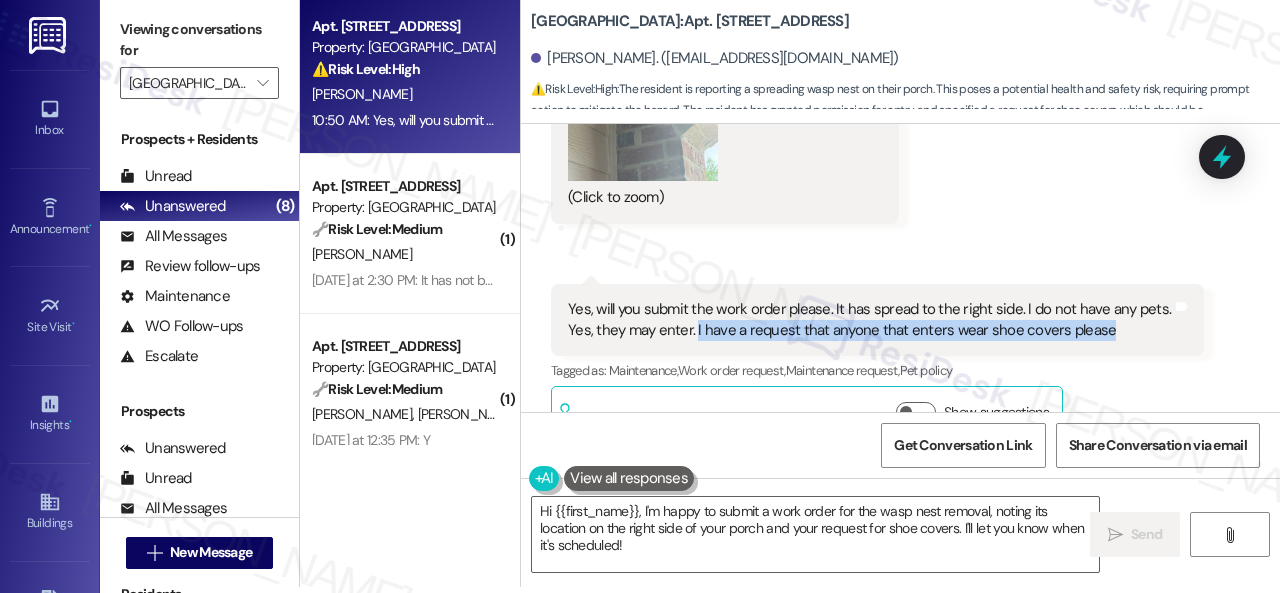 drag, startPoint x: 1094, startPoint y: 280, endPoint x: 694, endPoint y: 277, distance: 400.01126 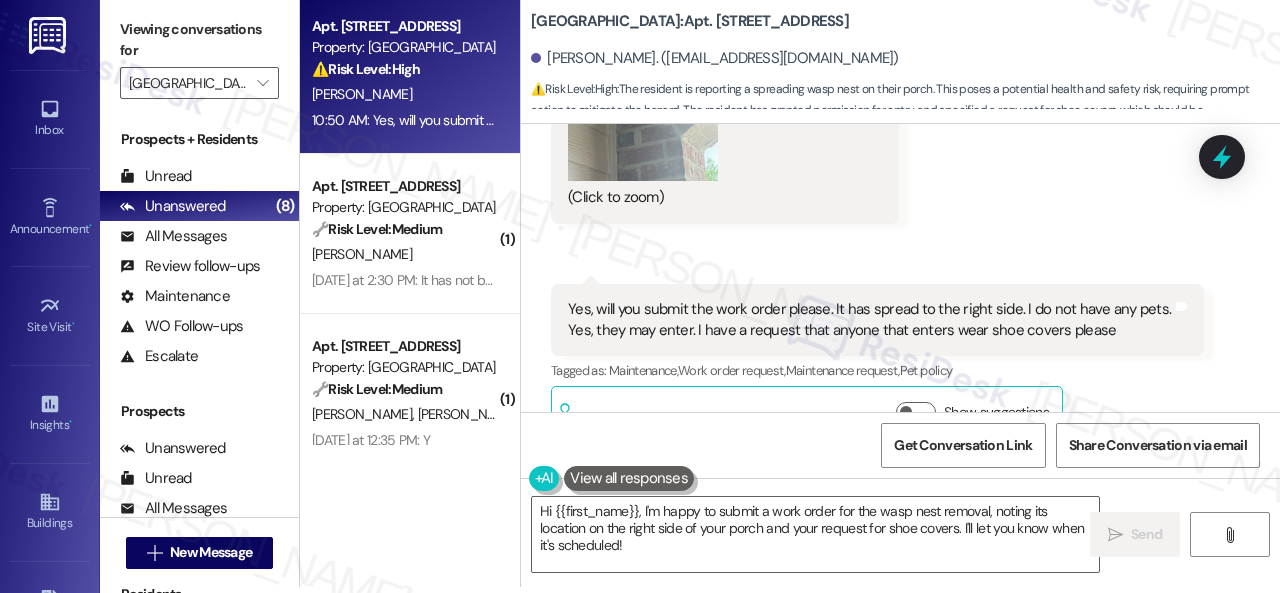click on "Jessica Hightower Question 10:50 AM Yes, will you submit the work order please. It has spread to the right side. I do not have any pets. Yes, they may enter. I have a request that anyone that enters wear shoe covers please  Tags and notes Tagged as:   Maintenance ,  Click to highlight conversations about Maintenance Work order request ,  Click to highlight conversations about Work order request Maintenance request ,  Click to highlight conversations about Maintenance request Pet policy Click to highlight conversations about Pet policy  Related guidelines Show suggestions" at bounding box center (877, 365) 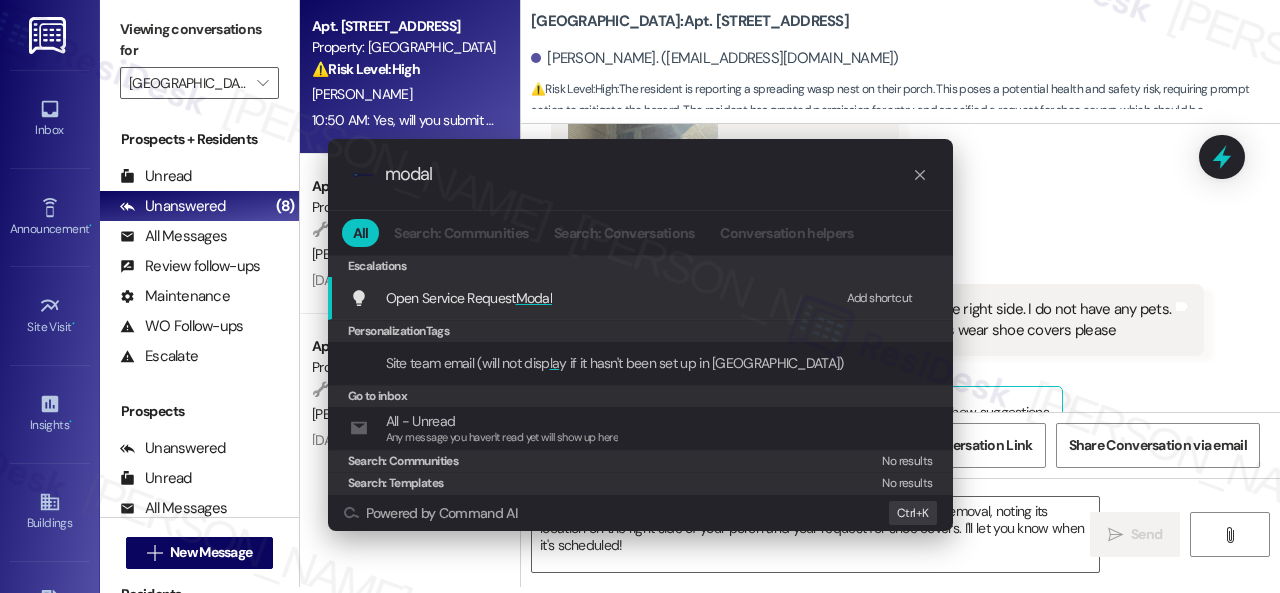 click on "Add shortcut" at bounding box center (880, 298) 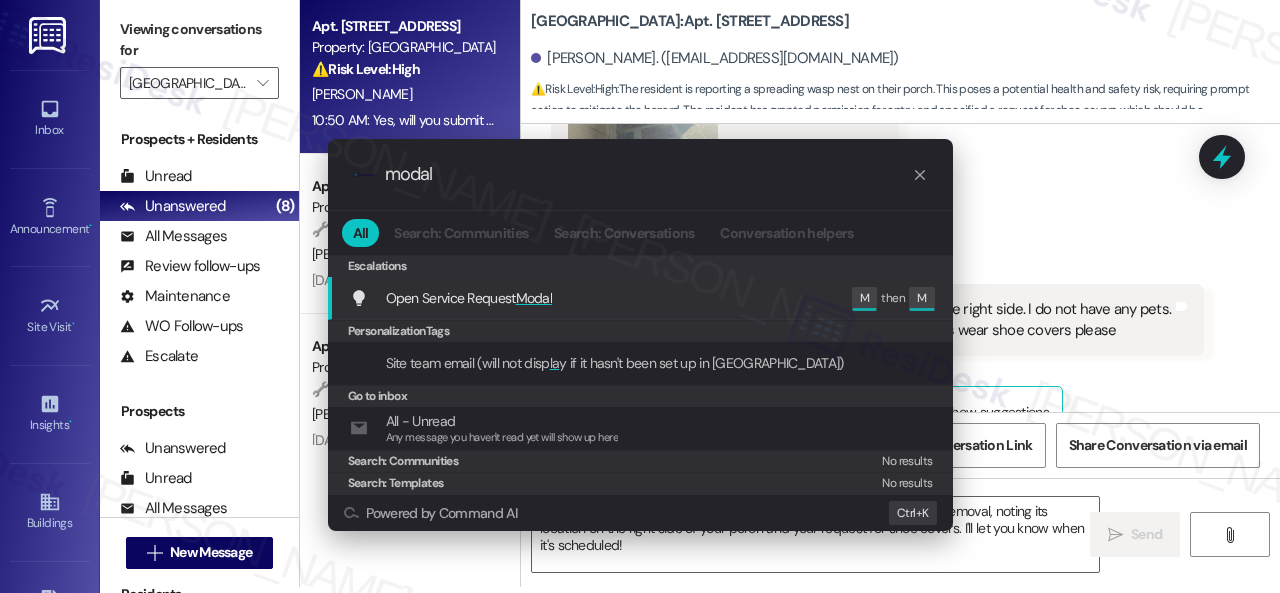 click on "Modal" at bounding box center (534, 298) 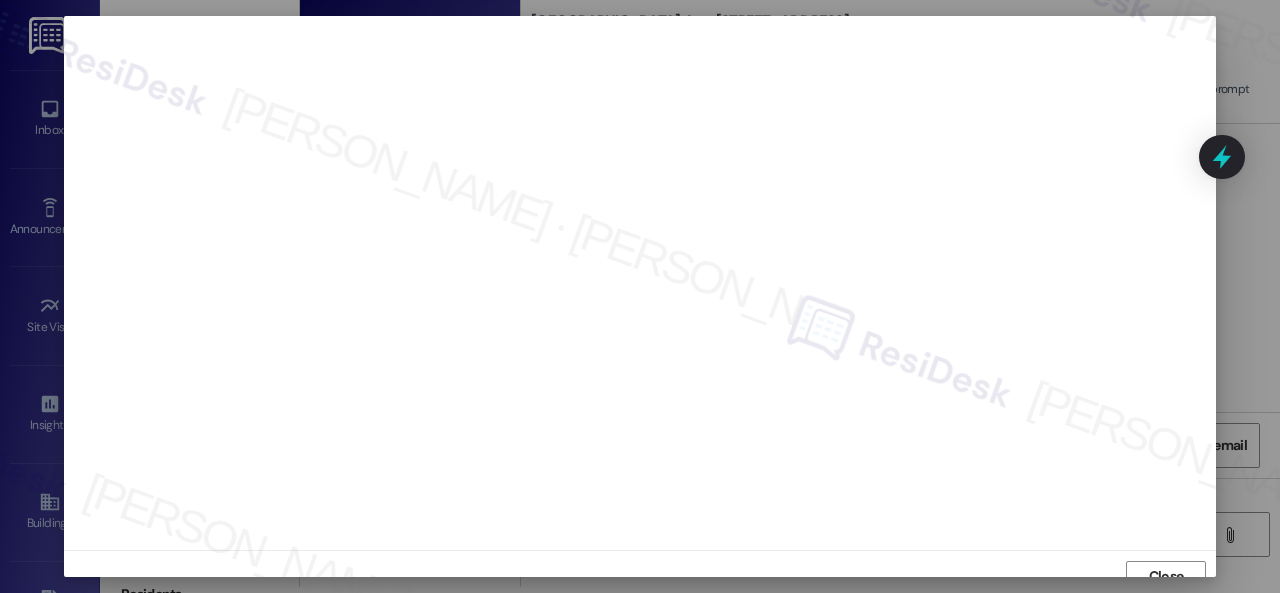 scroll, scrollTop: 15, scrollLeft: 0, axis: vertical 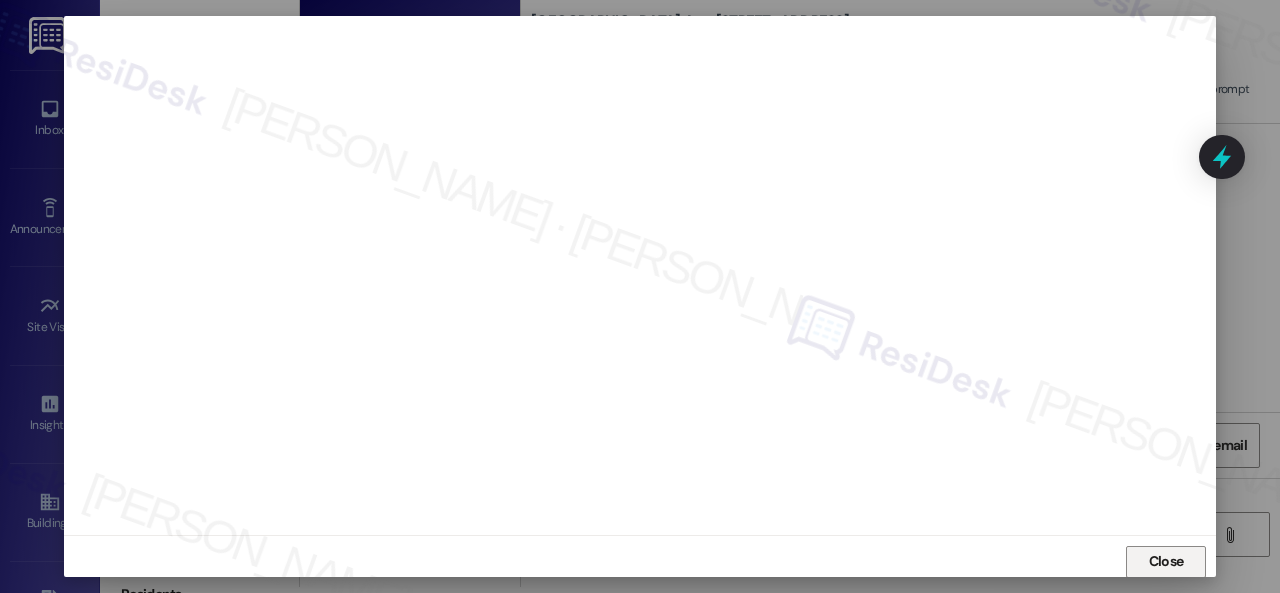 click on "Close" at bounding box center (1166, 561) 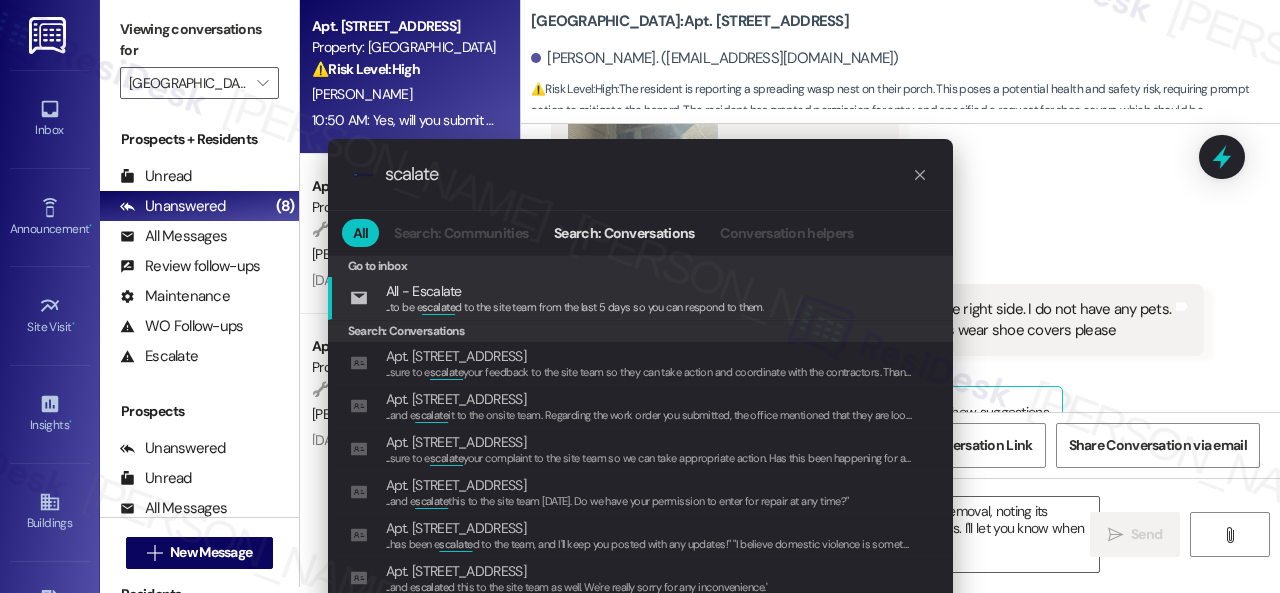 click on ".cls-1{fill:#0a055f;}.cls-2{fill:#0cc4c4;} resideskLogoBlueOrange scalate" at bounding box center [640, 174] 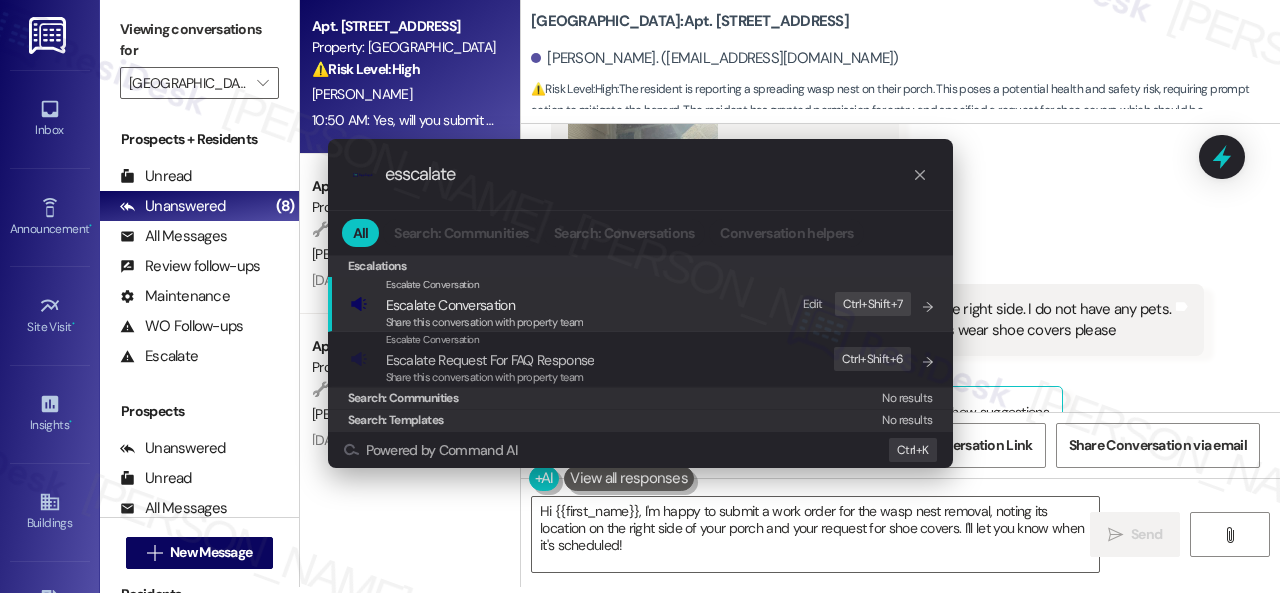 type on "esscalate" 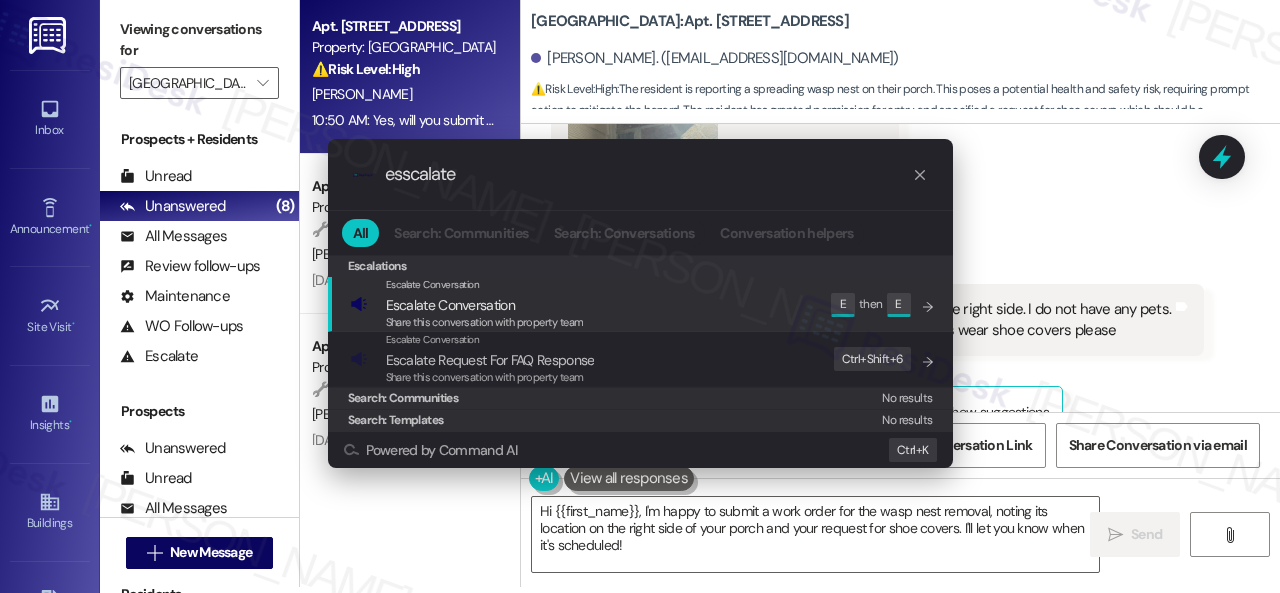 click 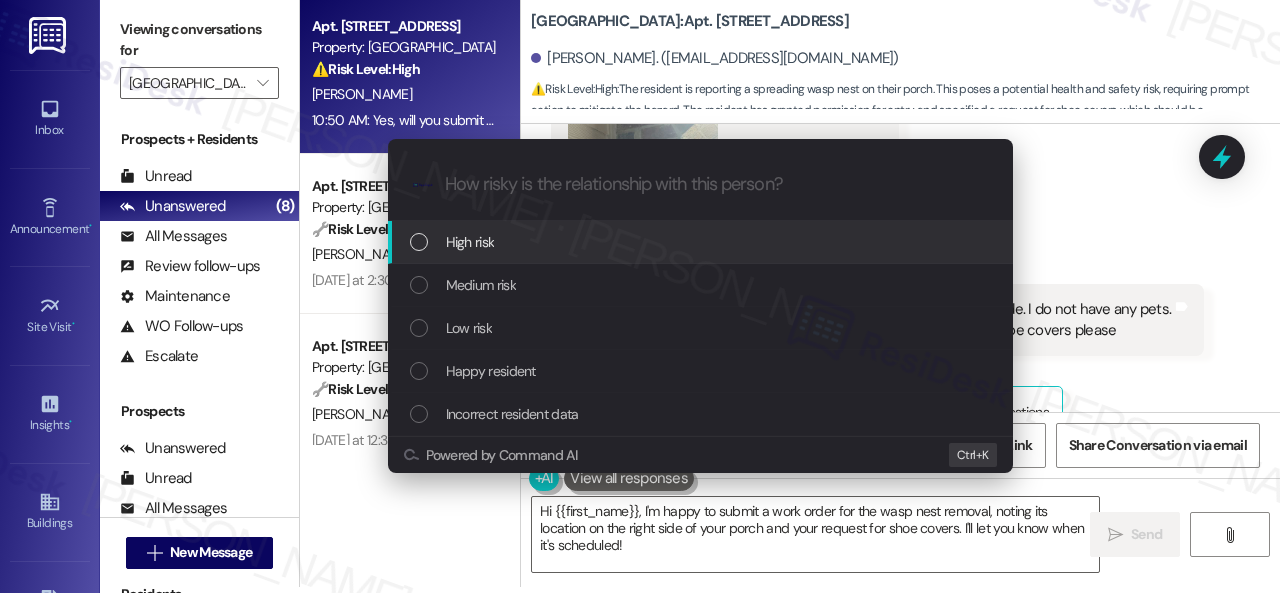 click on "High risk" at bounding box center (470, 242) 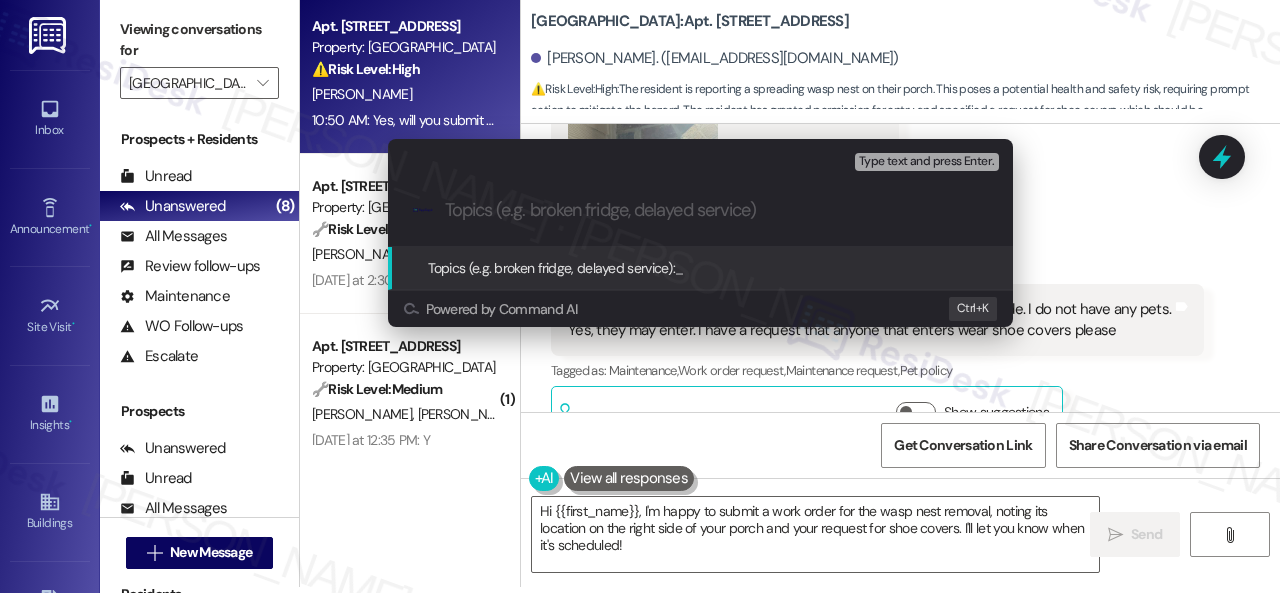 paste on "New work order/s submitted - Pest issue" 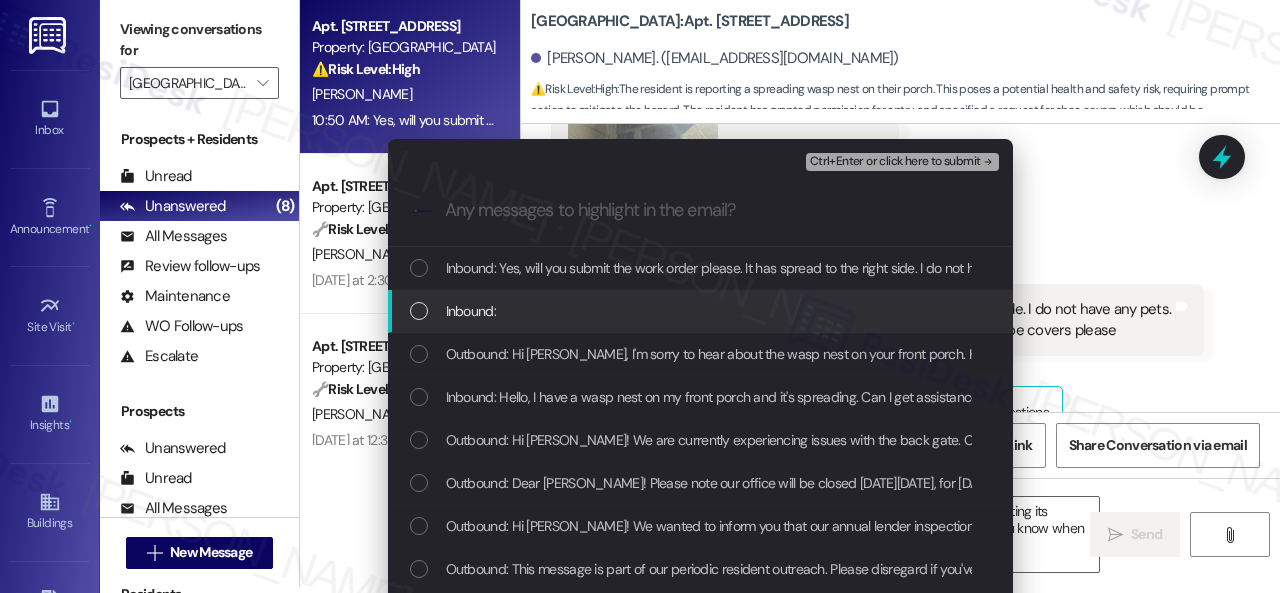 click on "Inbound:" at bounding box center (471, 311) 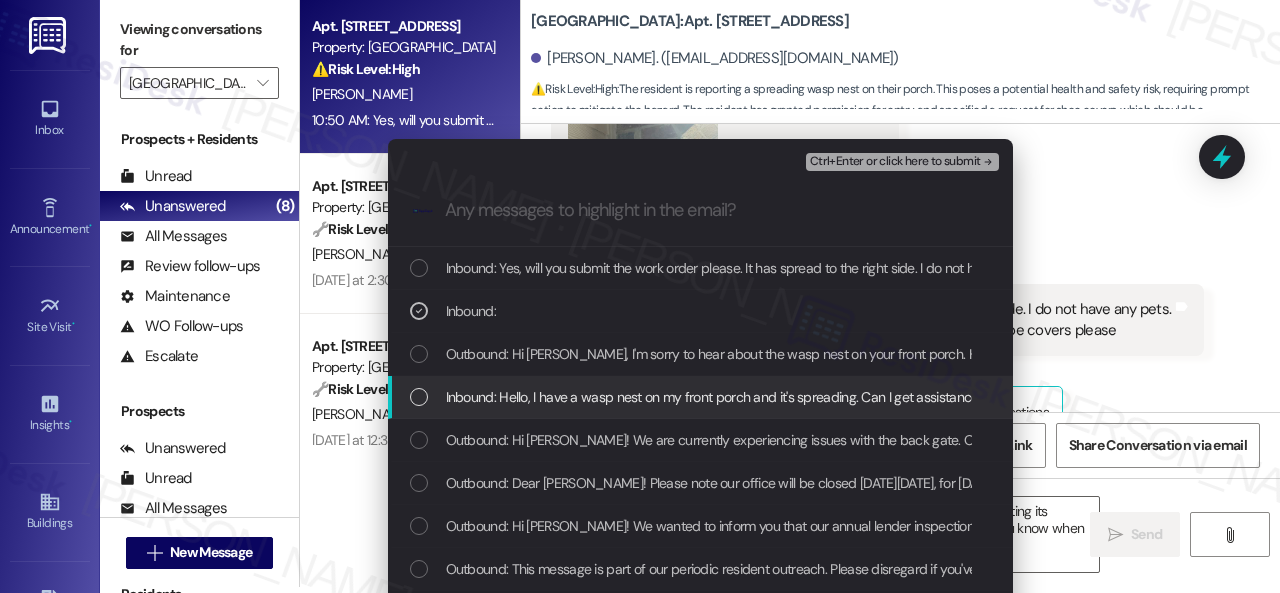 click on "Inbound: Hello, I have a wasp nest on my front porch and it's spreading. Can I get assistance with getting it removed please?" at bounding box center (805, 397) 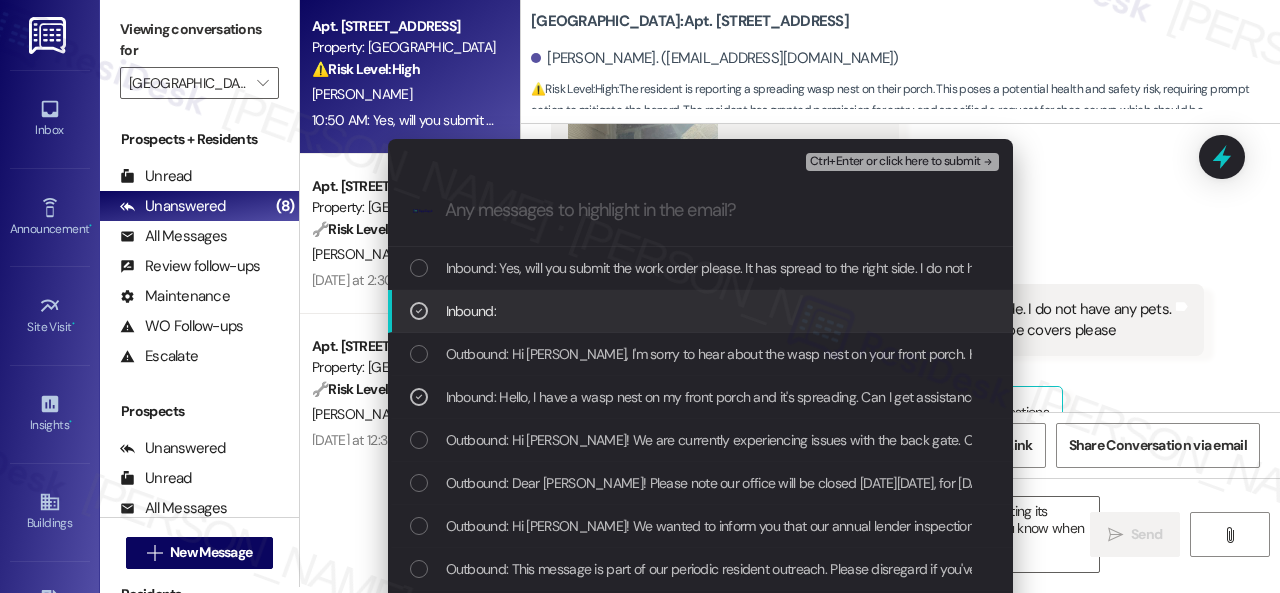 click on "Ctrl+Enter or click here to submit" at bounding box center [895, 162] 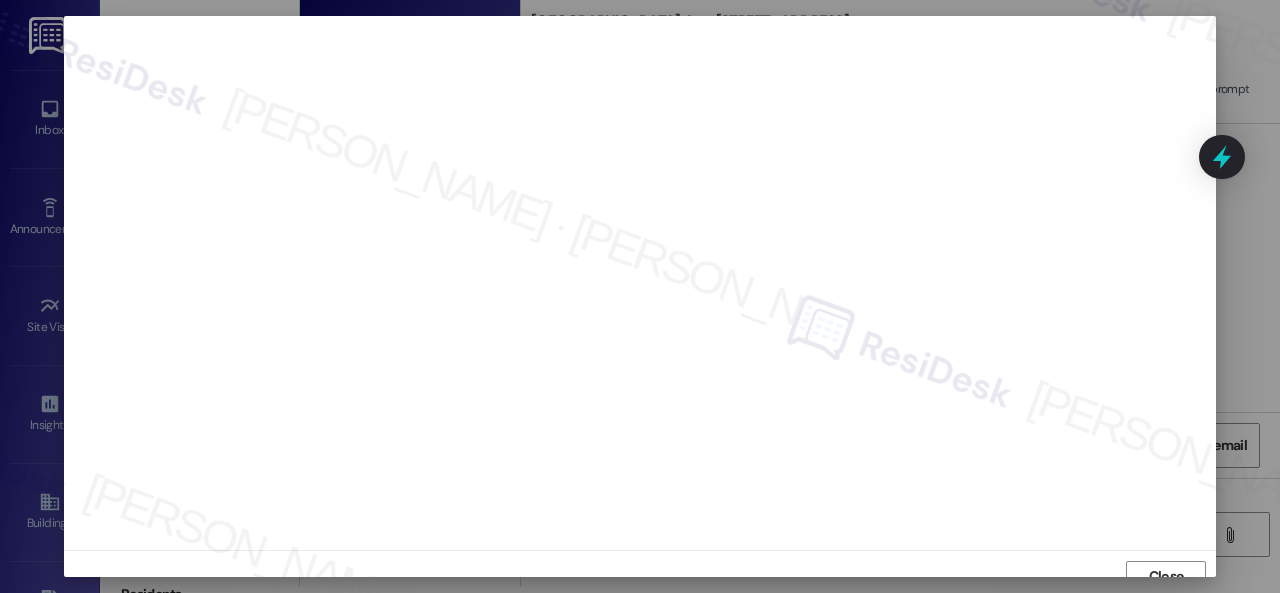 scroll, scrollTop: 15, scrollLeft: 0, axis: vertical 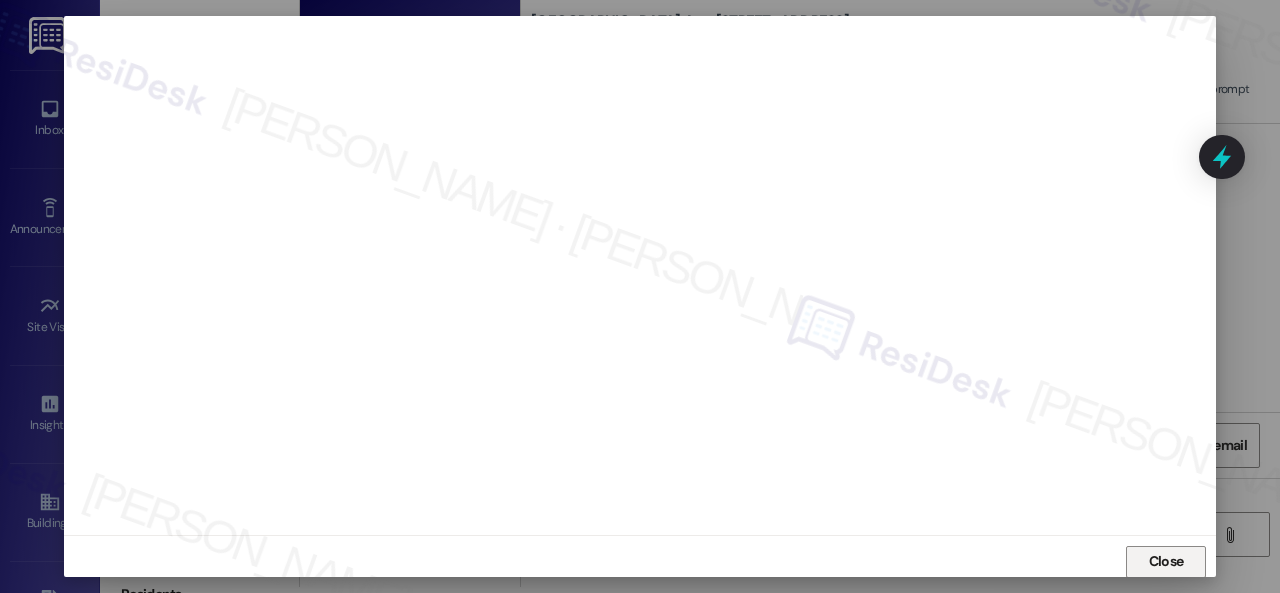 click on "Close" at bounding box center (1166, 561) 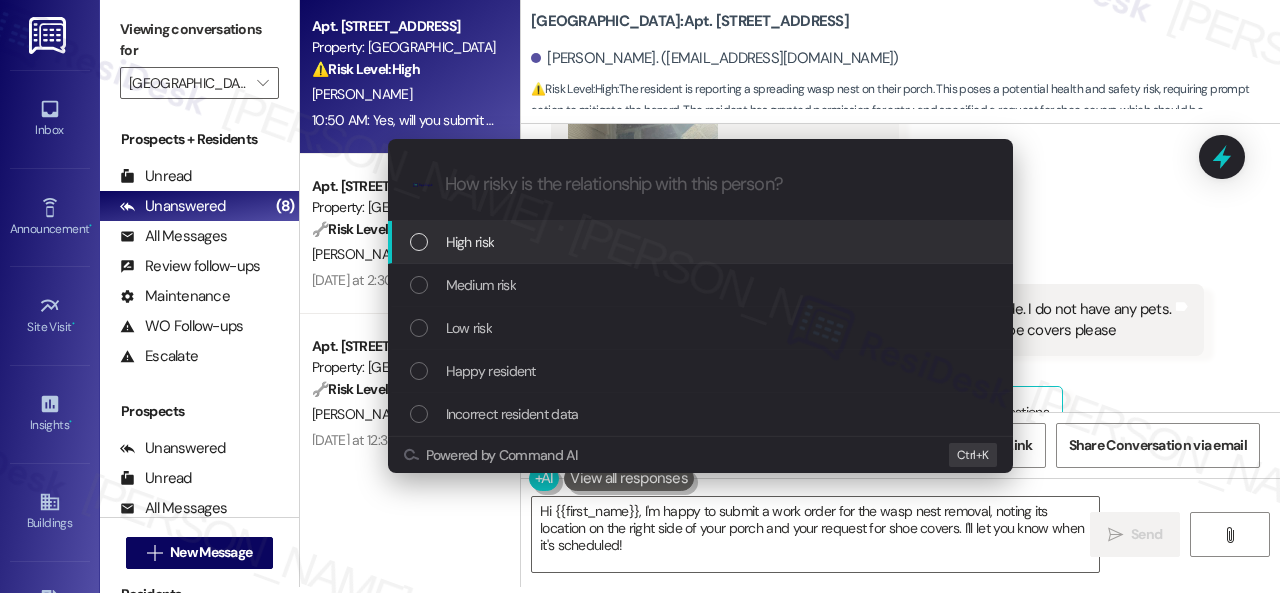 click on "High risk" at bounding box center [470, 242] 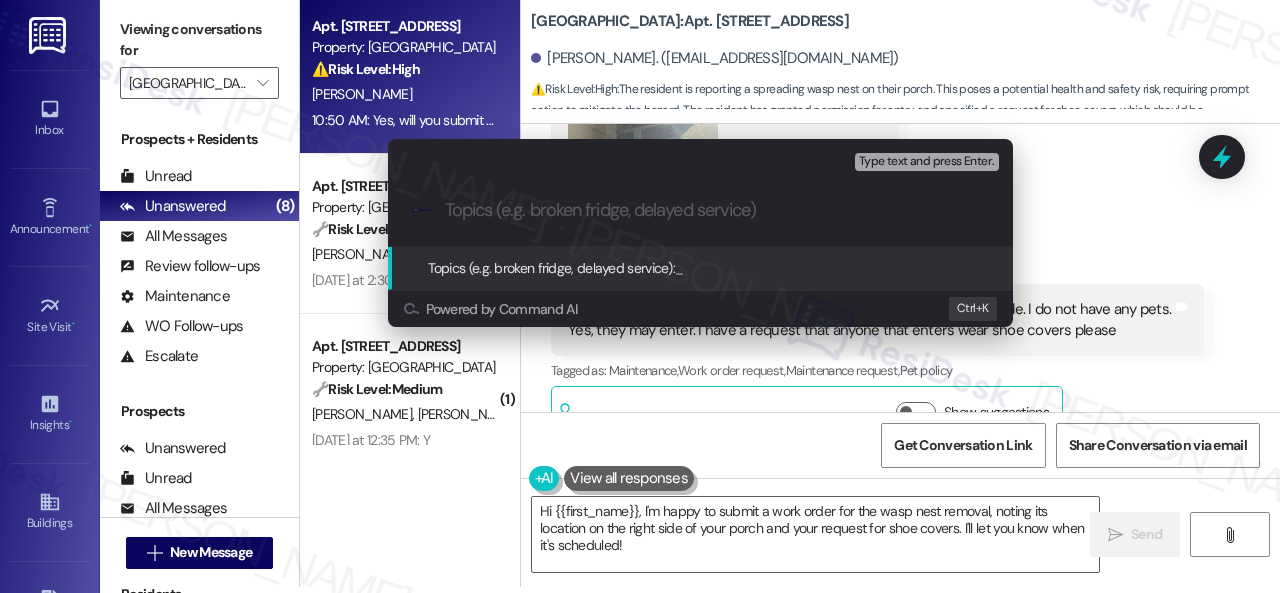 paste on "New work order/s submitted - Pest issue" 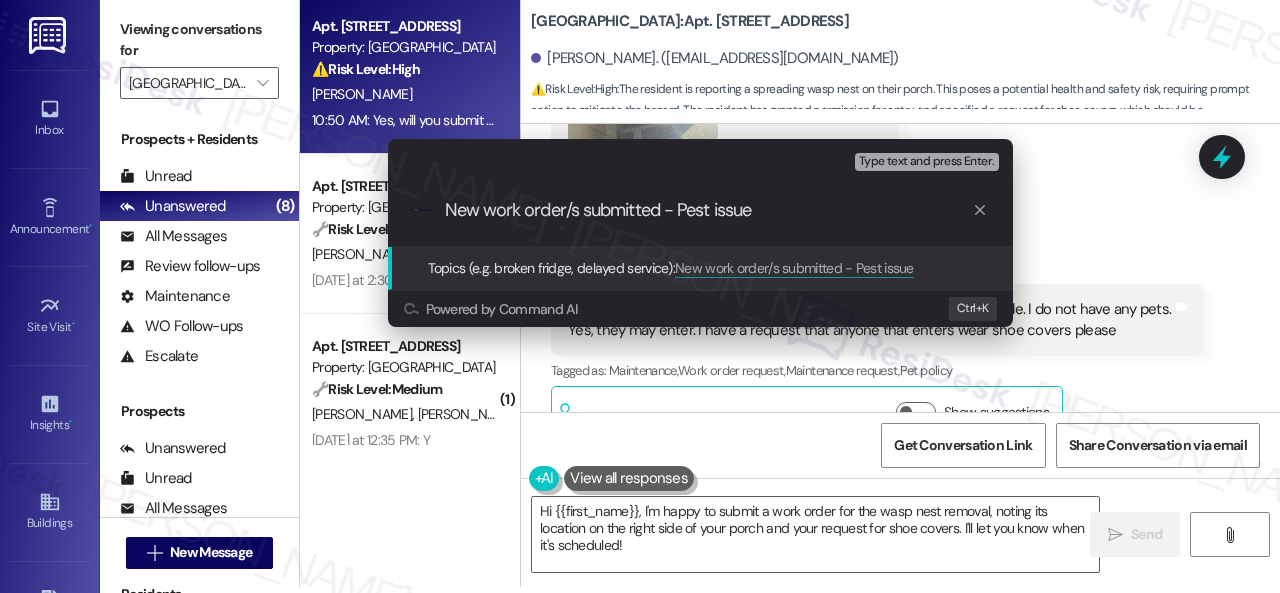 type 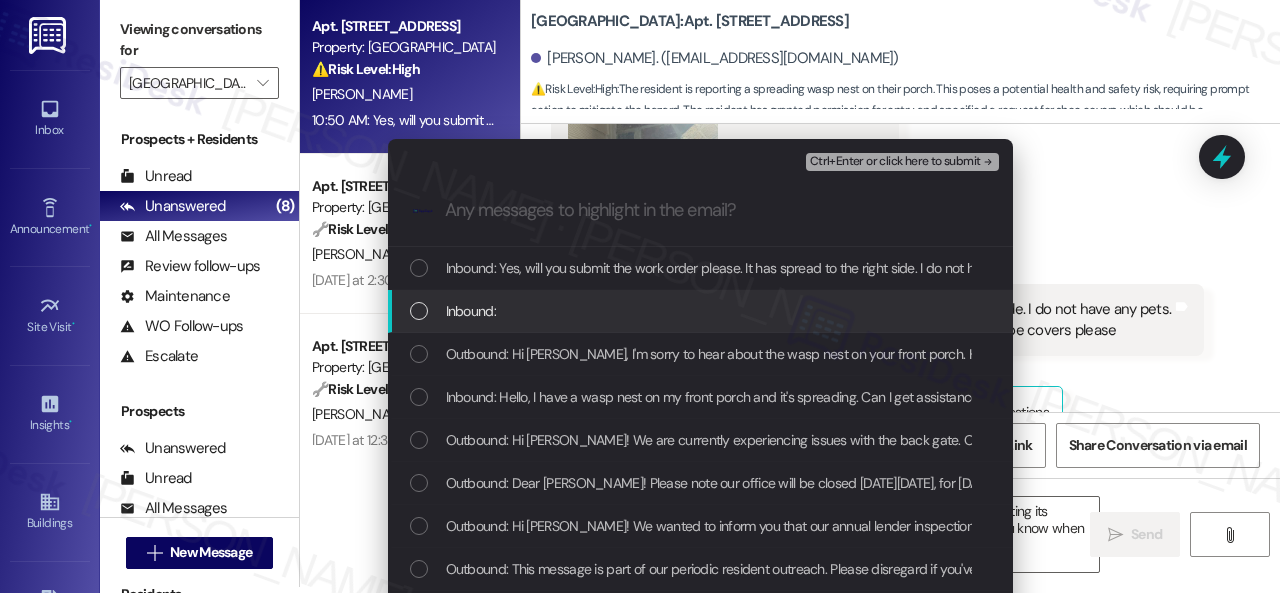 click on "Inbound:" at bounding box center [471, 311] 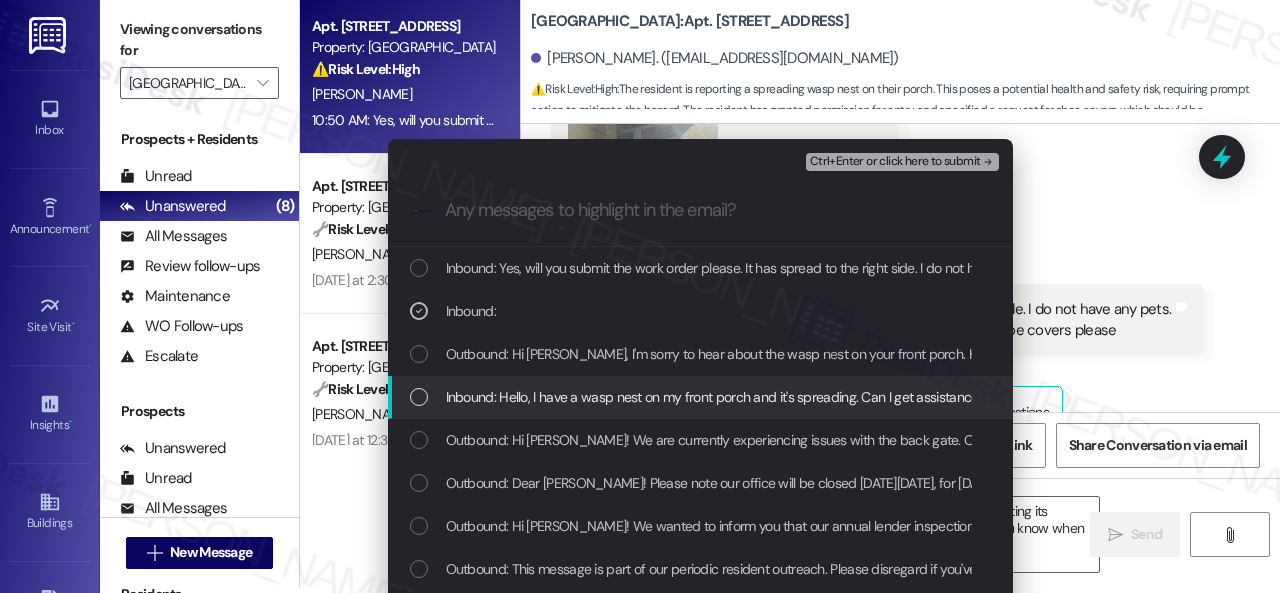 click on "Inbound: Hello, I have a wasp nest on my front porch and it's spreading. Can I get assistance with getting it removed please?" at bounding box center (805, 397) 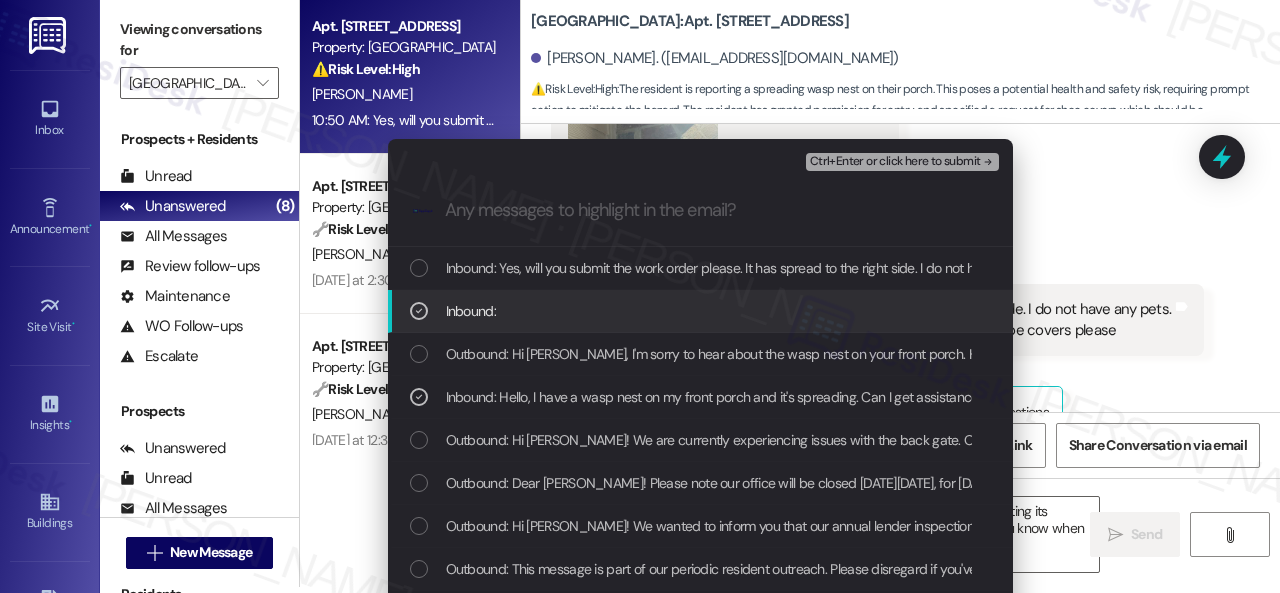 click on "Ctrl+Enter or click here to submit" at bounding box center (895, 162) 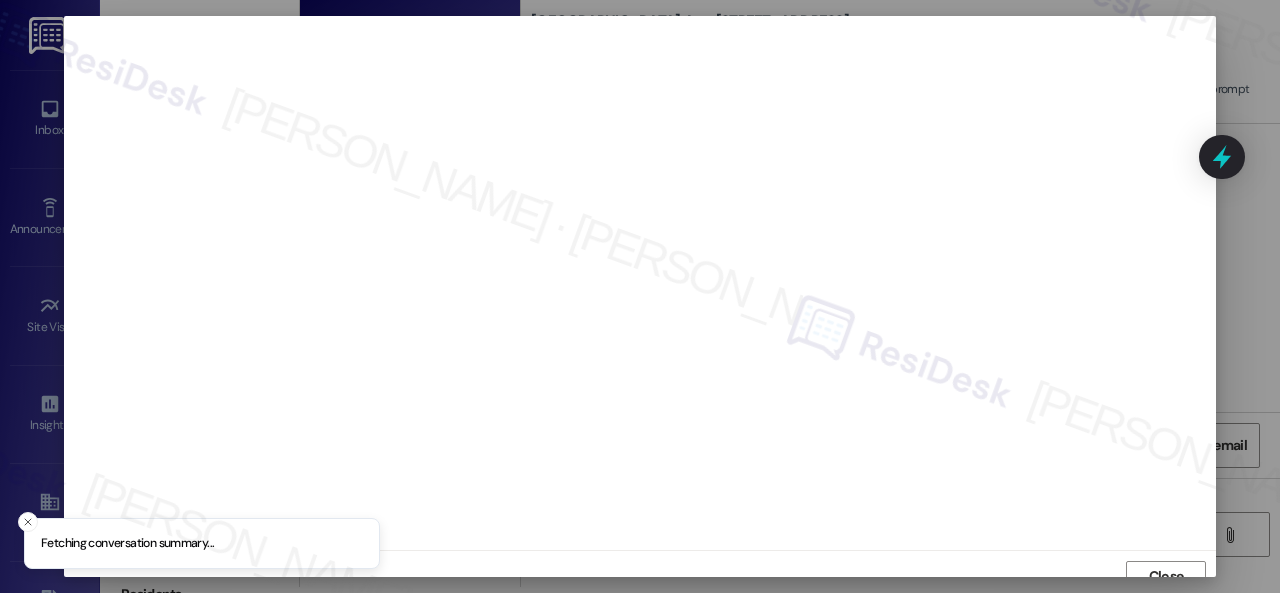 scroll, scrollTop: 15, scrollLeft: 0, axis: vertical 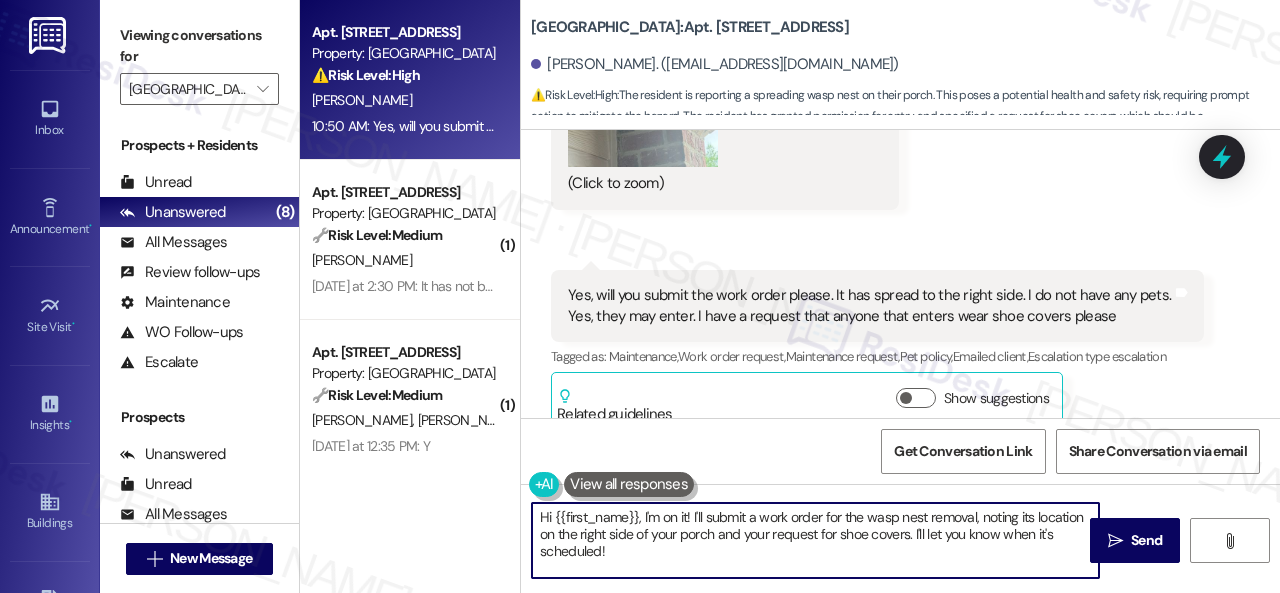 drag, startPoint x: 634, startPoint y: 559, endPoint x: 515, endPoint y: 496, distance: 134.64769 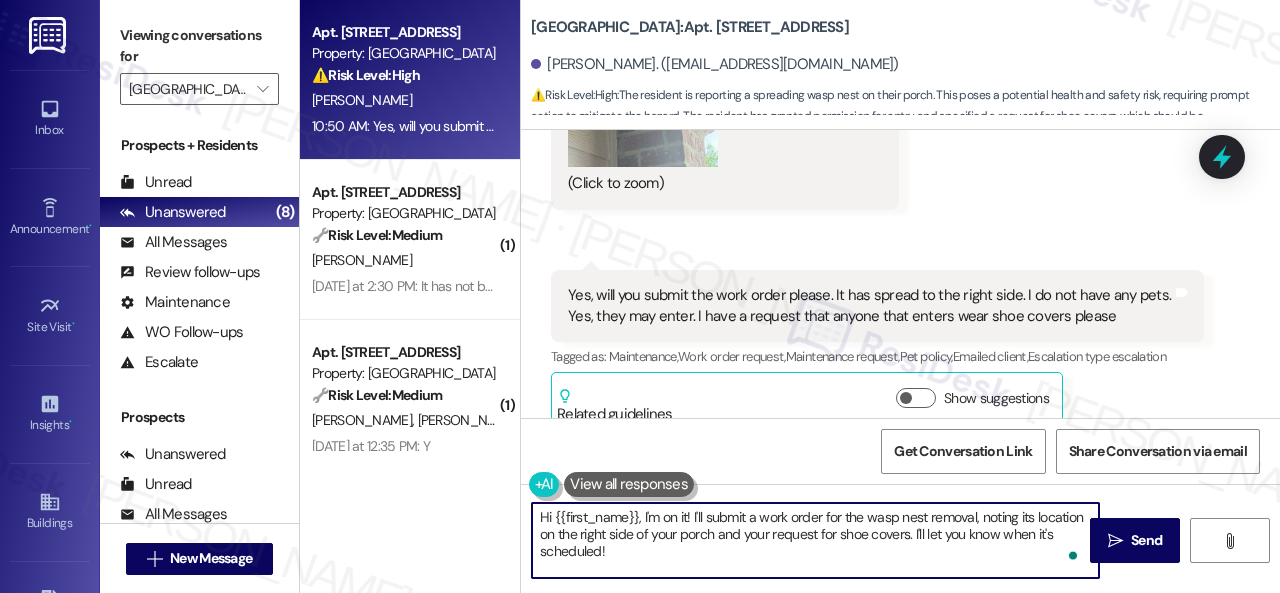 paste on "Thank you. I've submitted a work order on your behalf and notified the site team. Please let me know if you have an update or need anything else." 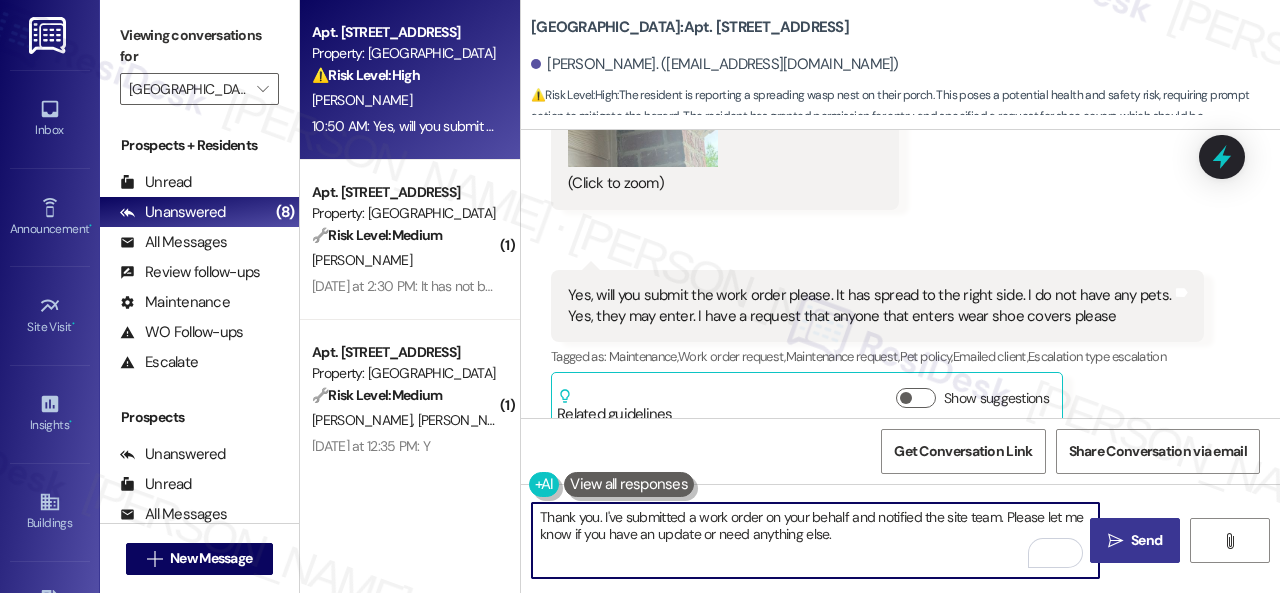 type on "Thank you. I've submitted a work order on your behalf and notified the site team. Please let me know if you have an update or need anything else." 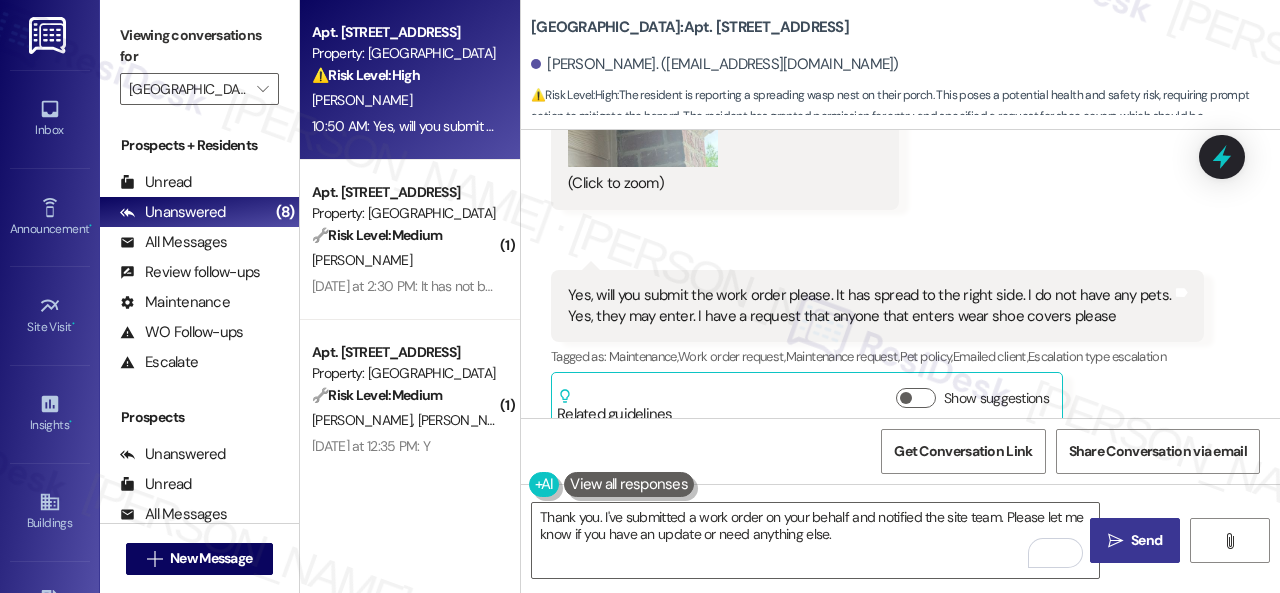 click on "Send" at bounding box center [1146, 540] 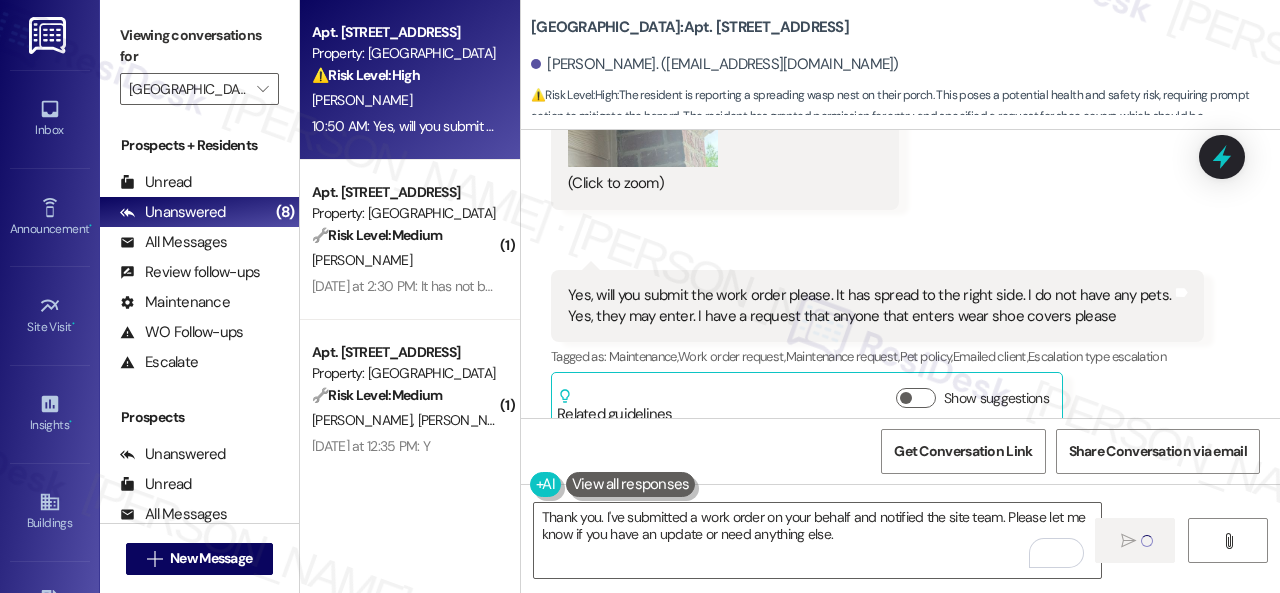 type 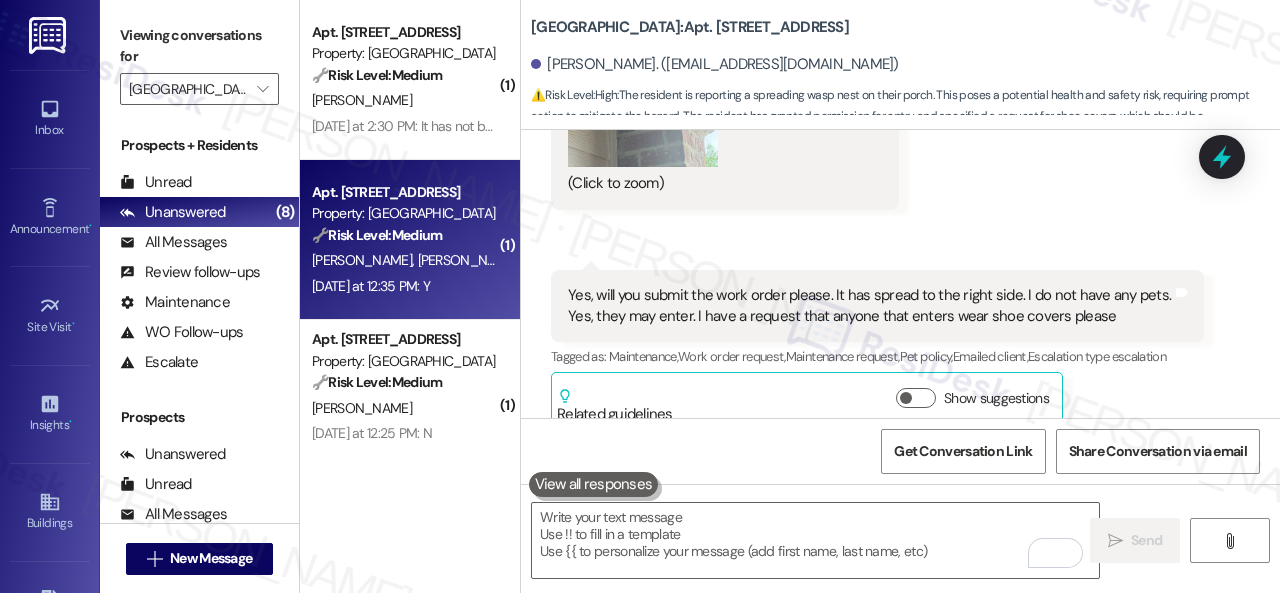 click on "I. Serrano A. Littlejohn" at bounding box center [404, 260] 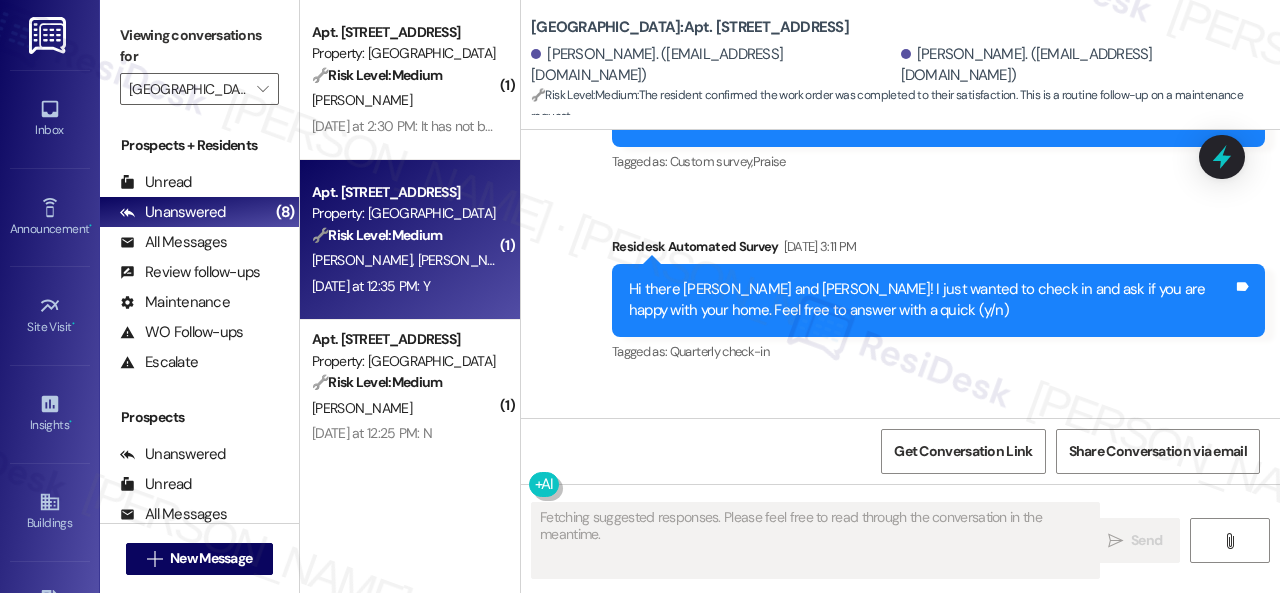 scroll, scrollTop: 15314, scrollLeft: 0, axis: vertical 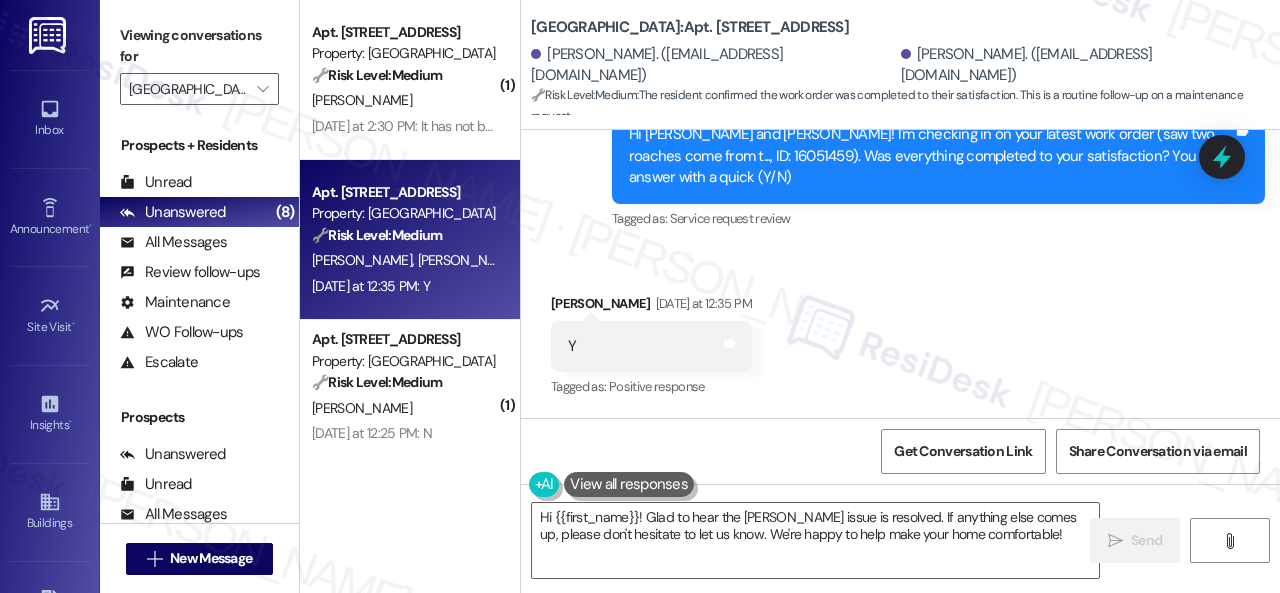 drag, startPoint x: 558, startPoint y: 199, endPoint x: 587, endPoint y: 279, distance: 85.09406 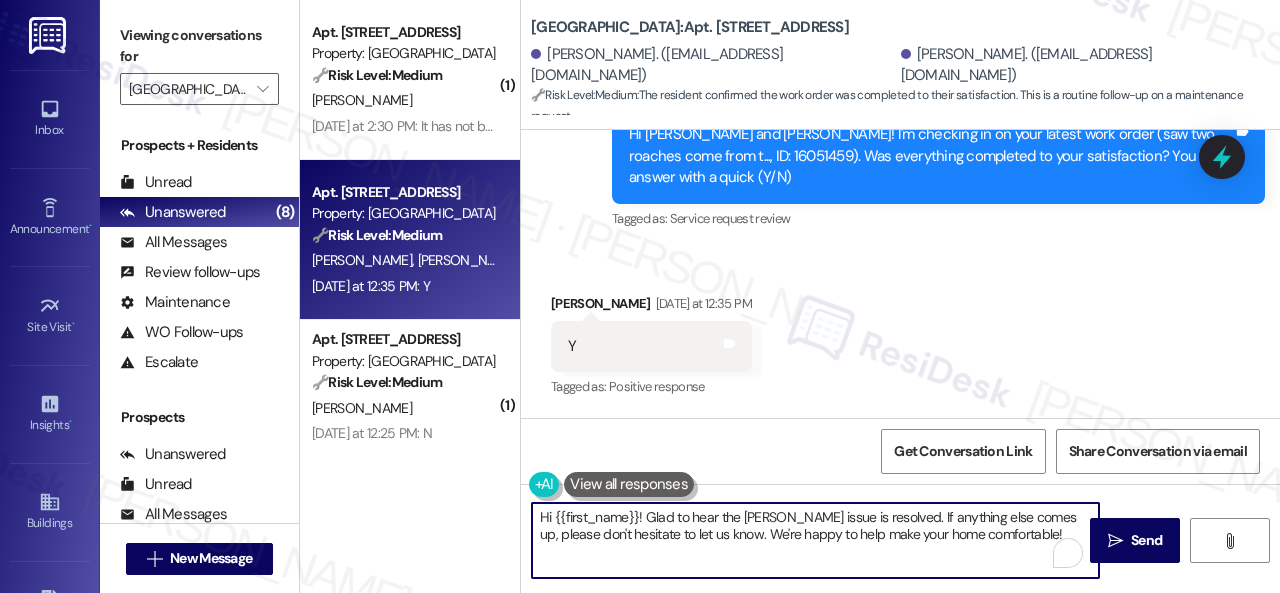 drag, startPoint x: 866, startPoint y: 532, endPoint x: 482, endPoint y: 464, distance: 389.97437 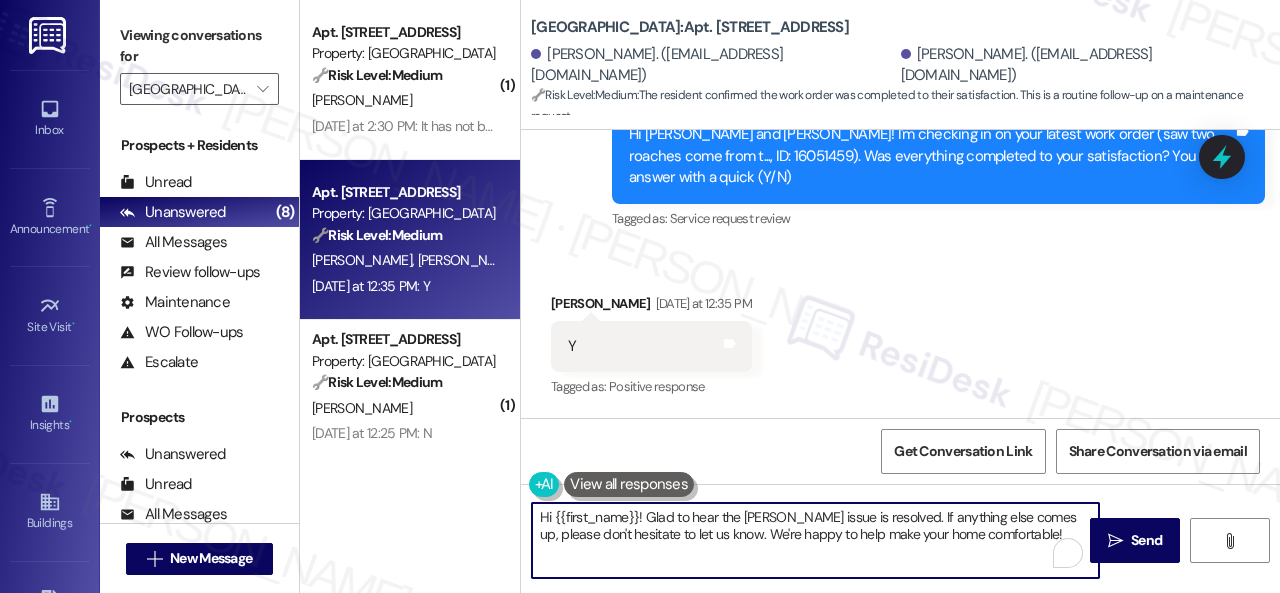 click on "( 1 ) Apt. 2603, 1 Halston South Point Property: Halston South Point 🔧  Risk Level:  Medium The resident is reporting that a previously submitted work order has not been completed. This falls under non-urgent maintenance as it is a follow-up on a previously requested service. C. Collier Yesterday at 2:30 PM: It has not been completed  Yesterday at 2:30 PM: It has not been completed  Apt. 2203, 1 Halston South Point Property: Halston South Point 🔧  Risk Level:  Medium The resident confirmed the work order was completed to their satisfaction. This is a routine follow-up on a maintenance request. I. Serrano A. Littlejohn Yesterday at 12:35 PM: Y Yesterday at 12:35 PM: Y ( 1 ) Apt. 2201, 1 Halston South Point Property: Halston South Point 🔧  Risk Level:  Medium A. Dean Yesterday at 12:25 PM: N Yesterday at 12:25 PM: N Archived on 03/18/2025 ( 1 ) Apt. 1002, 1 Halston South Point Property: Halston South Point 🔧  Risk Level:  Medium S. Smith Apt. 1603, 1 Halston South Point Property: Halston South Point" at bounding box center [790, 296] 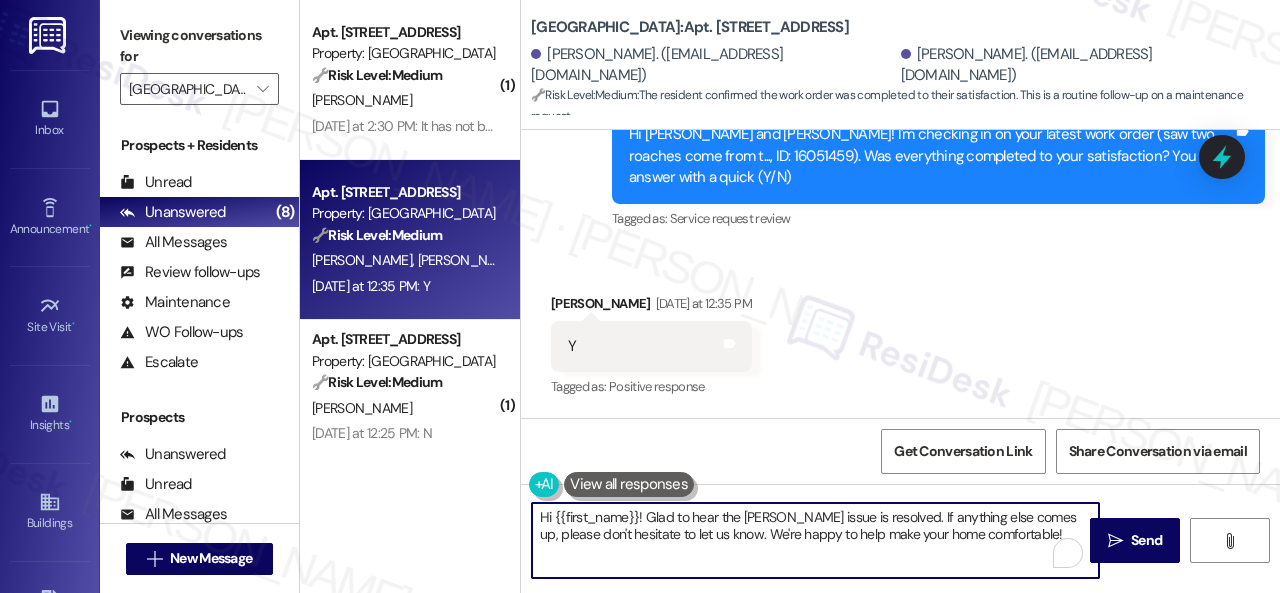 paste on "Awesome — glad everything’s sorted! If {{property}} was up to your expectations, just reply “Yes.” If not, no worries — feel free to share your thoughts. We’re always looking to get better" 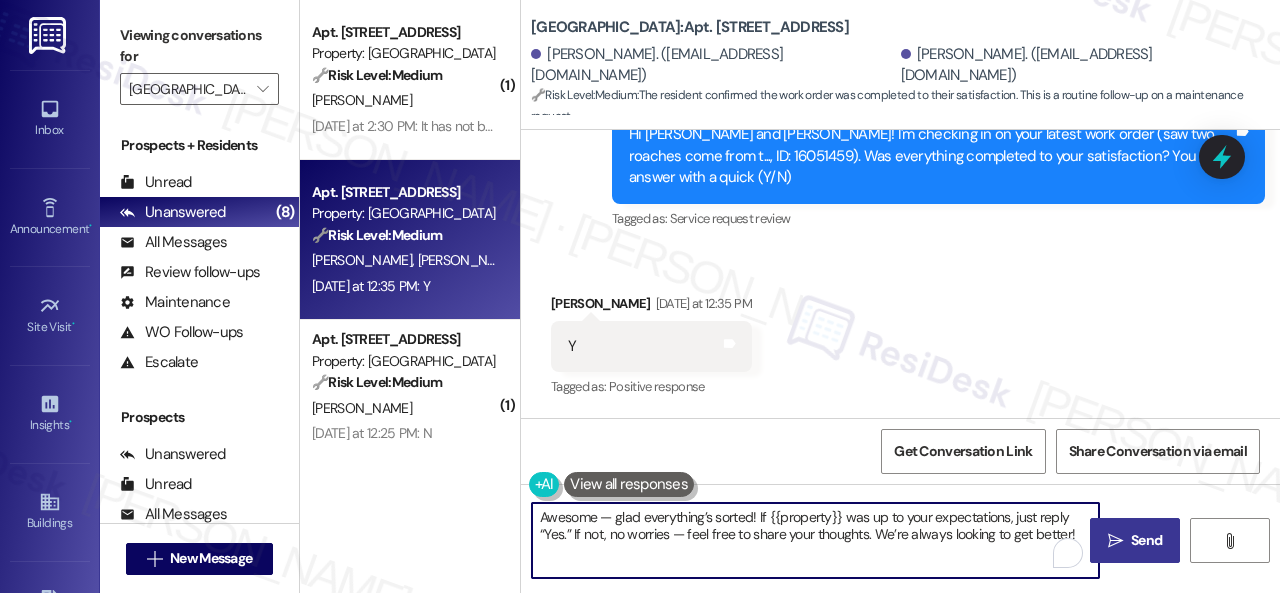 type on "Awesome — glad everything’s sorted! If {{property}} was up to your expectations, just reply “Yes.” If not, no worries — feel free to share your thoughts. We’re always looking to get better!" 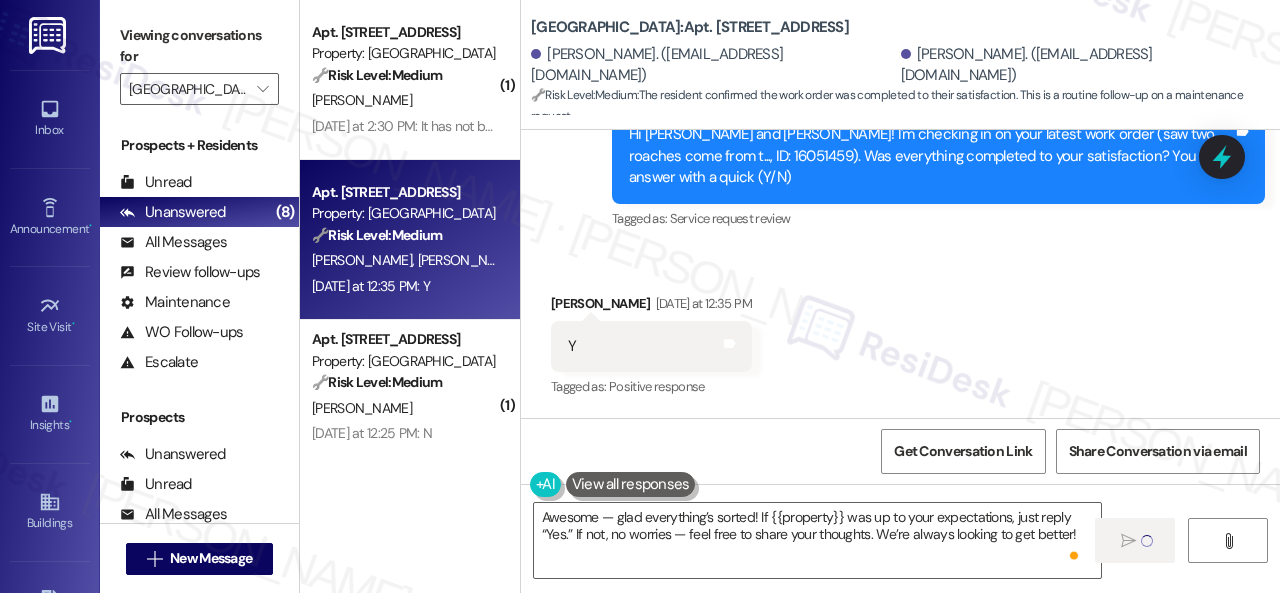 type 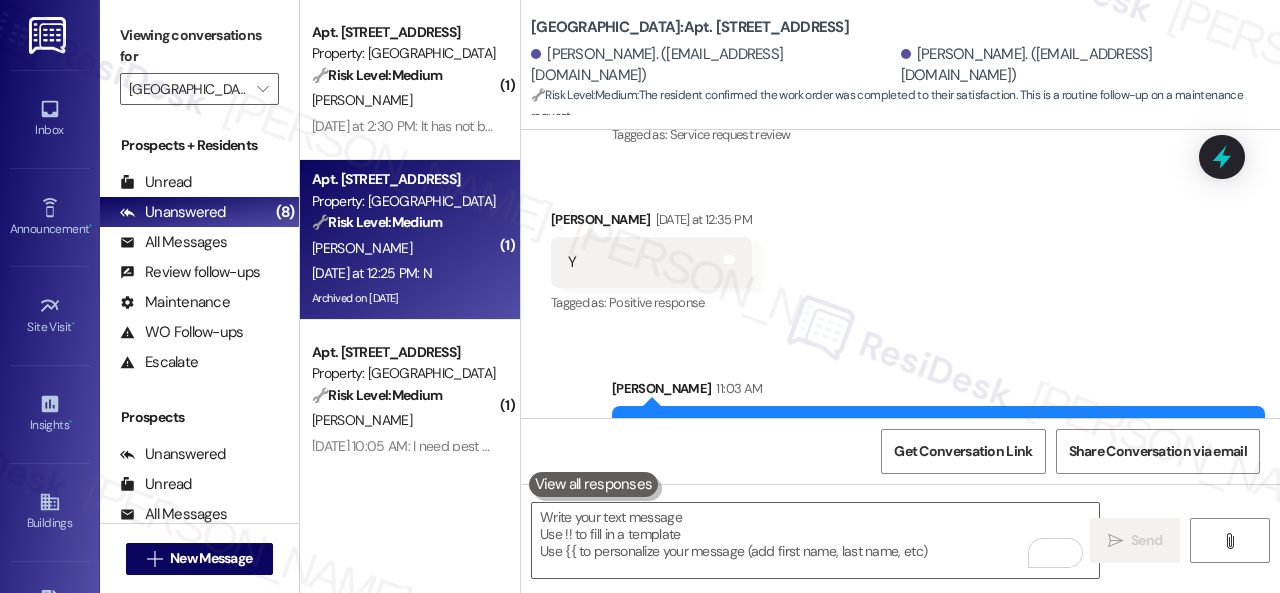 click on "[PERSON_NAME]" at bounding box center (404, 248) 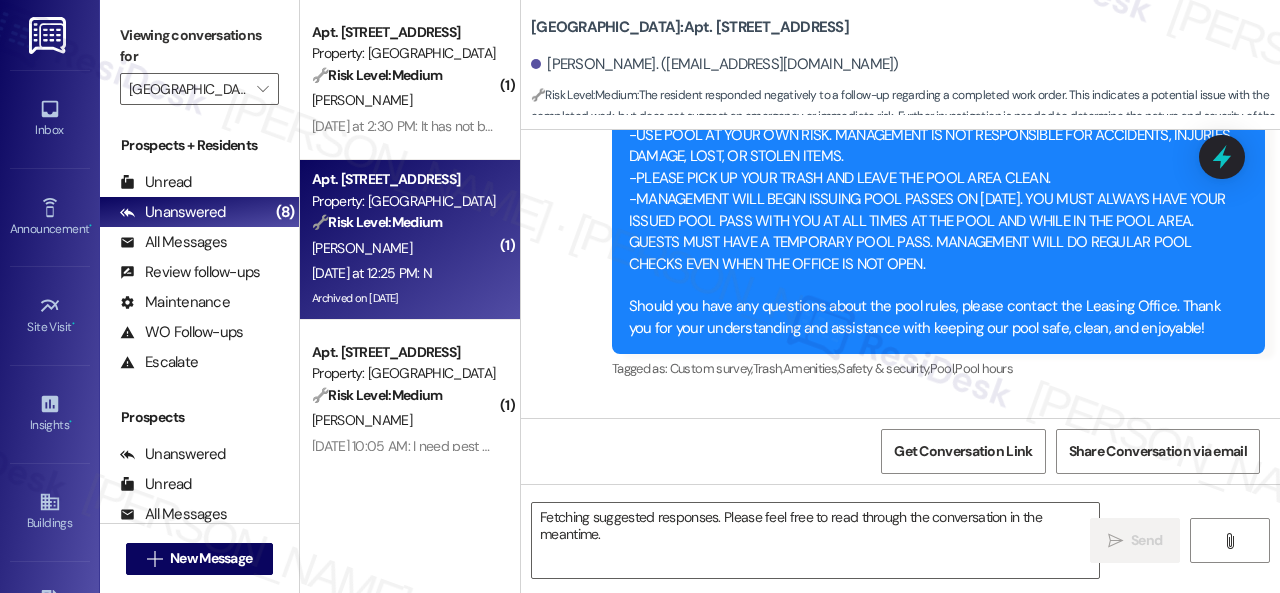 scroll, scrollTop: 22876, scrollLeft: 0, axis: vertical 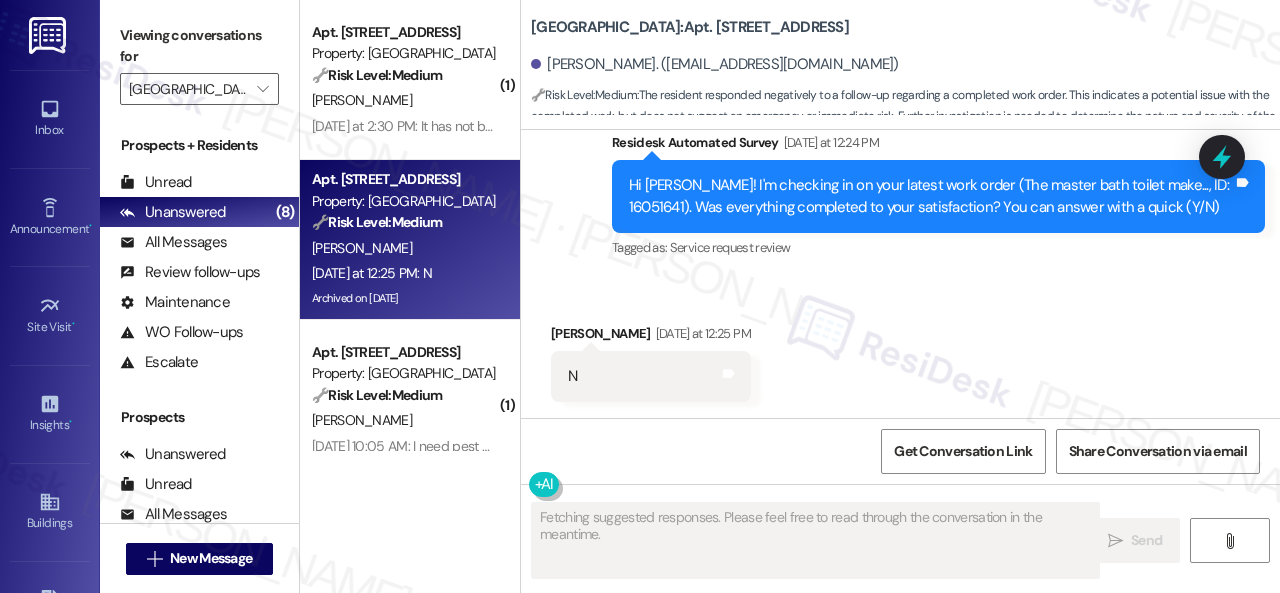 click on "Survey, sent via SMS Residesk Automated Survey Yesterday at 12:24 PM Hi Alice! I'm checking in on your latest work order (The master bath toilet make..., ID: 16051641). Was everything completed to your satisfaction? You can answer with a quick (Y/N) Tags and notes Tagged as:   Service request review Click to highlight conversations about Service request review" at bounding box center [900, 182] 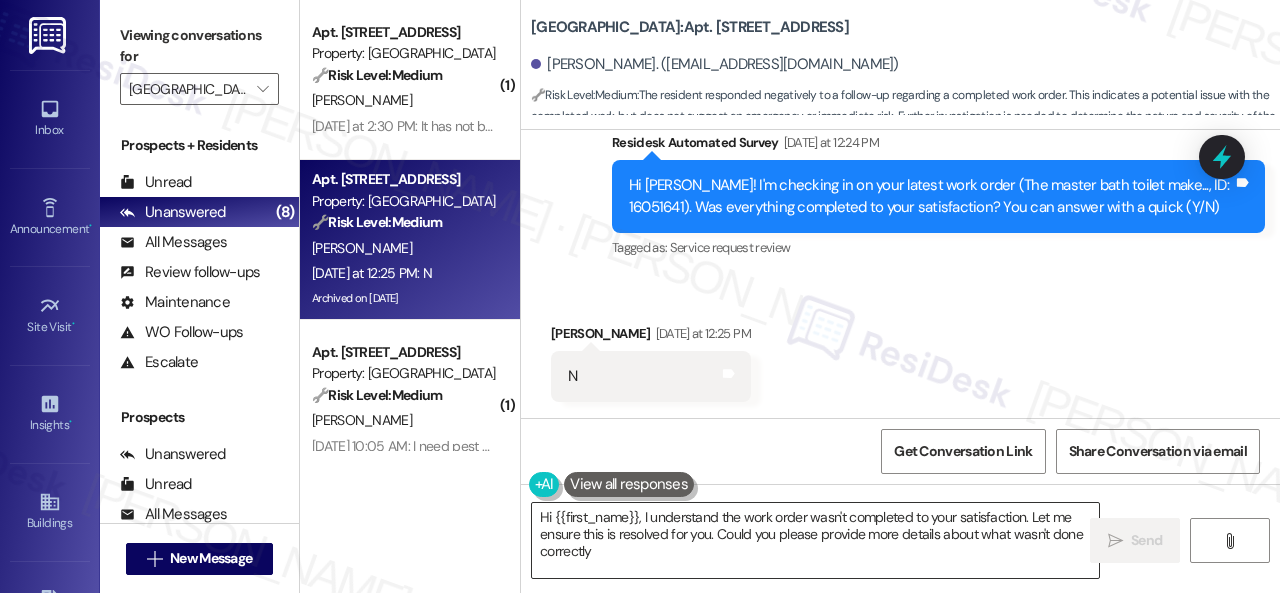 type on "Hi {{first_name}}, I understand the work order wasn't completed to your satisfaction. Let me ensure this is resolved for you. Could you please provide more details about what wasn't done correctly?" 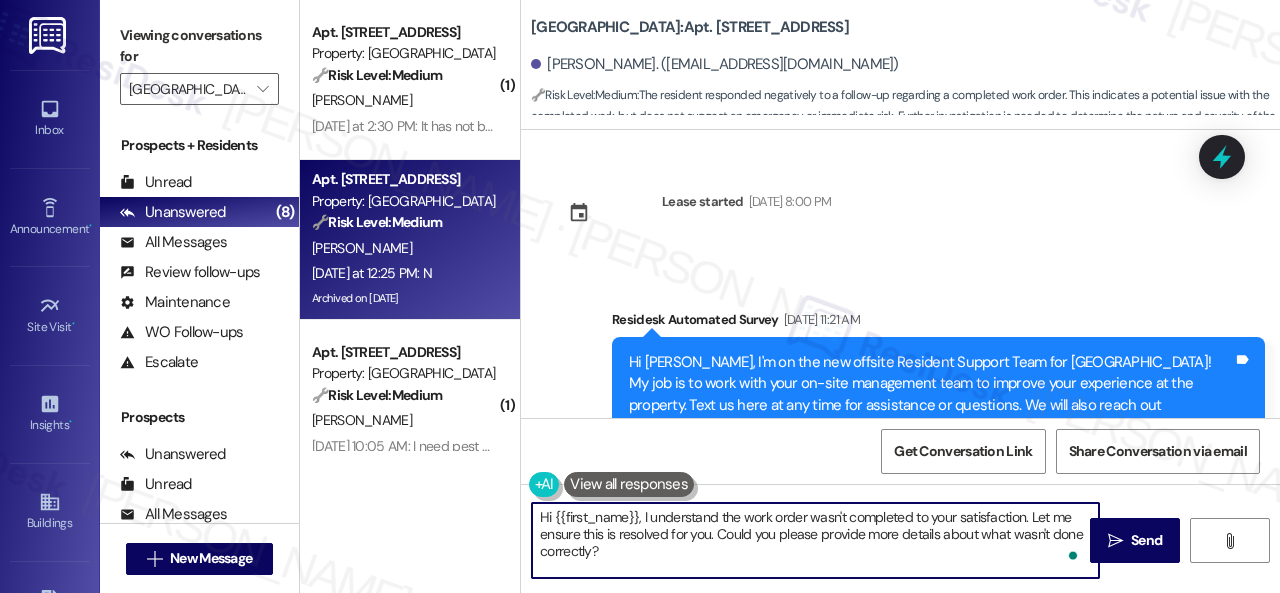 click on "( 1 ) Apt. [STREET_ADDRESS] Property: [GEOGRAPHIC_DATA] 🔧  Risk Level:  Medium The resident is reporting that a previously submitted work order has not been completed. This falls under non-urgent maintenance as it is a follow-up on a previously requested service. [PERSON_NAME] [DATE] at 2:30 PM: It has not been completed  [DATE] at 2:30 PM: It has not been completed  Apt. [STREET_ADDRESS] Property: [GEOGRAPHIC_DATA] 🔧  Risk Level:  Medium The resident responded negatively to a follow-up regarding a completed work order. This indicates a potential issue with the completed work, but does not suggest an emergency or immediate risk. Further investigation is needed to determine the nature and severity of the problem. [PERSON_NAME] [DATE] at 12:25 PM: N [DATE] at 12:25 PM: N Archived on [DATE] ( 1 ) Apt. [GEOGRAPHIC_DATA] Property: [GEOGRAPHIC_DATA] 🔧  Risk Level:  Medium [PERSON_NAME] Apt. 1603, 1 [GEOGRAPHIC_DATA] Property: [GEOGRAPHIC_DATA] 🔧  Risk Level:" at bounding box center (790, 296) 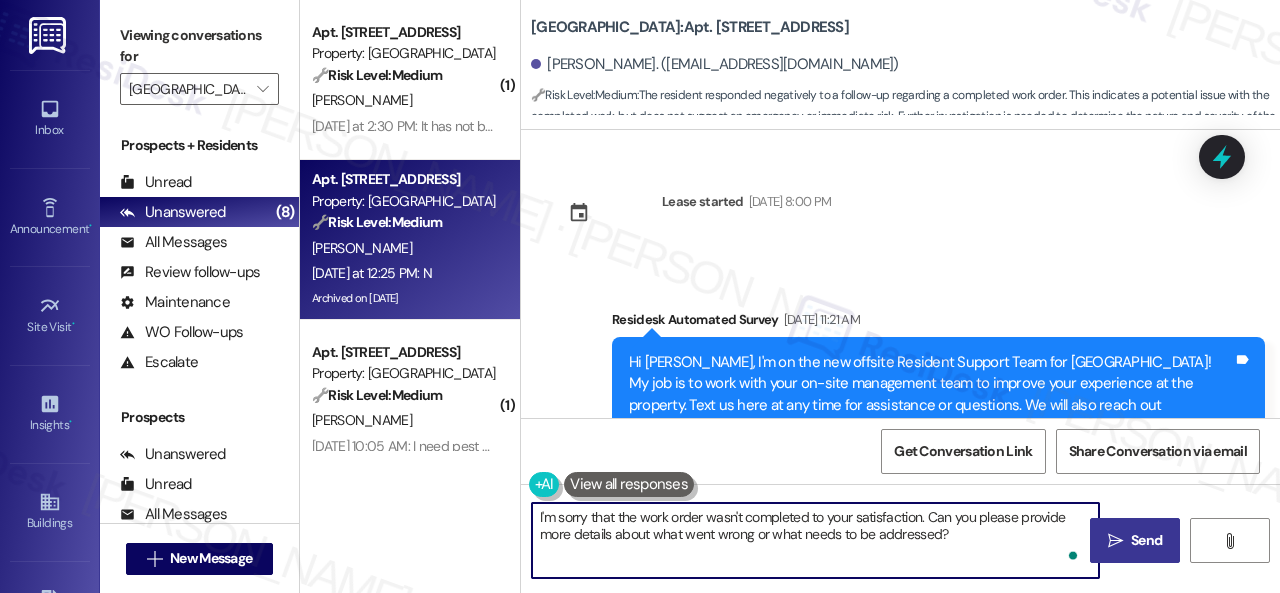 scroll, scrollTop: 0, scrollLeft: 0, axis: both 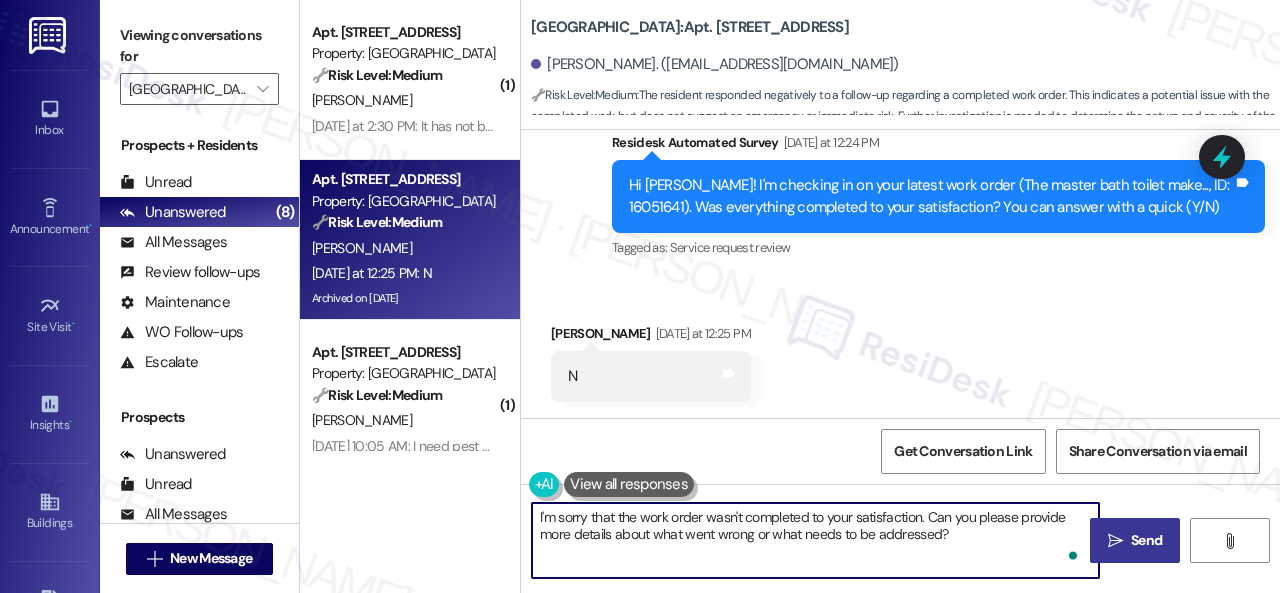type on "I'm sorry that the work order wasn't completed to your satisfaction. Can you please provide more details about what went wrong or what needs to be addressed?" 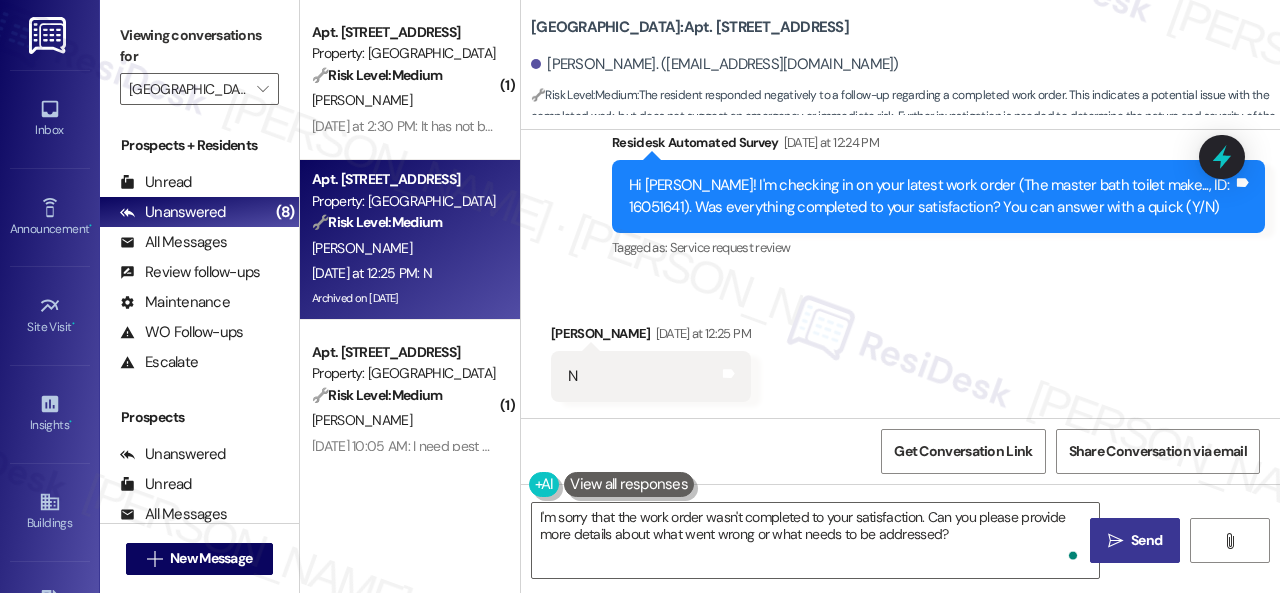 click on "" at bounding box center [1115, 541] 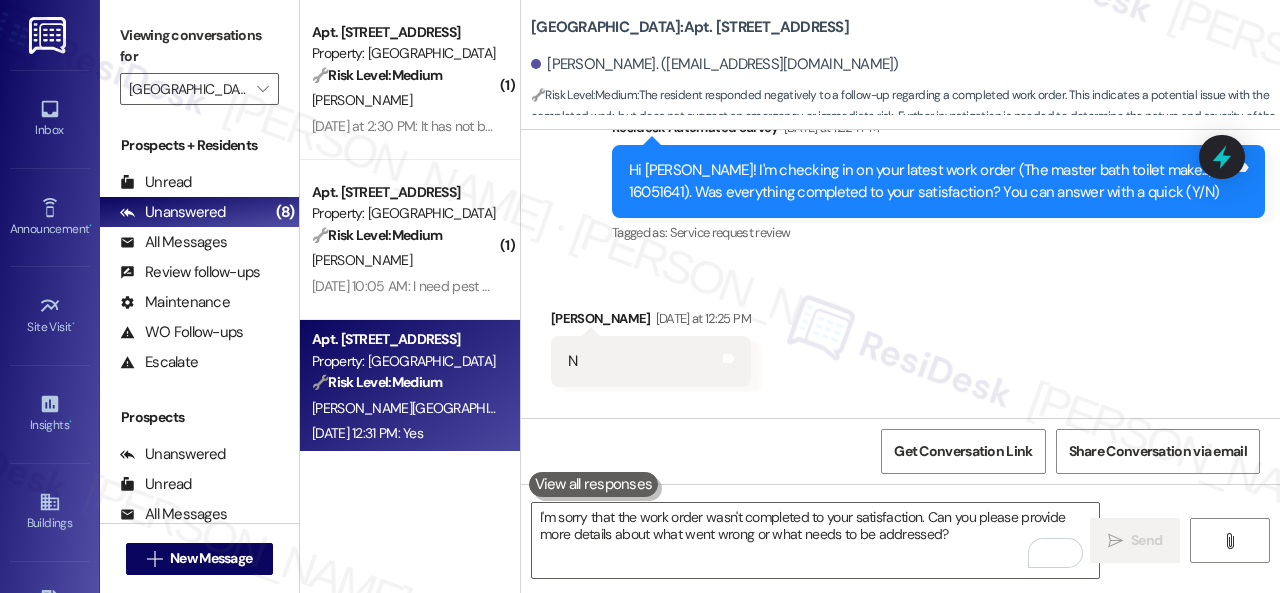 click on "F. Houston C. Jones" at bounding box center [404, 408] 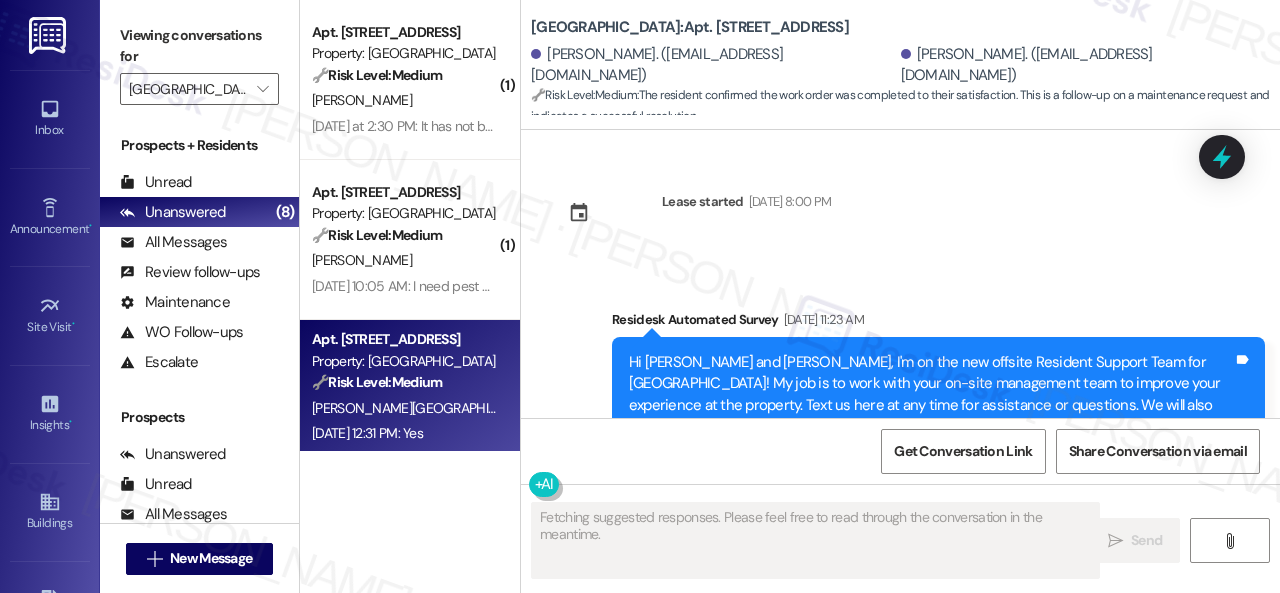 scroll, scrollTop: 22834, scrollLeft: 0, axis: vertical 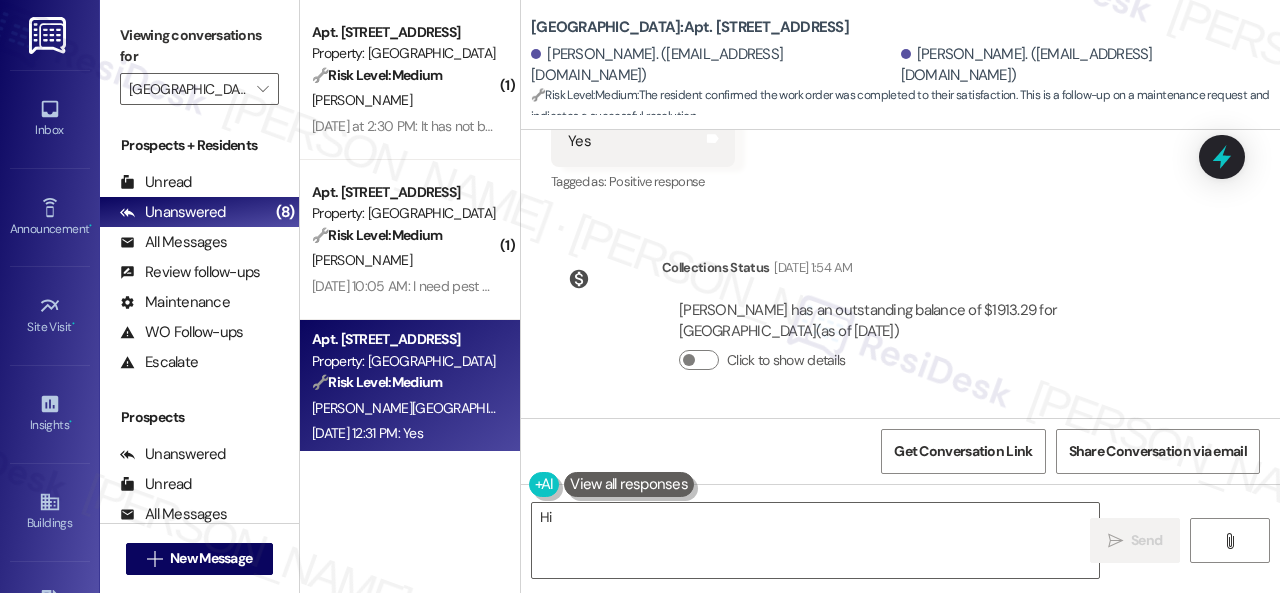 click at bounding box center (607, 279) 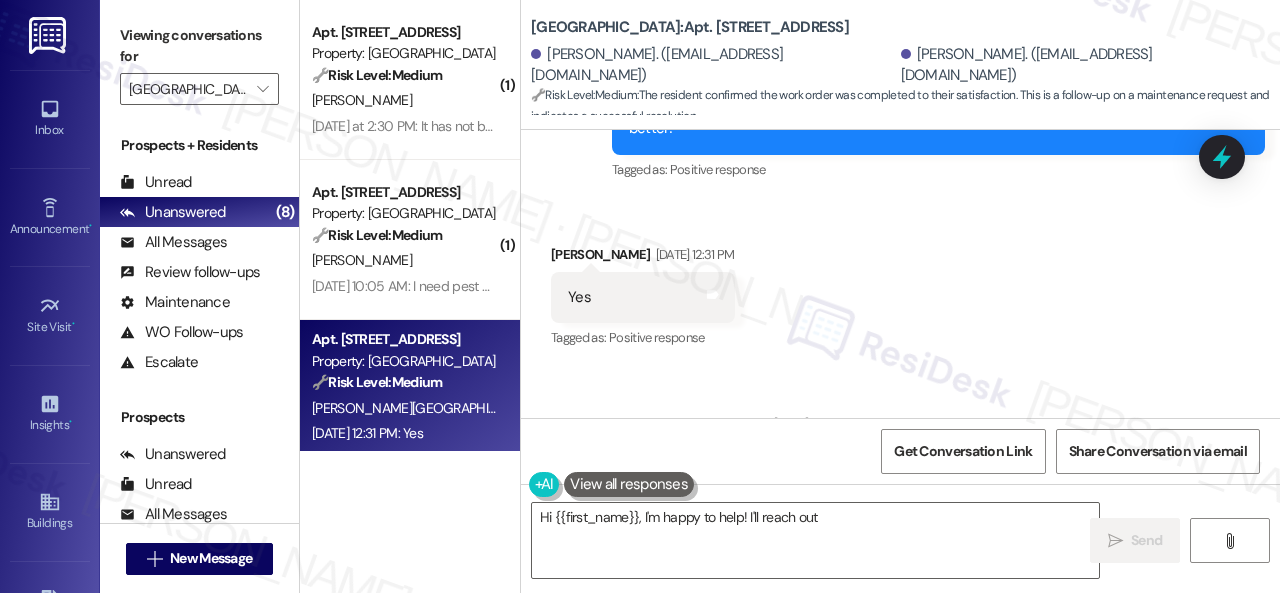 scroll, scrollTop: 22534, scrollLeft: 0, axis: vertical 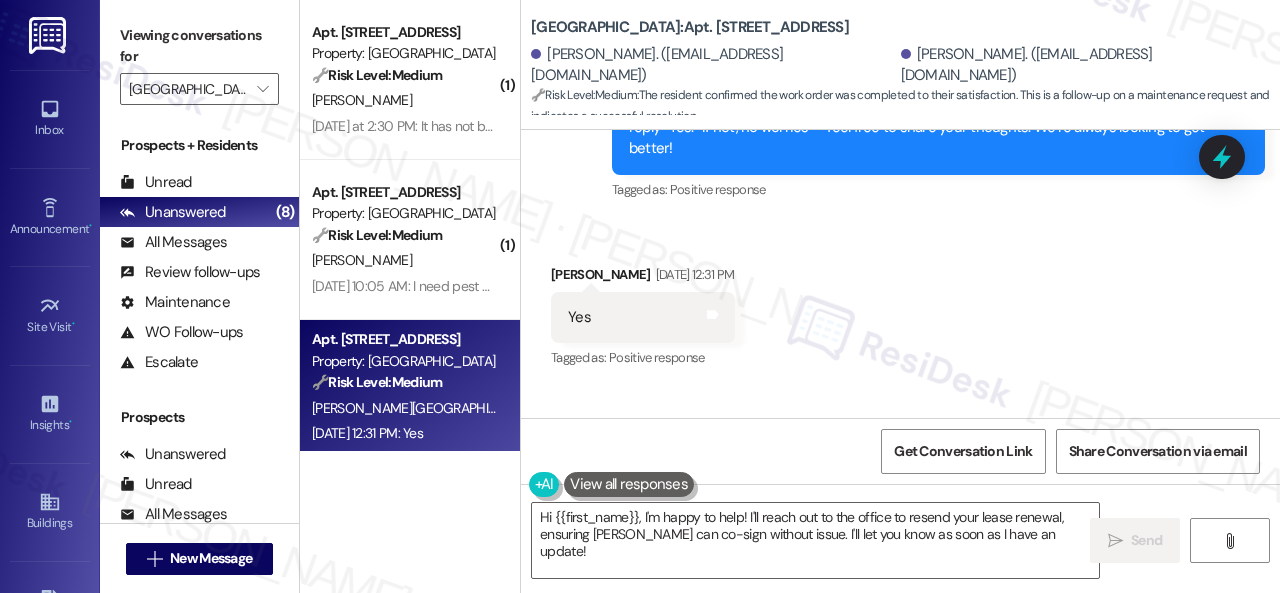 click on "Sent via SMS Sarah   (ResiDesk) Jul 25, 2025 at 6:21 PM Awesome — glad everything’s sorted! If Halston South Point was up to your expectations, just reply “Yes.” If not, no worries — feel free to share your thoughts. We’re always looking to get better! Tags and notes Tagged as:   Positive response Click to highlight conversations about Positive response" at bounding box center [938, 128] 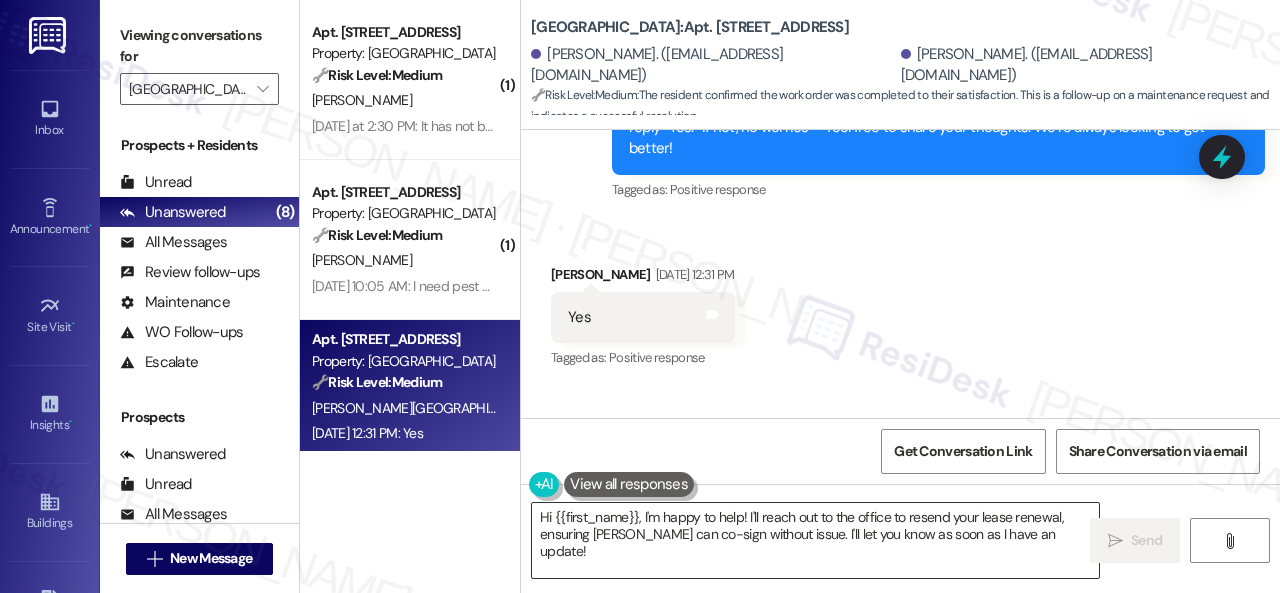 click on "Hi {{first_name}}, I'm happy to help! I'll reach out to the office to resend your lease renewal, ensuring Frances Jones can co-sign without issue. I'll let you know as soon as I have an update!" at bounding box center [815, 540] 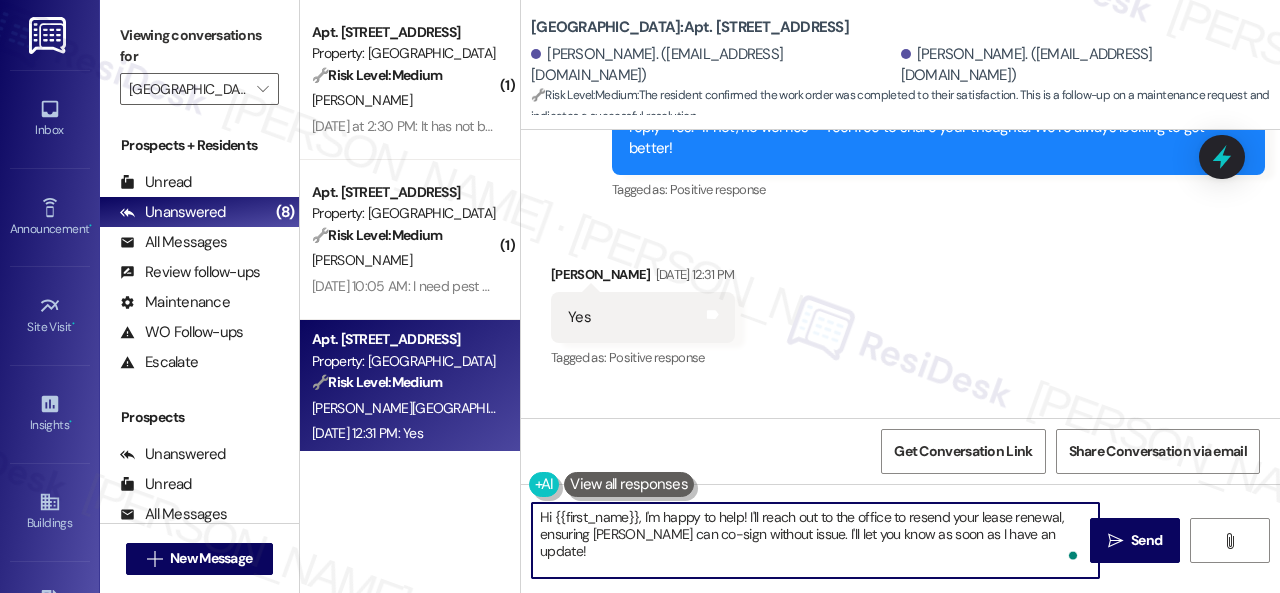 paste on "I'm glad you are satisfied with your home. Have you written a review for us before? If not, can I ask a quick favor? Would you mind writing one for us? I'll give you the link if you are willing.
If you've already done it or couldn't this time, no worries at all—no action is required. Thanks" 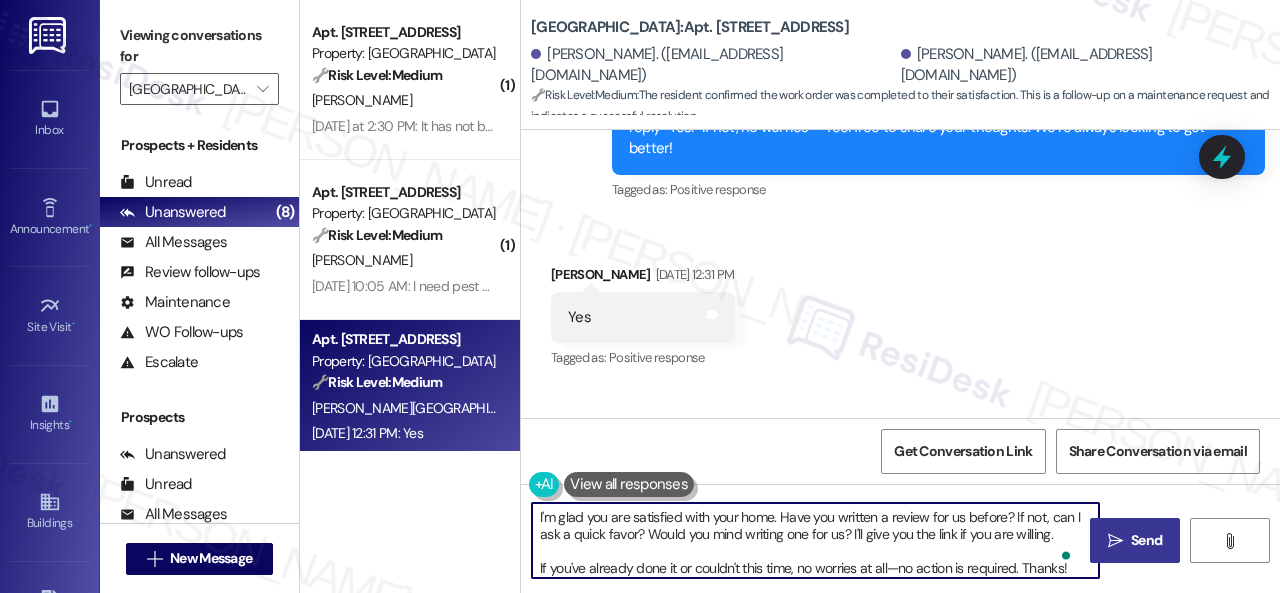 type on "I'm glad you are satisfied with your home. Have you written a review for us before? If not, can I ask a quick favor? Would you mind writing one for us? I'll give you the link if you are willing.
If you've already done it or couldn't this time, no worries at all—no action is required. Thanks!" 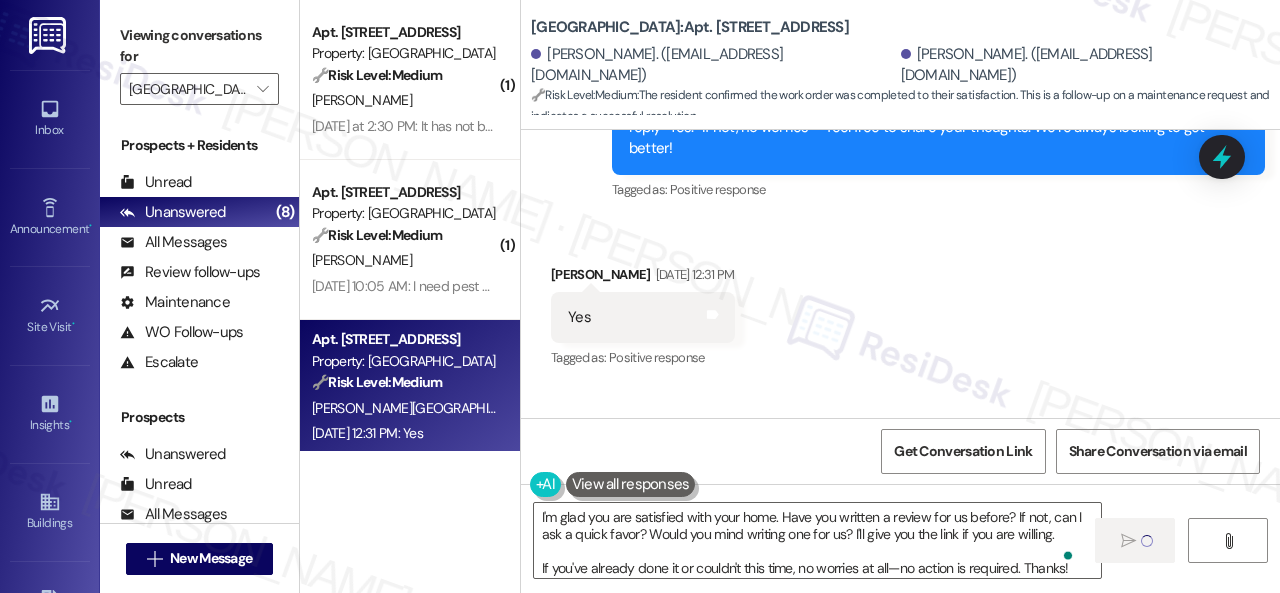 type 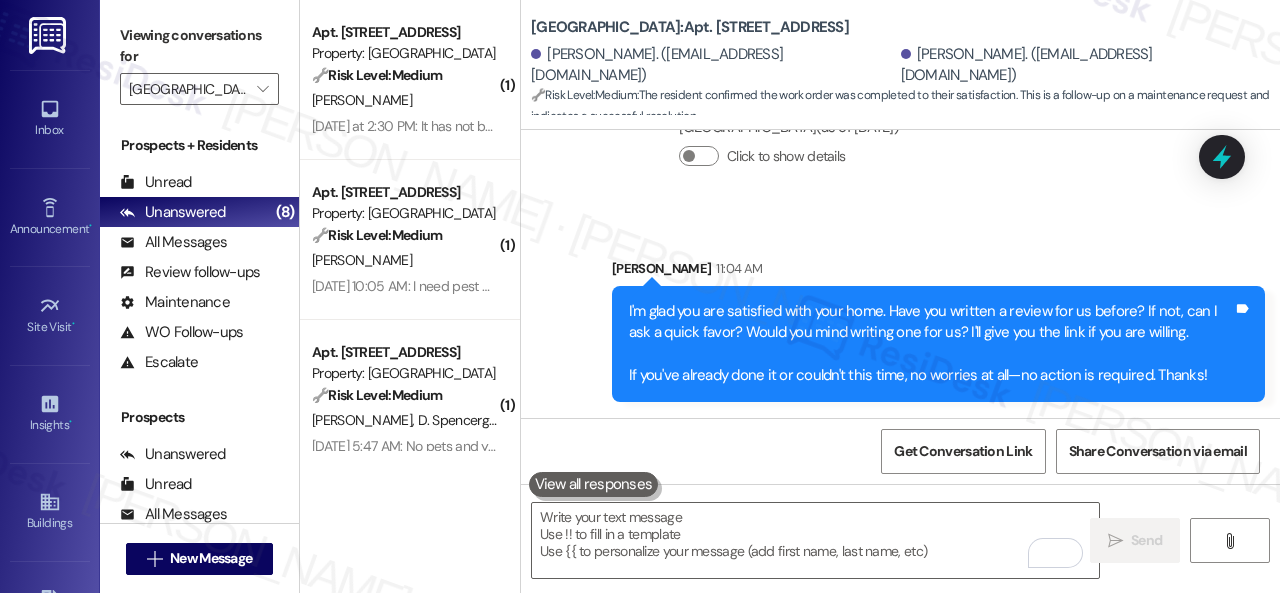 scroll, scrollTop: 23038, scrollLeft: 0, axis: vertical 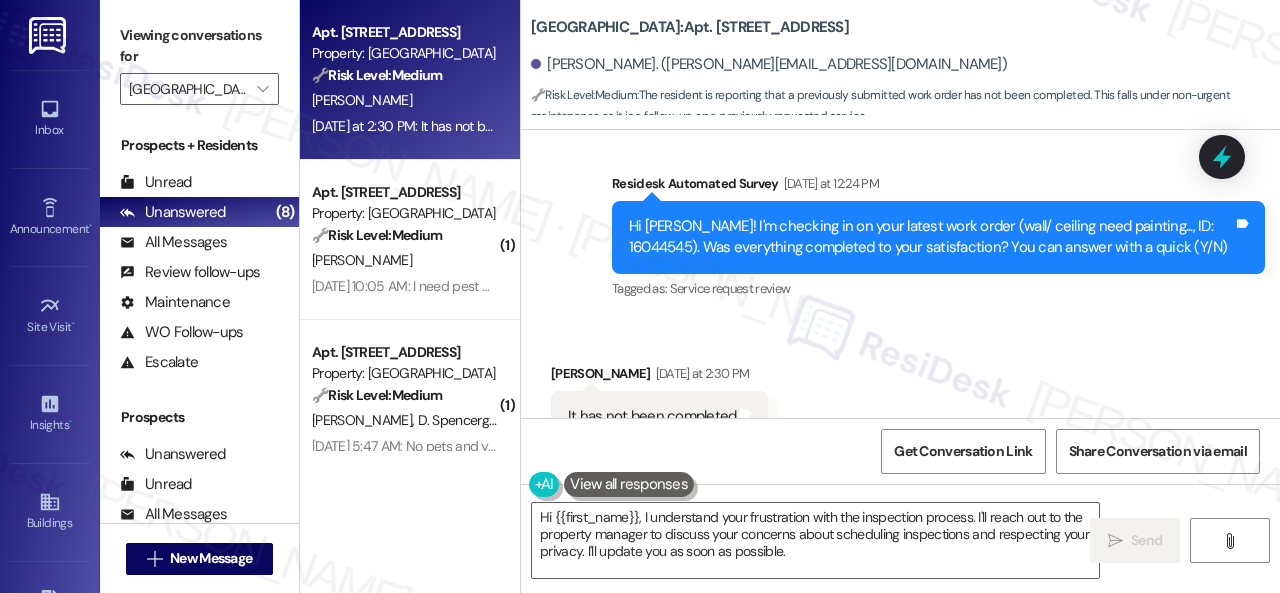 click on "Received via SMS Clarice Collier Yesterday at 2:30 PM It has not been completed  Tags and notes Tagged as:   Work order request Click to highlight conversations about Work order request" at bounding box center (900, 402) 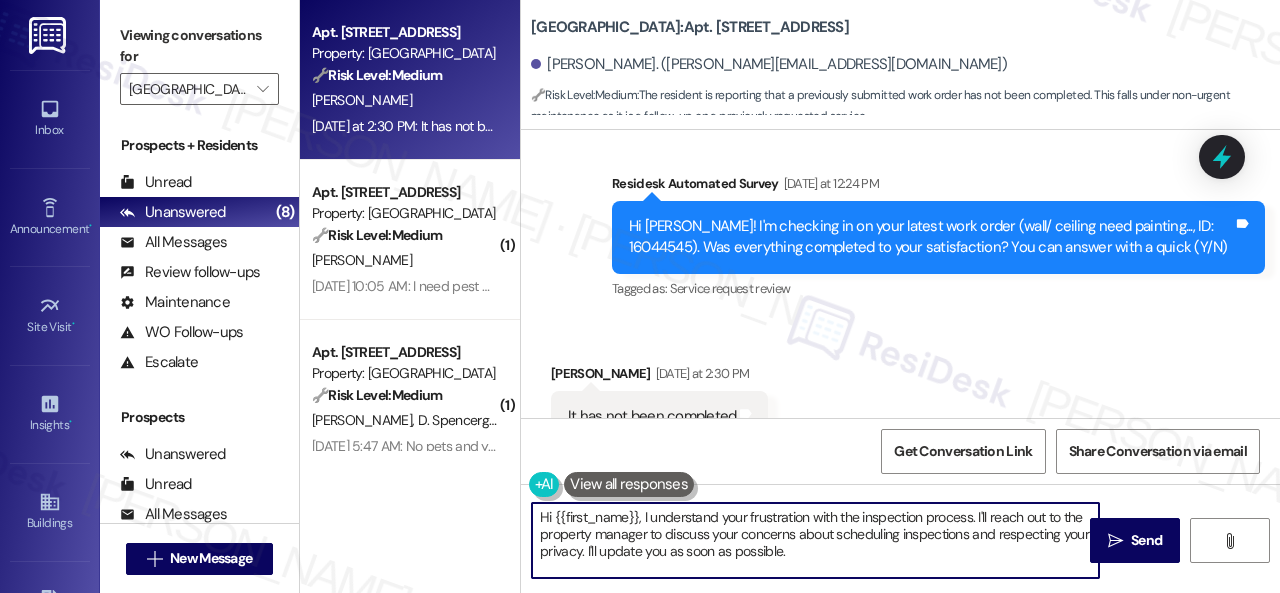 drag, startPoint x: 650, startPoint y: 517, endPoint x: 362, endPoint y: 451, distance: 295.46573 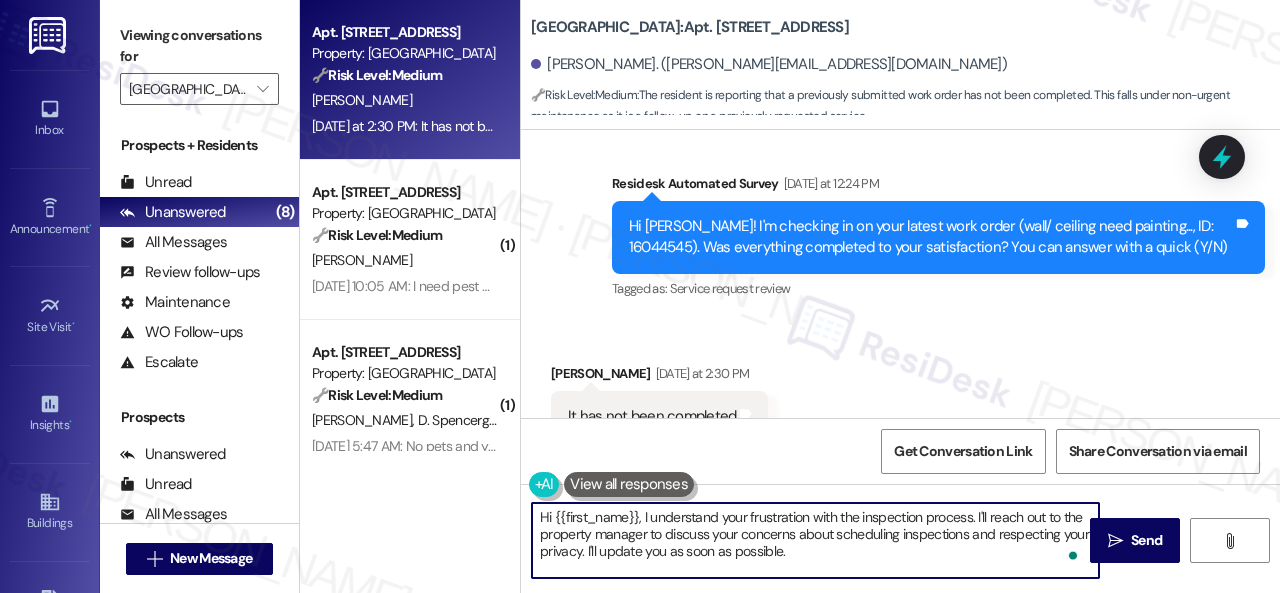 paste on "I'm sorry to hear the issue hasn't been resolved yet. We apologize for the delay and any inconvenience this may have caused. Have you already submitted a new work order? If so, may I have the work order number so I can follow up with the site team? If not, I'll be happy to submit a new work order on your behalf. Please provide as much detail as possible and include photos if available. Also, can the maintenance team enter your apartment even if you are not home? Are there any pets they should be concerned about?" 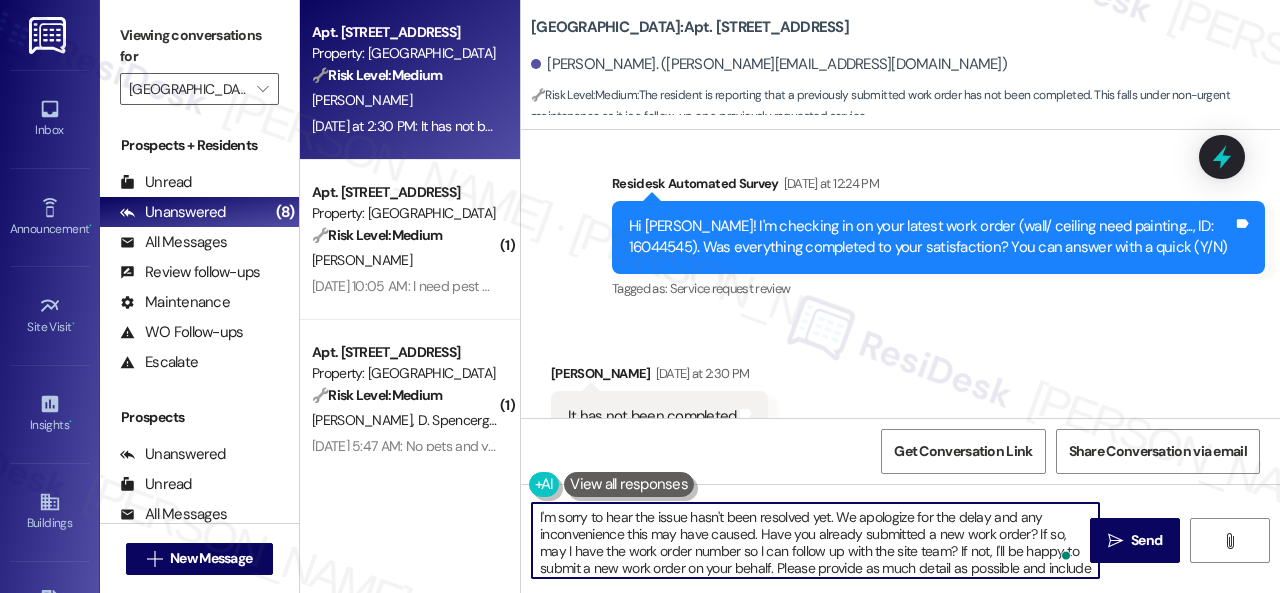scroll, scrollTop: 34, scrollLeft: 0, axis: vertical 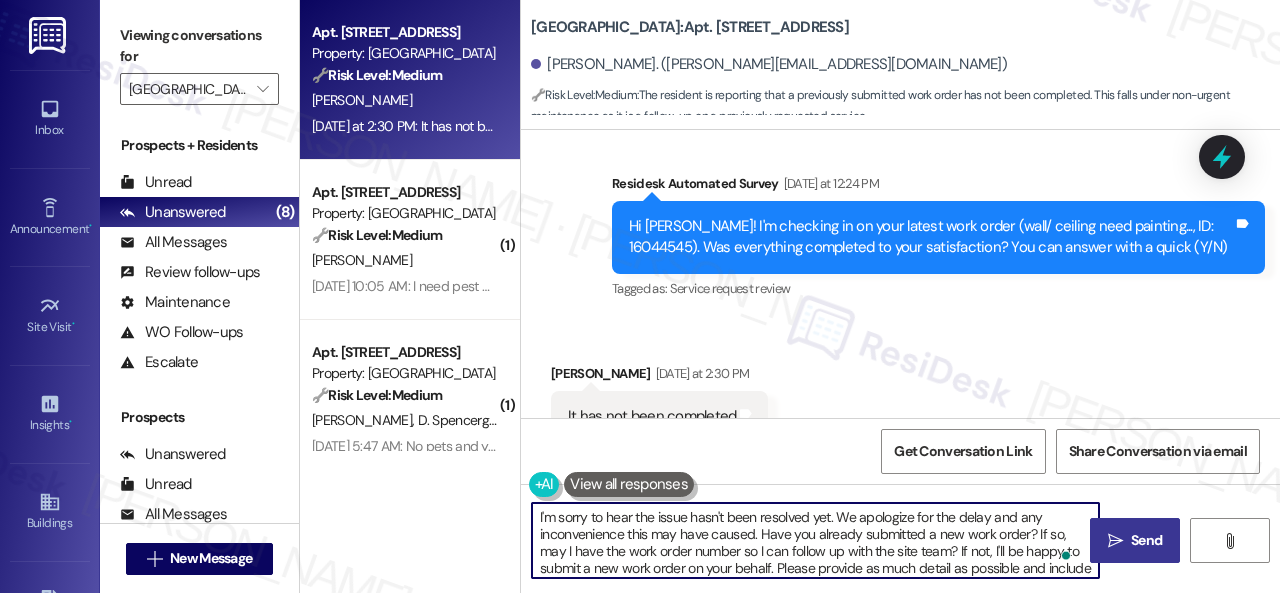 type on "I'm sorry to hear the issue hasn't been resolved yet. We apologize for the delay and any inconvenience this may have caused. Have you already submitted a new work order? If so, may I have the work order number so I can follow up with the site team? If not, I'll be happy to submit a new work order on your behalf. Please provide as much detail as possible and include photos if available. Also, can the maintenance team enter your apartment even if you are not home? Are there any pets they should be concerned about?" 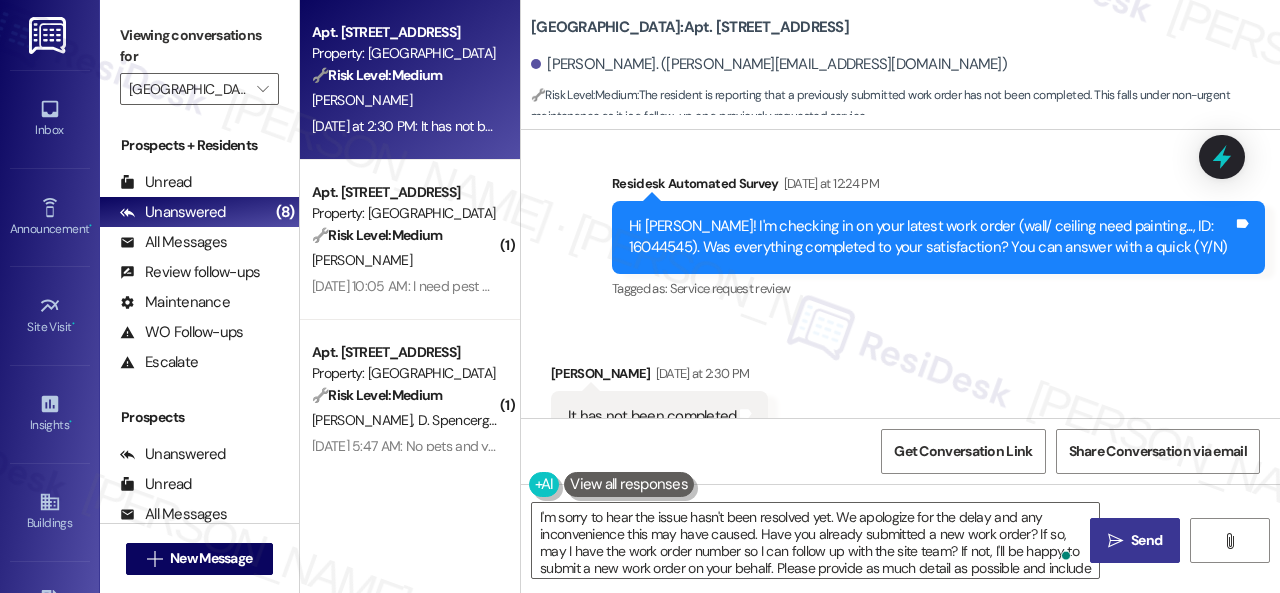 click on "" at bounding box center (1115, 541) 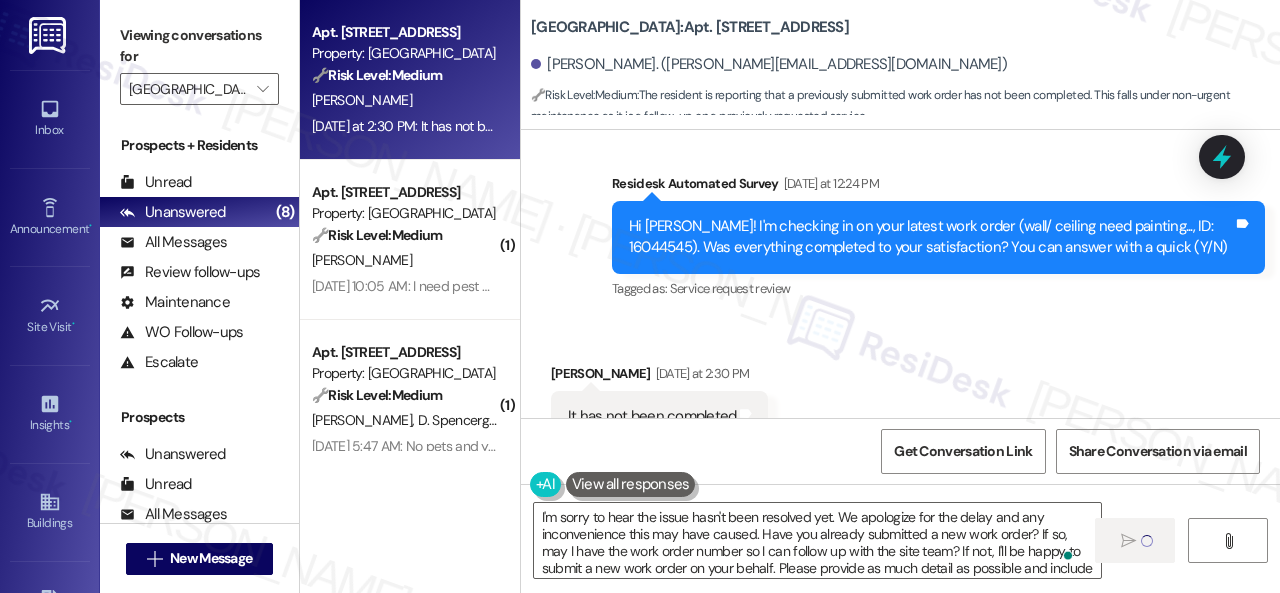 type 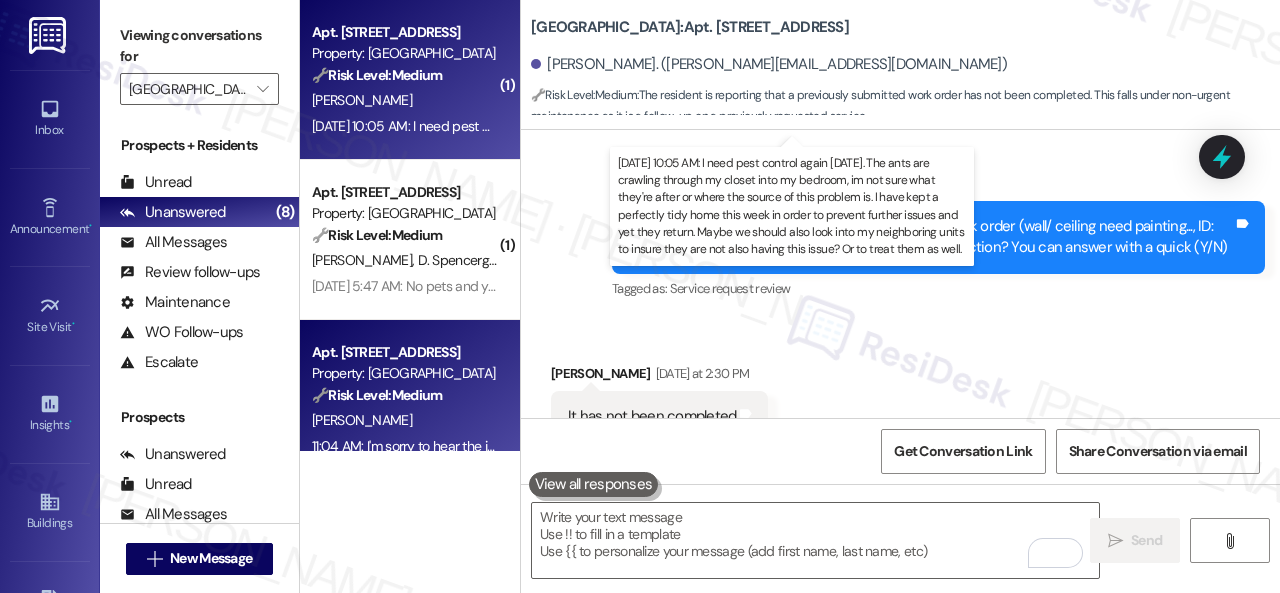 click on "Jul 27, 2025 at 10:05 AM: I need pest control again on Monday. The ants are crawling through my closet into my bedroom, im not sure what they're after or where the source of this problem is. I have kept a perfectly tidy home this week in order to prevent further issues and yet they return. Maybe we should also look into my neighboring units to insure they are not also having this issue? Or to treat them as well. Jul 27, 2025 at 10:05 AM: I need pest control again on Monday. The ants are crawling through my closet into my bedroom, im not sure what they're after or where the source of this problem is. I have kept a perfectly tidy home this week in order to prevent further issues and yet they return. Maybe we should also look into my neighboring units to insure they are not also having this issue? Or to treat them as well." at bounding box center [1461, 126] 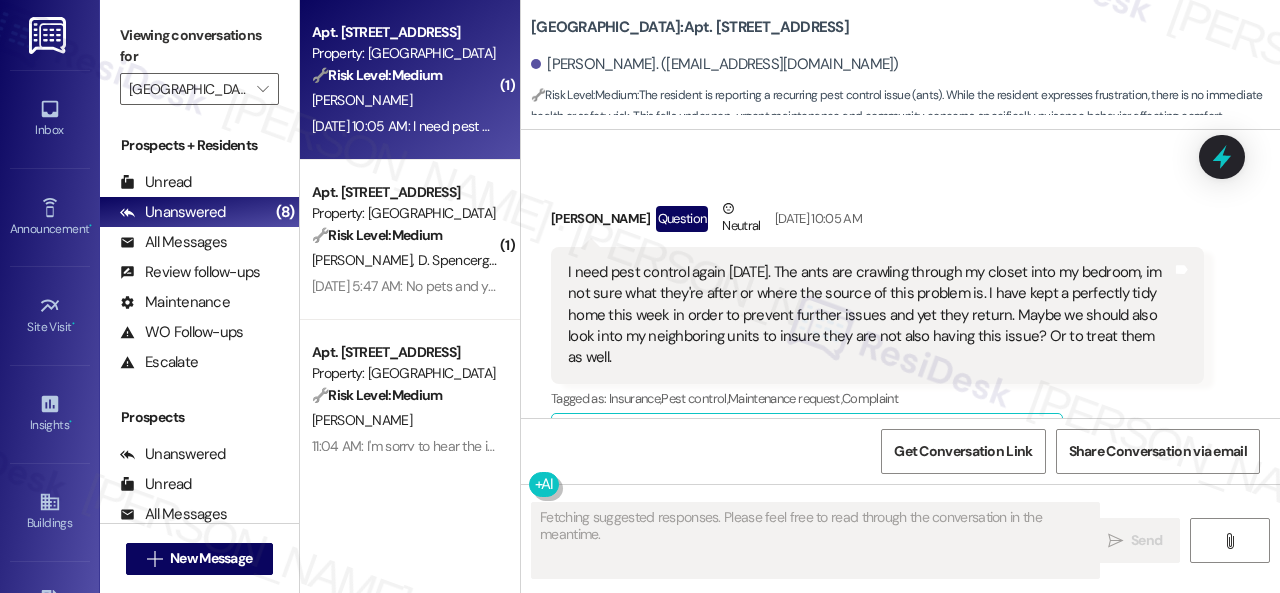 scroll, scrollTop: 23604, scrollLeft: 0, axis: vertical 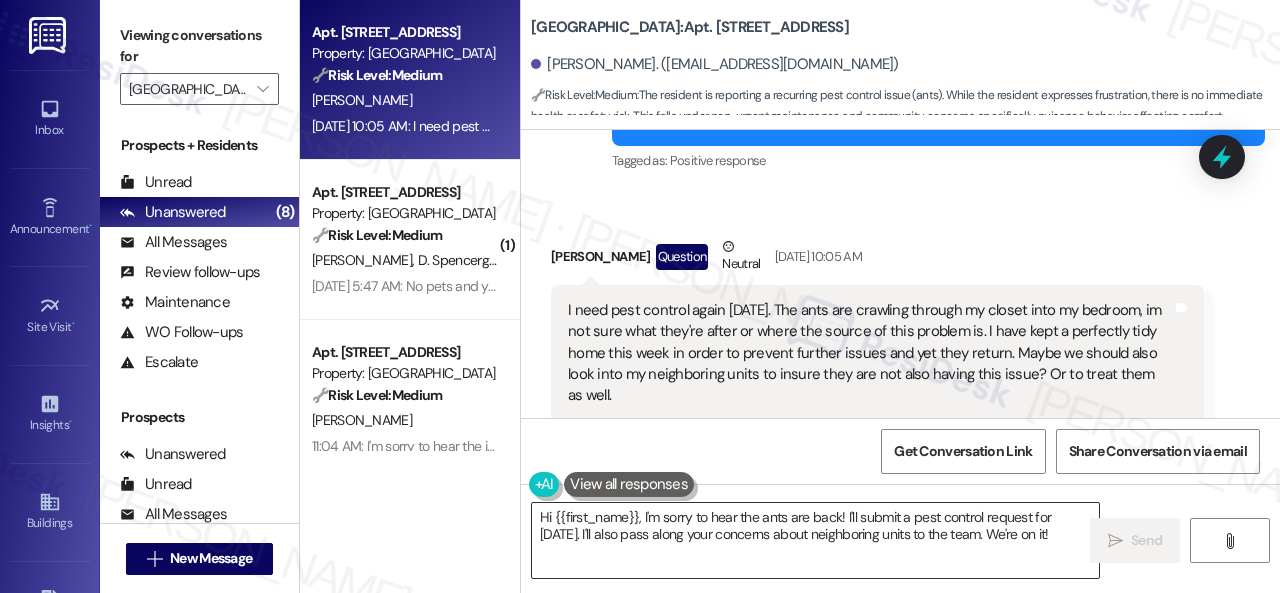 click on "Hi {{first_name}}, I'm sorry to hear the ants are back! I'll submit a pest control request for Monday. I'll also pass along your concerns about neighboring units to the team. We're on it!" at bounding box center (815, 540) 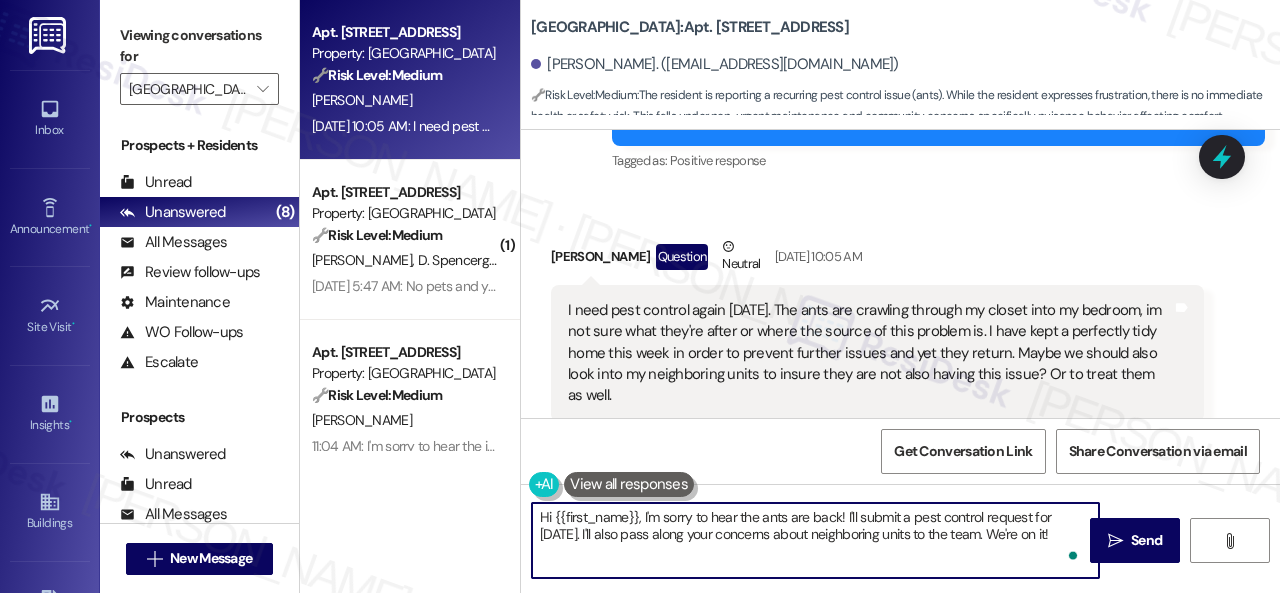 click on "Hi {{first_name}}, I'm sorry to hear the ants are back! I'll submit a pest control request for Monday. I'll also pass along your concerns about neighboring units to the team. We're on it!" at bounding box center (815, 540) 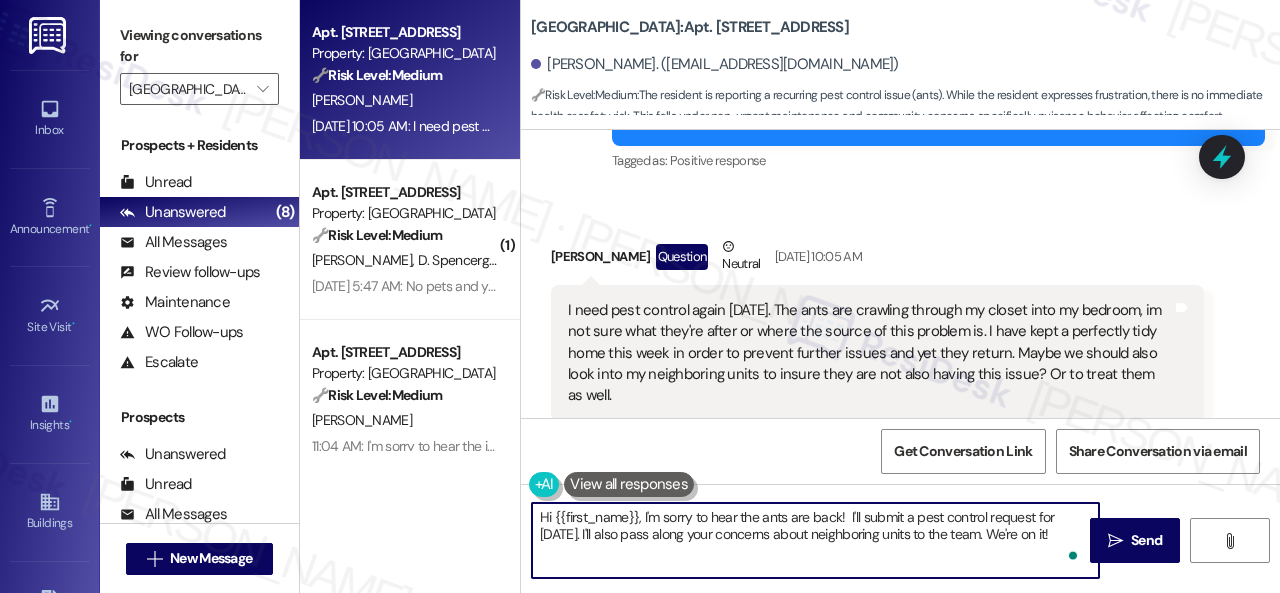paste on "I apologize if I cannot confirm when the maintenance team will come by your apartment because the site team does the scheduling." 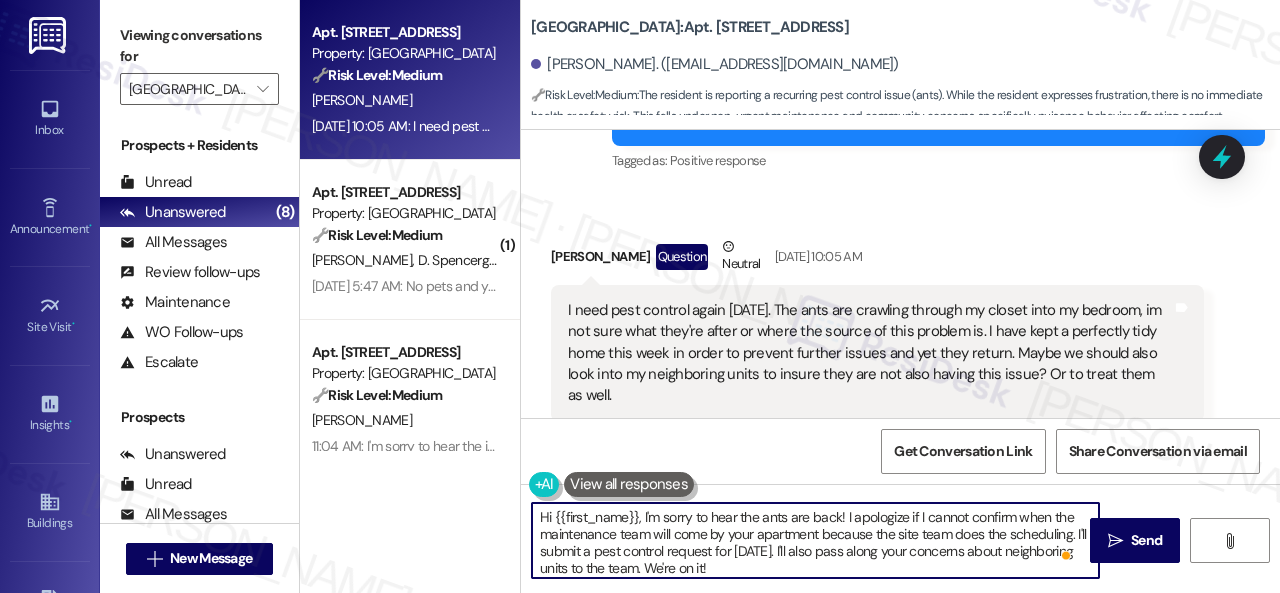 click on "Hi {{first_name}}, I'm sorry to hear the ants are back! I apologize if I cannot confirm when the maintenance team will come by your apartment because the site team does the scheduling. I'll submit a pest control request for Monday. I'll also pass along your concerns about neighboring units to the team. We're on it!" at bounding box center [815, 540] 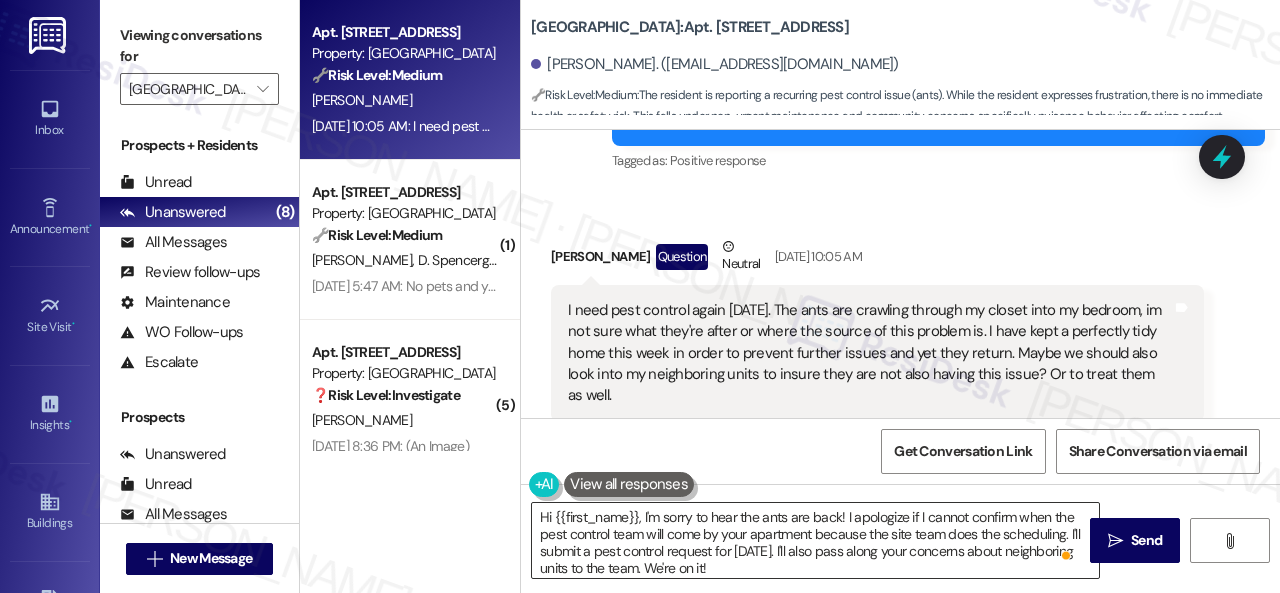 click on "Hi {{first_name}}, I'm sorry to hear the ants are back! I apologize if I cannot confirm when the pest control team will come by your apartment because the site team does the scheduling. I'll submit a pest control request for Monday. I'll also pass along your concerns about neighboring units to the team. We're on it!" at bounding box center (815, 540) 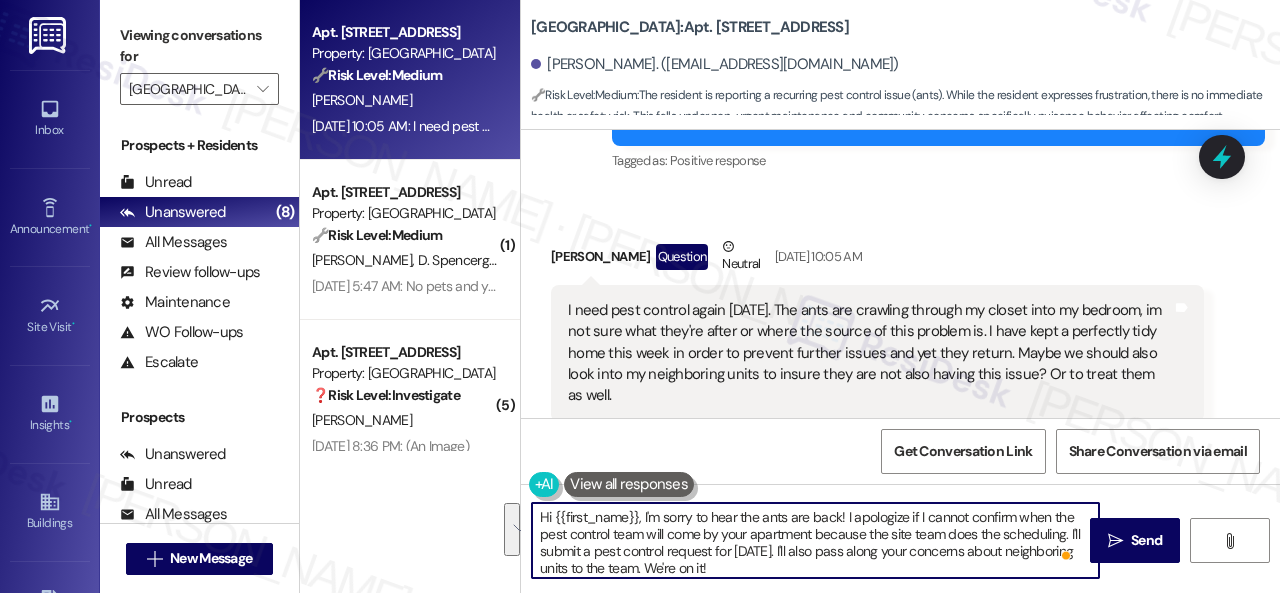 drag, startPoint x: 1065, startPoint y: 538, endPoint x: 1064, endPoint y: 568, distance: 30.016663 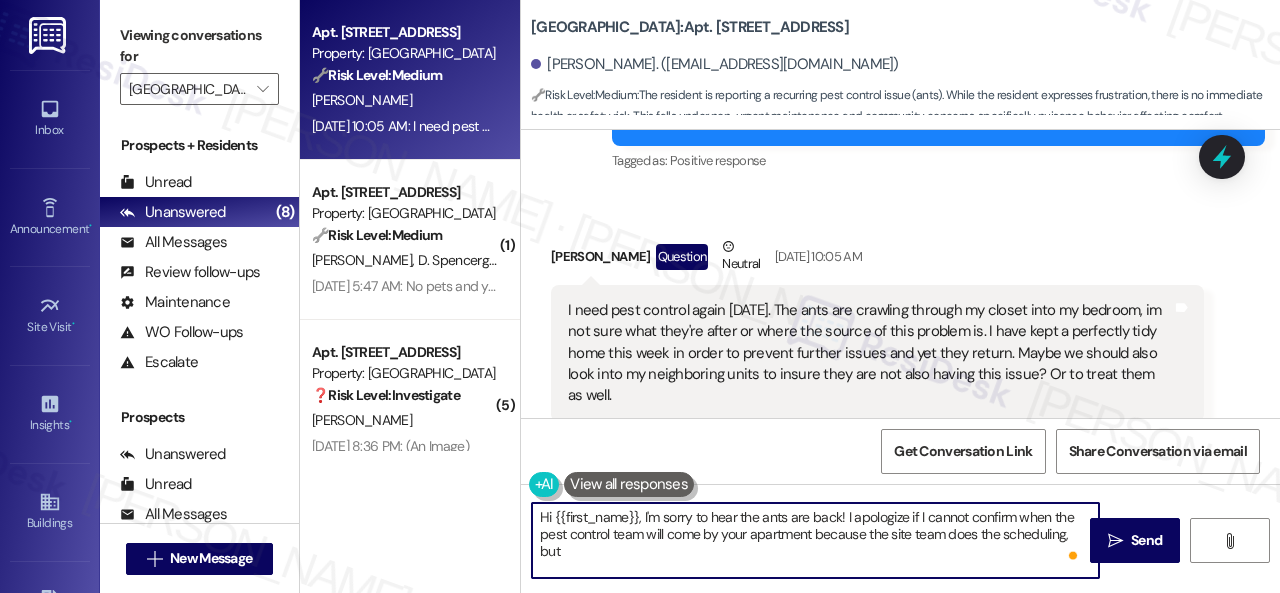 paste on "I'll be happy to submit a work order on your behalf. Can the maintenance team enter your apartment even if you are not home? Are there any pets they should be concerned about?" 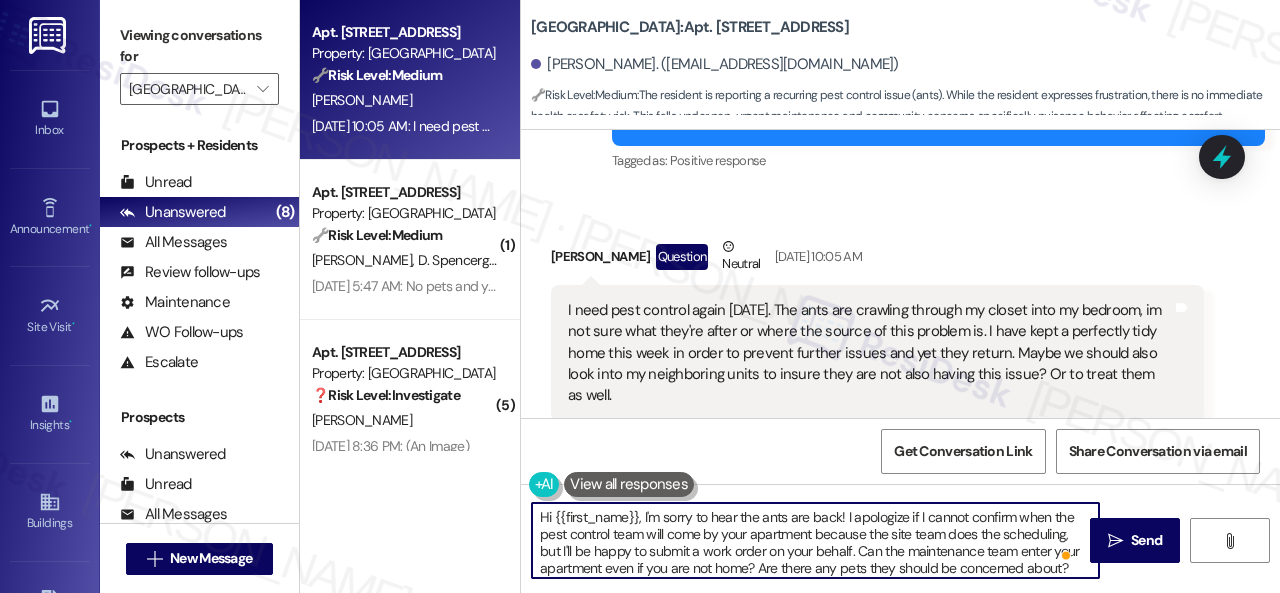 scroll, scrollTop: 4, scrollLeft: 0, axis: vertical 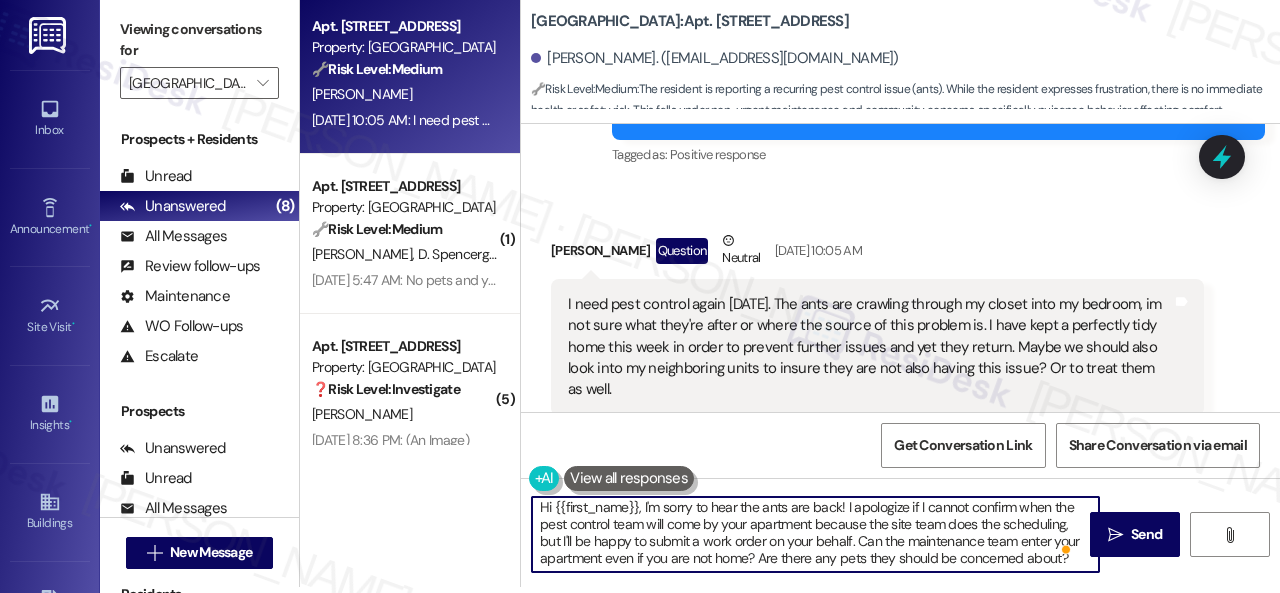 click on "Hi {{first_name}}, I'm sorry to hear the ants are back! I apologize if I cannot confirm when the pest control team will come by your apartment because the site team does the scheduling, but I'll be happy to submit a work order on your behalf. Can the maintenance team enter your apartment even if you are not home? Are there any pets they should be concerned about?" at bounding box center [815, 534] 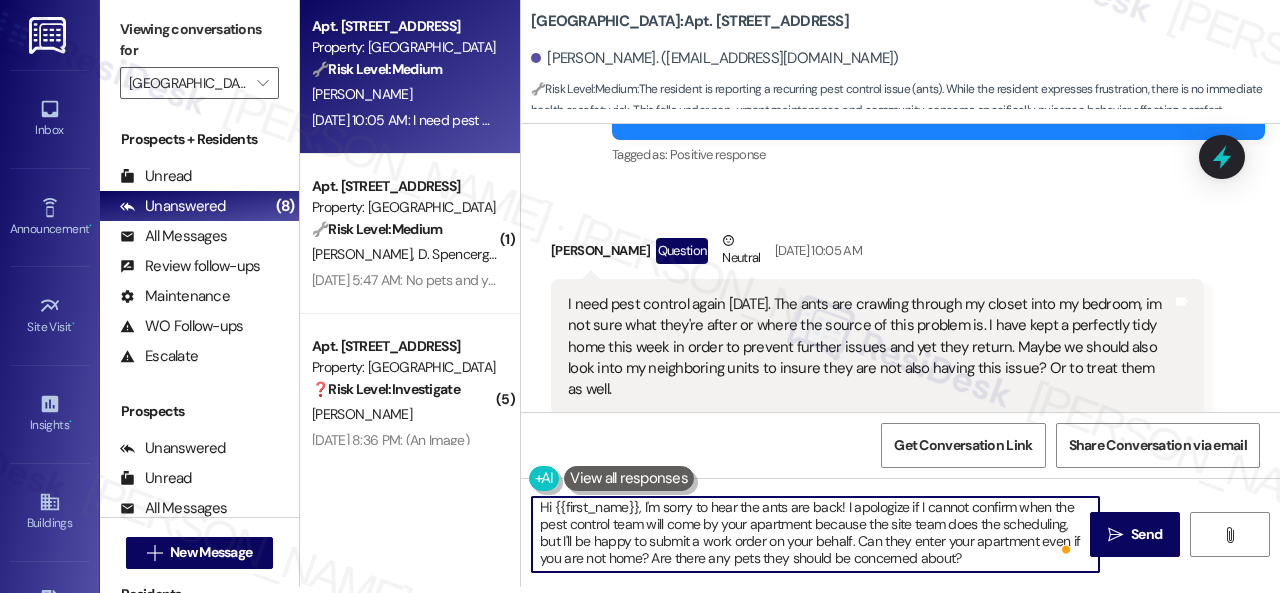scroll, scrollTop: 0, scrollLeft: 0, axis: both 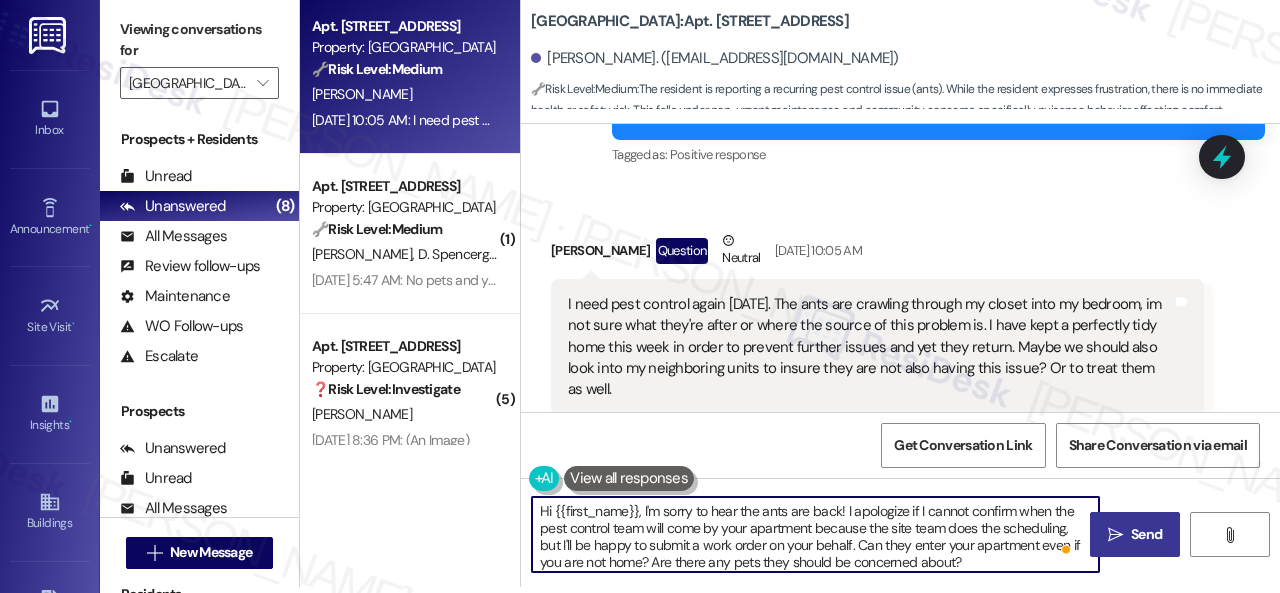 type on "Hi {{first_name}}, I'm sorry to hear the ants are back! I apologize if I cannot confirm when the pest control team will come by your apartment because the site team does the scheduling, but I'll be happy to submit a work order on your behalf. Can they enter your apartment even if you are not home? Are there any pets they should be concerned about?" 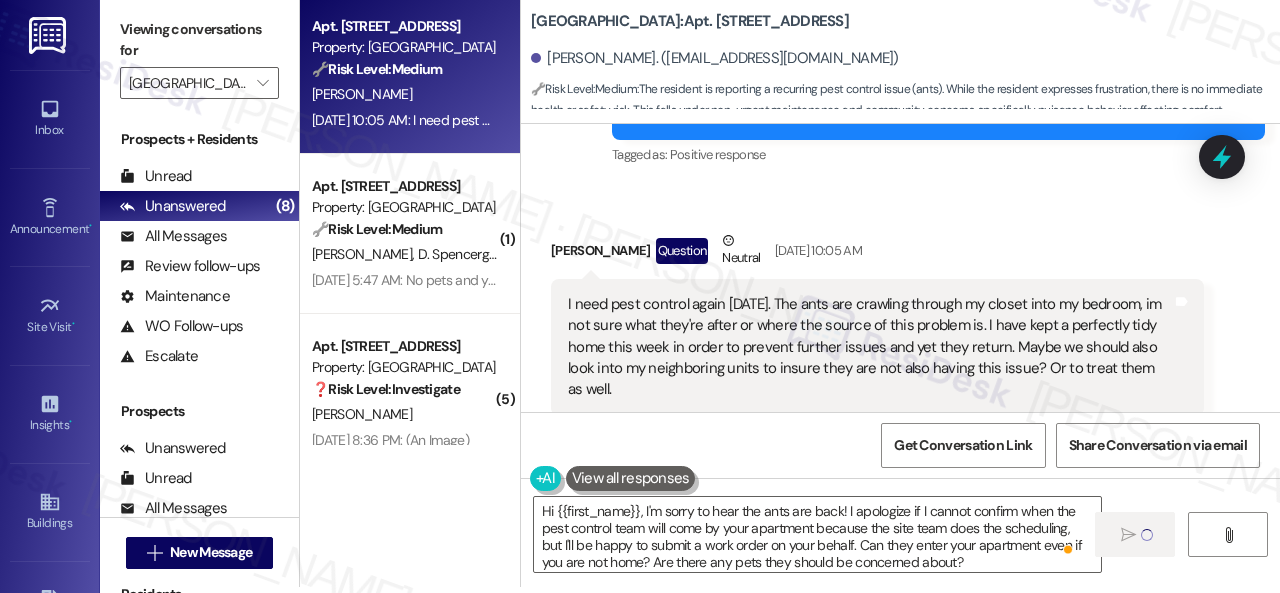 type 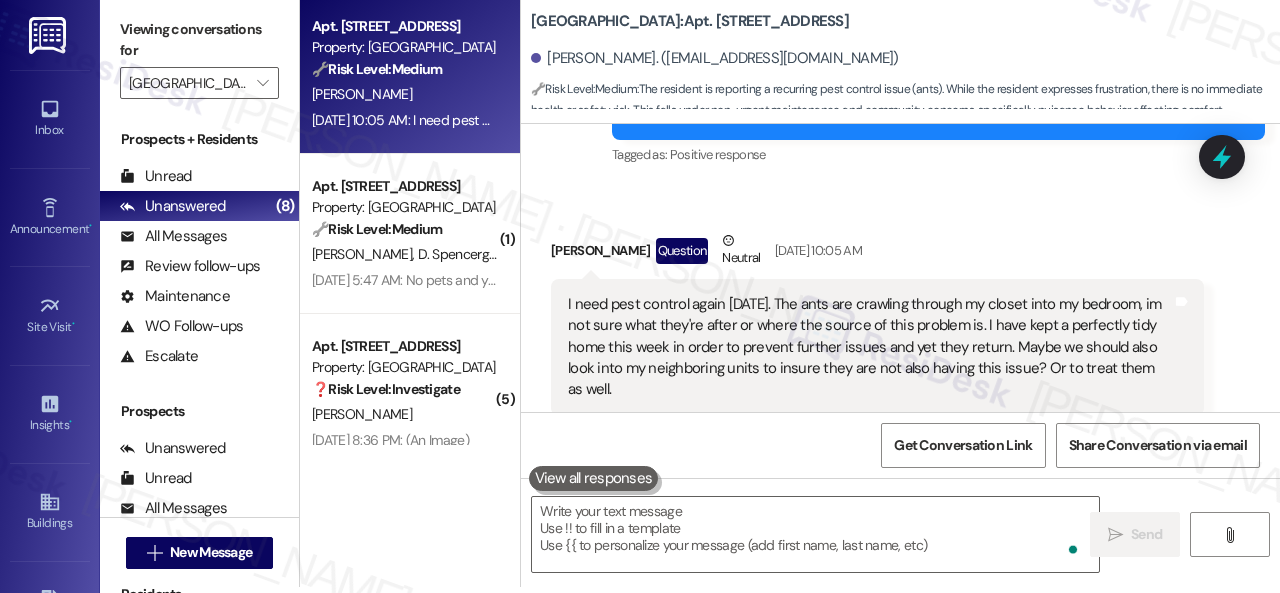 scroll, scrollTop: 0, scrollLeft: 0, axis: both 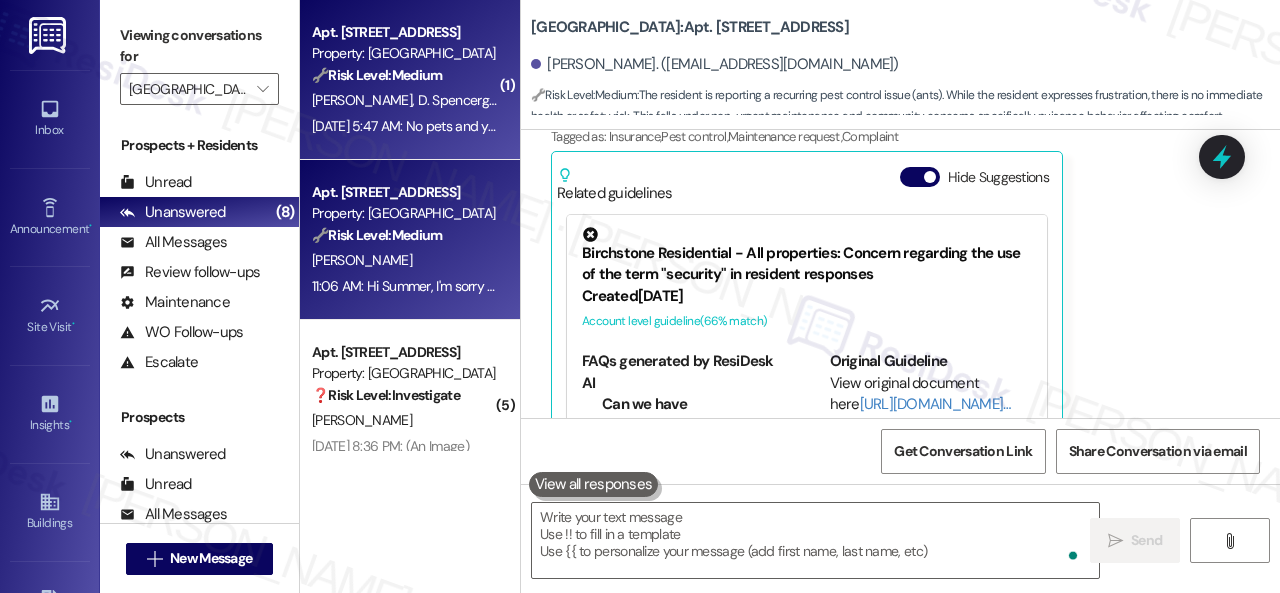 click on "B. Griffin D. Spencergriffin" at bounding box center [404, 100] 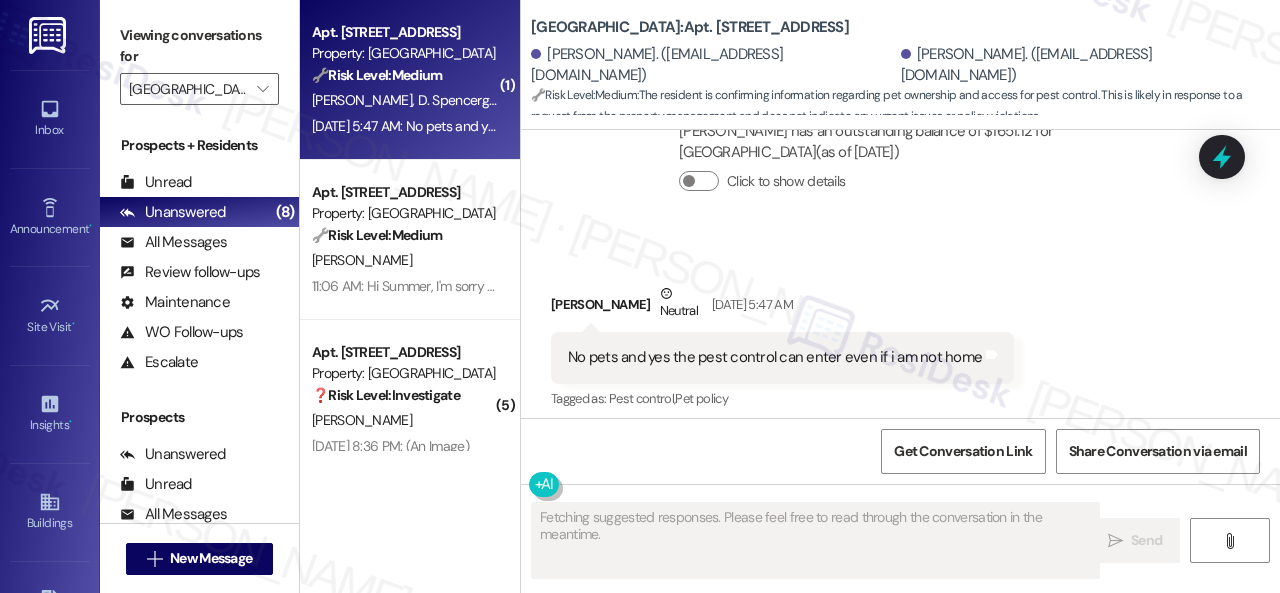 scroll, scrollTop: 5237, scrollLeft: 0, axis: vertical 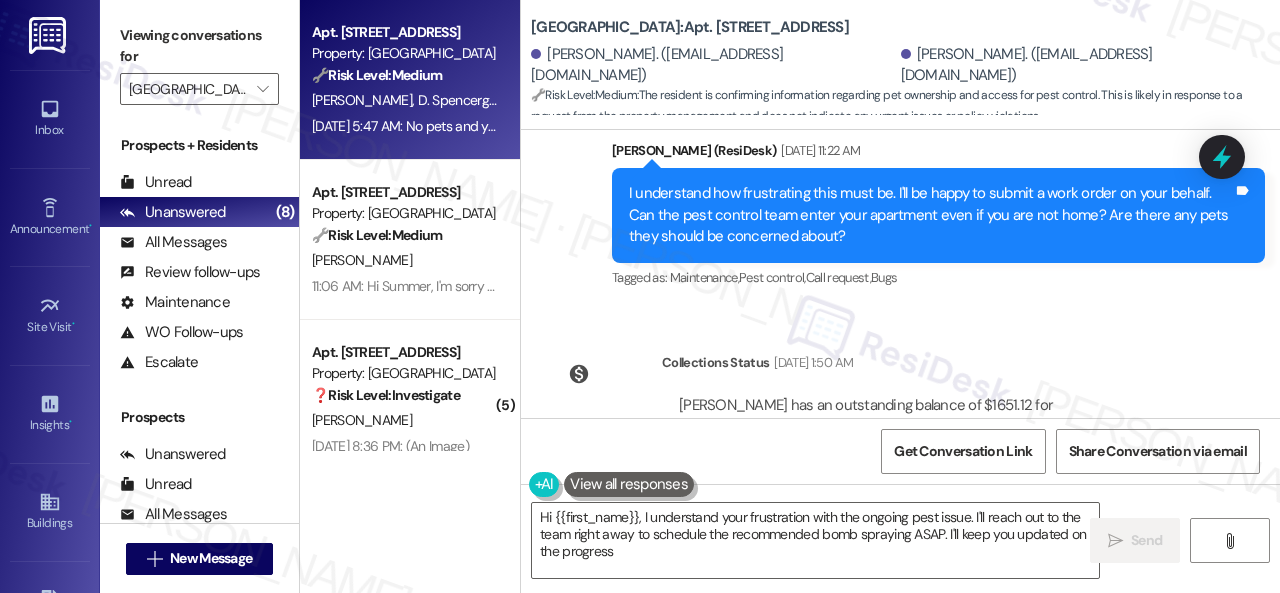 type on "Hi {{first_name}}, I understand your frustration with the ongoing pest issue. I'll reach out to the team right away to schedule the recommended bomb spraying ASAP. I'll keep you updated on the progress!" 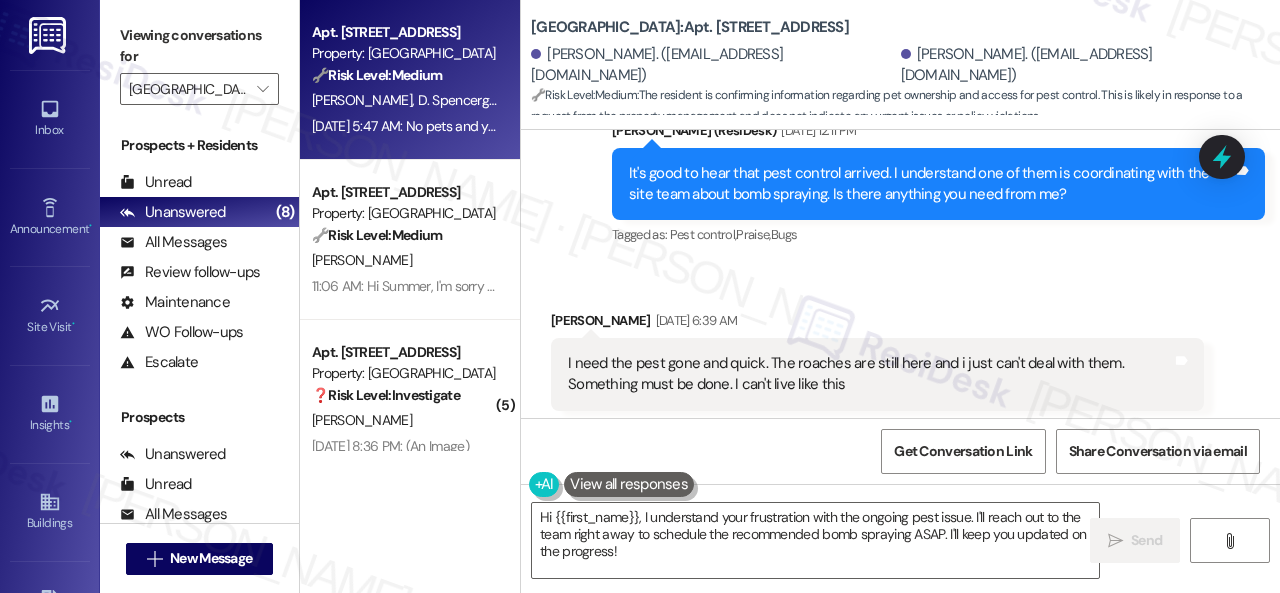 scroll, scrollTop: 4537, scrollLeft: 0, axis: vertical 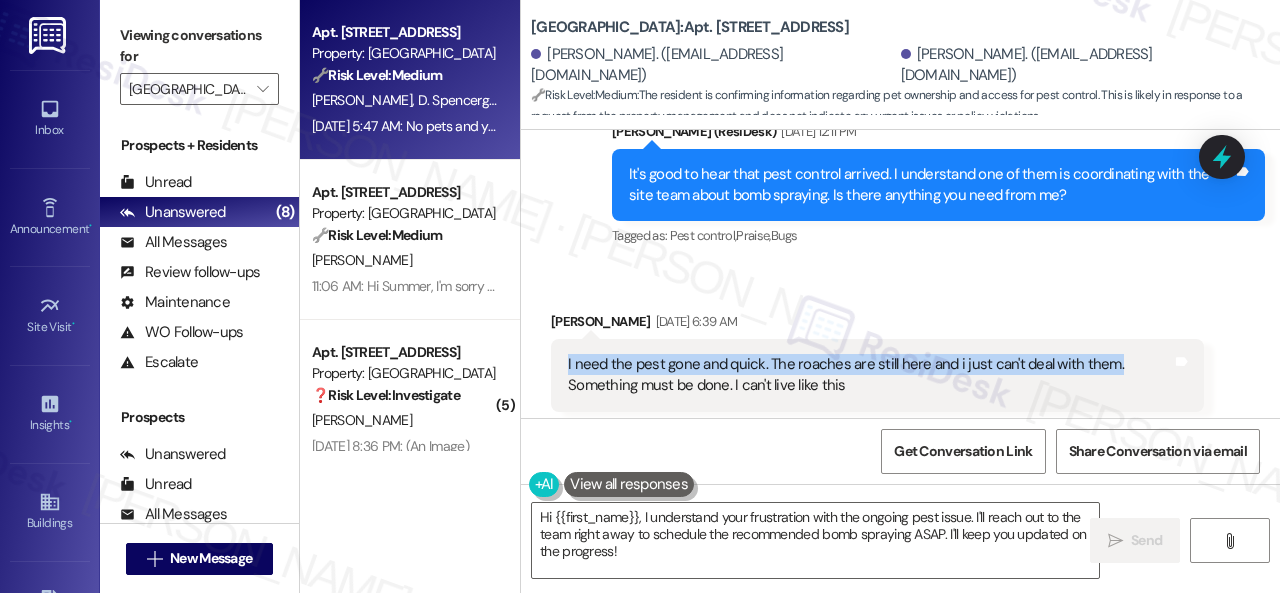 drag, startPoint x: 562, startPoint y: 358, endPoint x: 1116, endPoint y: 366, distance: 554.05774 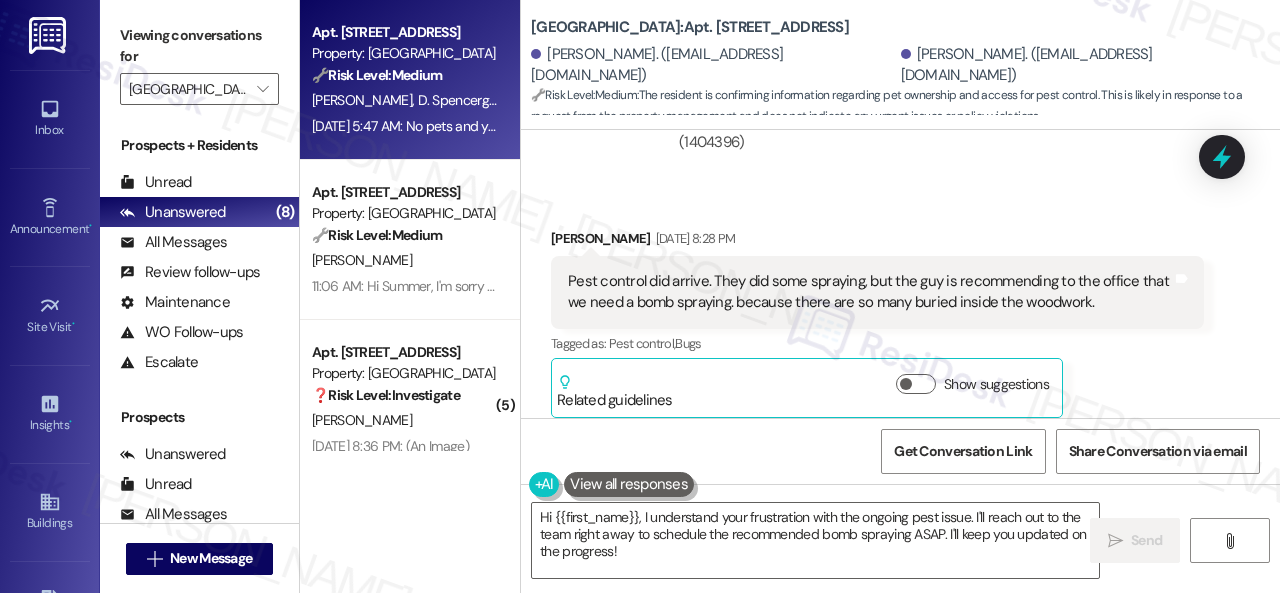 scroll, scrollTop: 4137, scrollLeft: 0, axis: vertical 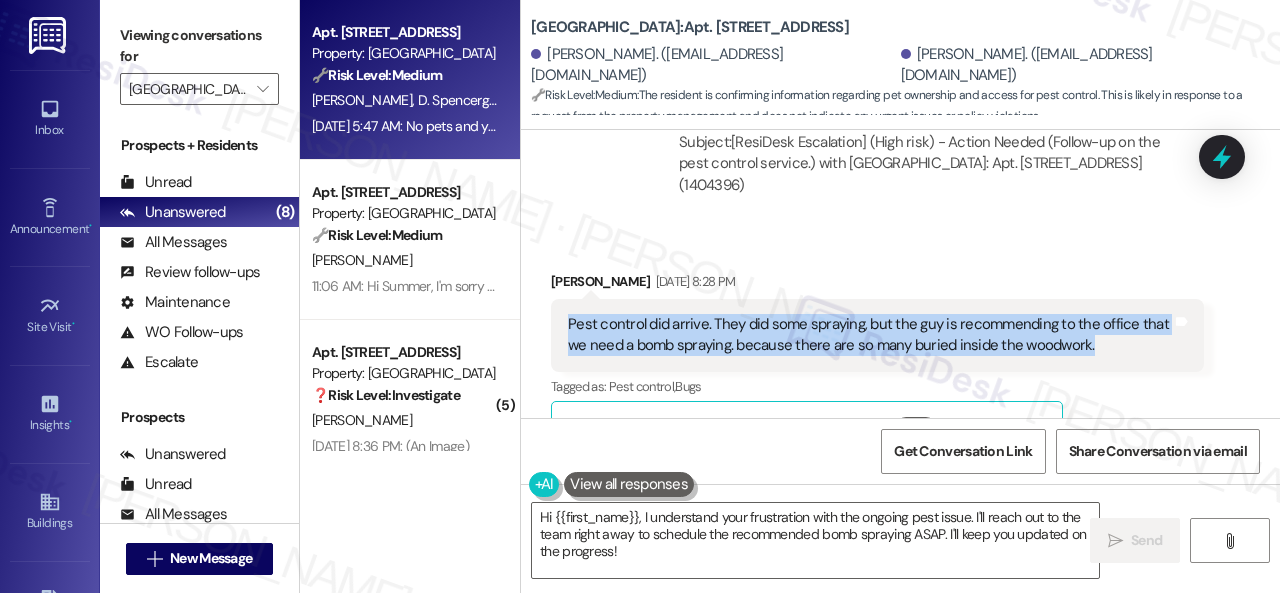 drag, startPoint x: 566, startPoint y: 320, endPoint x: 1089, endPoint y: 350, distance: 523.85974 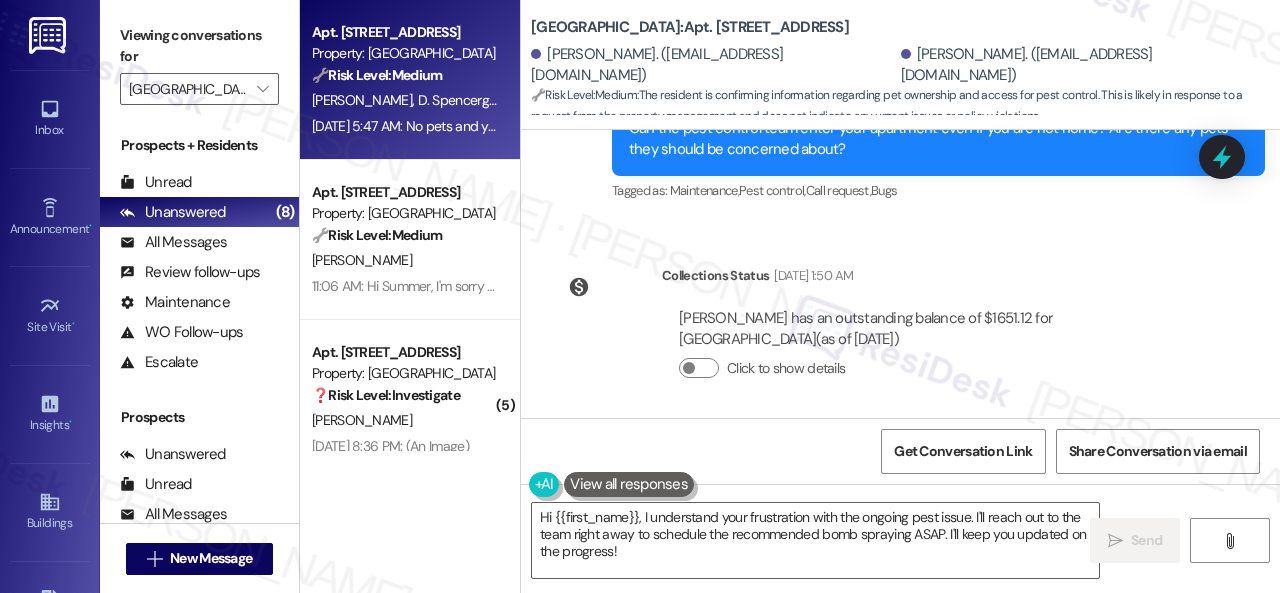scroll, scrollTop: 4944, scrollLeft: 0, axis: vertical 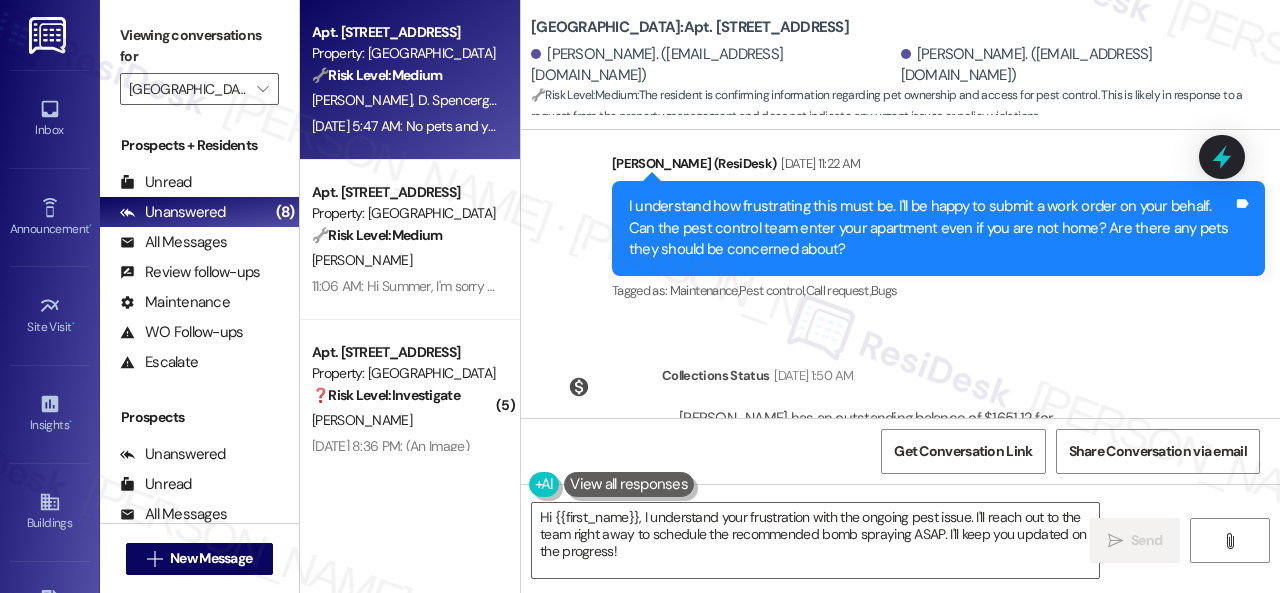 click on "Lease started Jun 04, 2025 at 8:00 PM Announcement, sent via SMS Sarah   (ResiDesk) Jun 10, 2025 at 3:11 PM Hi Donna and Brandon!
We wanted to inform you that our annual lender inspection is scheduled for tomorrow, June 11, 2025, between 9 AM-6 PM. As part of this process, the inspector will randomly select 3–5 units to enter and inspect.
Please ensure that:
-Privacy locks are not engaged
-Pets are safely secured or put away
The inspection will only take a few minutes per unit.
If you have any questions or concerns, feel free to reach out to us. Thank you for your cooperation!
(You can always reply STOP to opt out of future messages) Tags and notes Tagged as:   Custom survey ,  Click to highlight conversations about Custom survey Amenities ,  Click to highlight conversations about Amenities Safety & security ,  Click to highlight conversations about Safety & security Access Click to highlight conversations about Access Survey, sent via SMS Residesk Automated Survey" at bounding box center (900, 274) 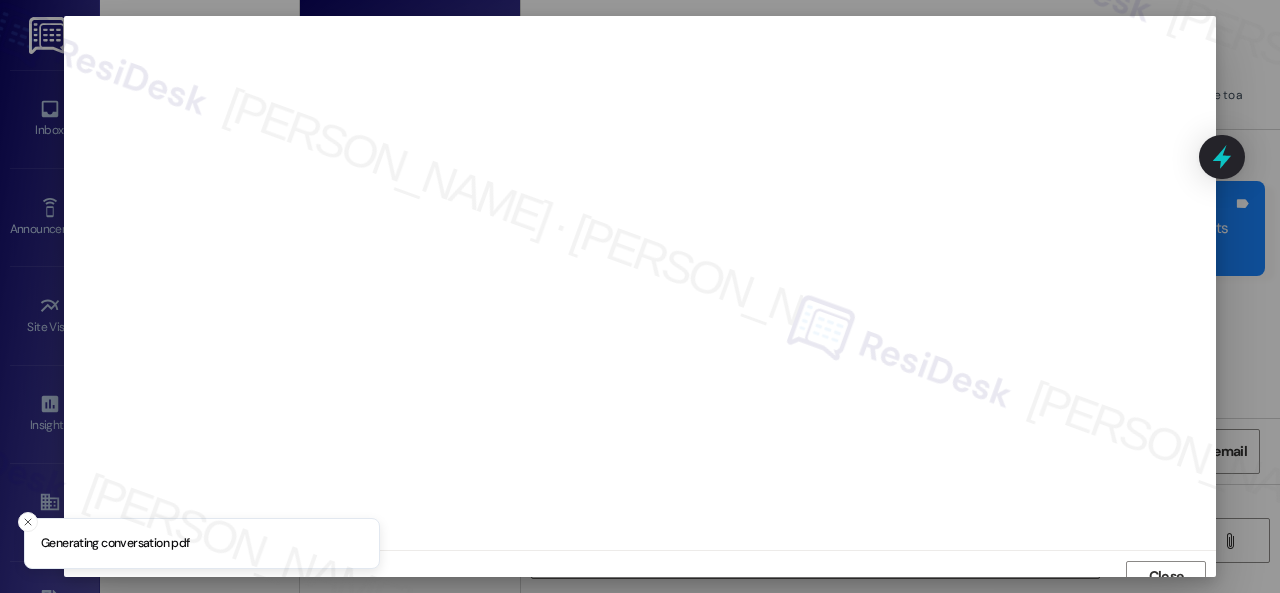 scroll, scrollTop: 15, scrollLeft: 0, axis: vertical 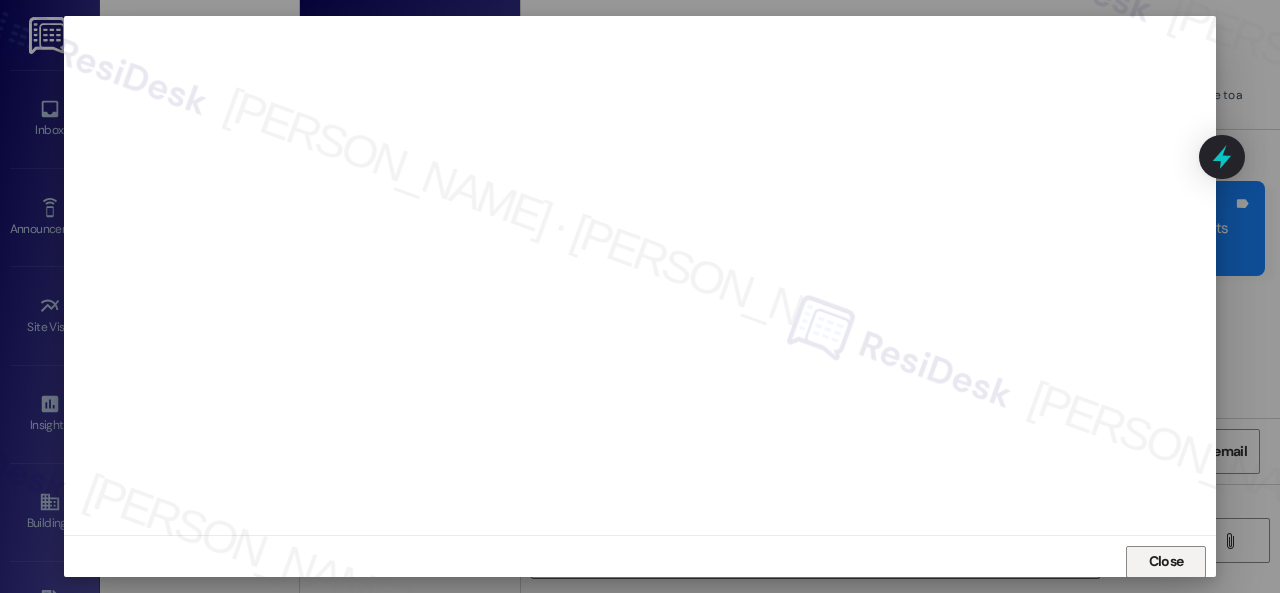 click on "Close" at bounding box center [1166, 561] 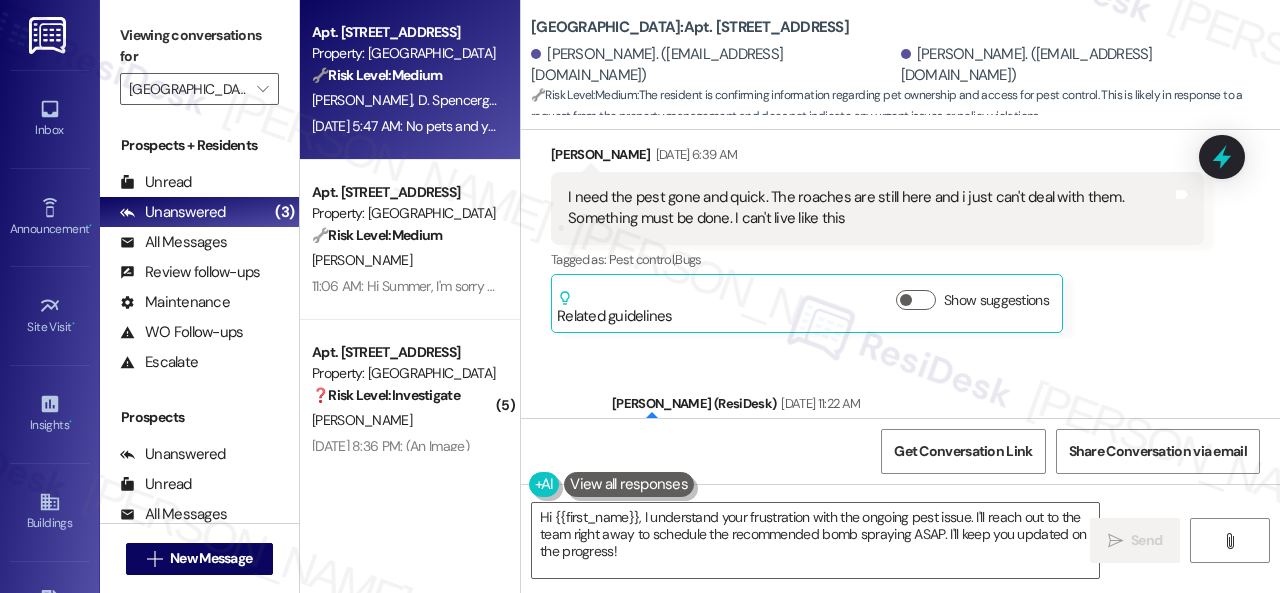 scroll, scrollTop: 4644, scrollLeft: 0, axis: vertical 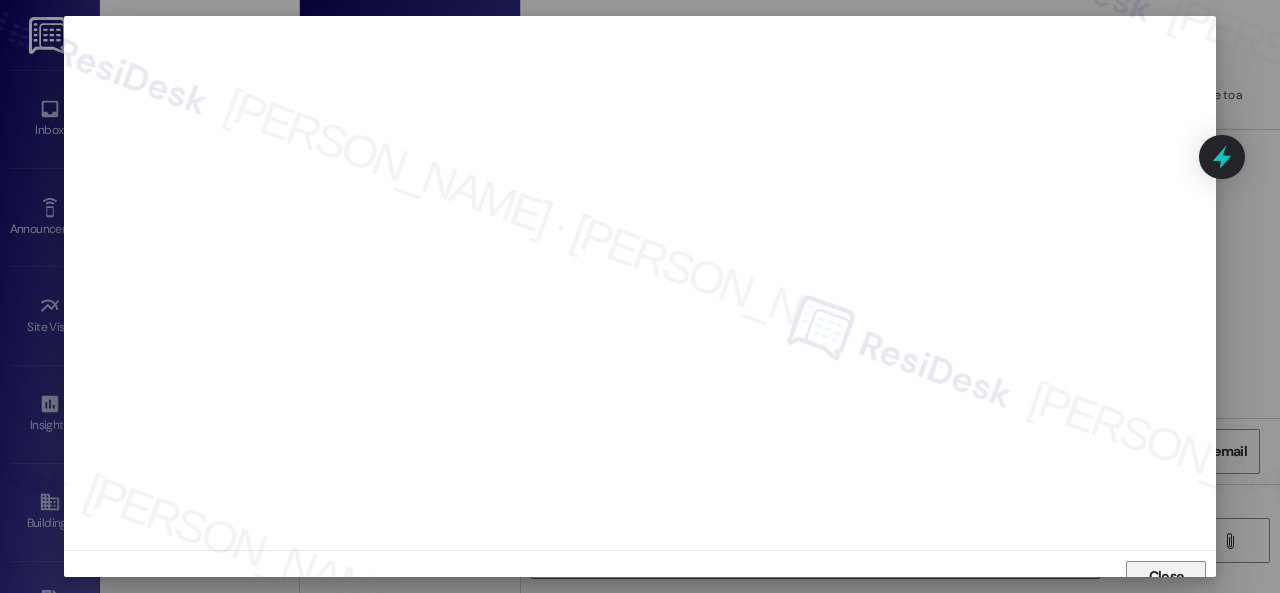click on "Close" at bounding box center [1166, 577] 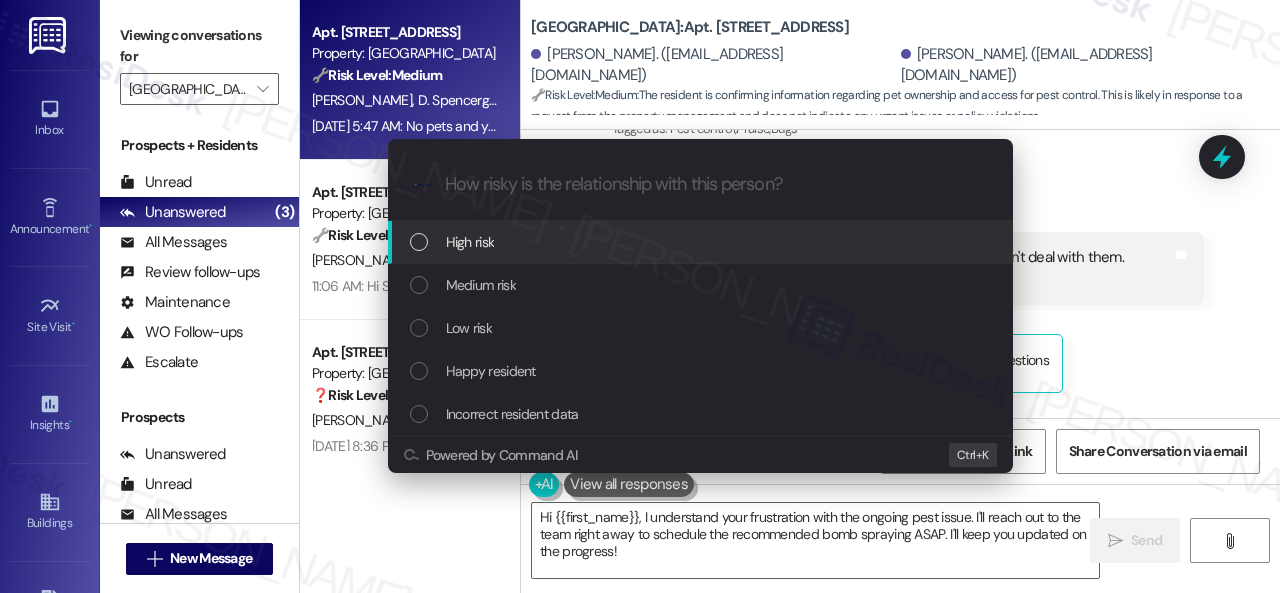 click on "High risk" at bounding box center (702, 242) 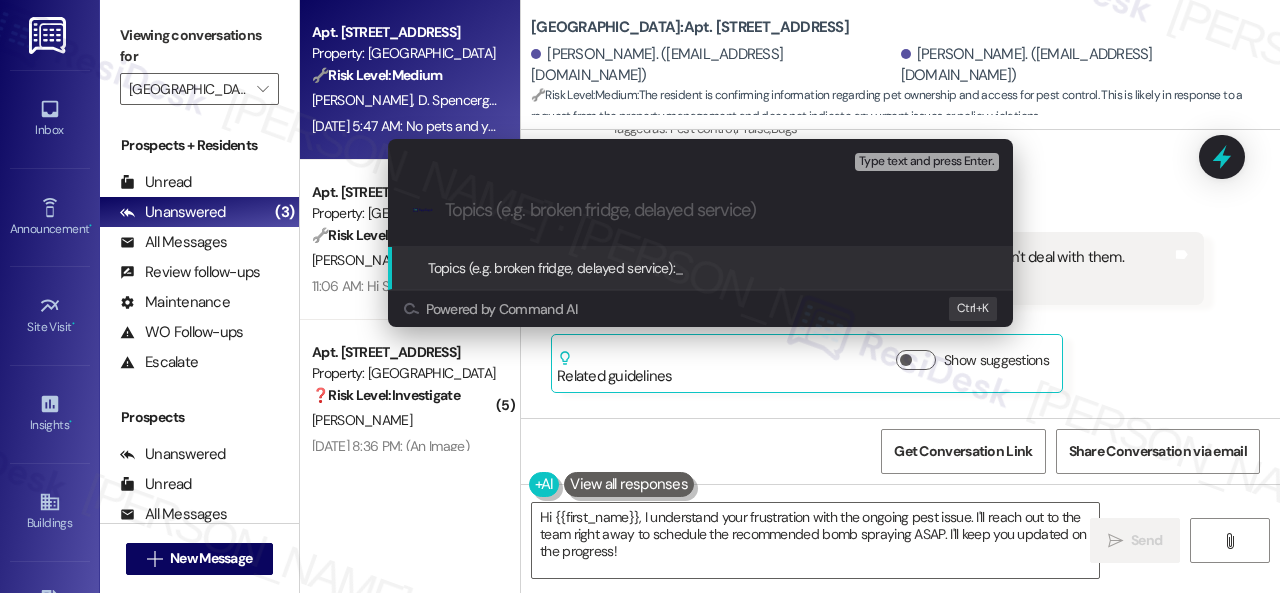 paste on "New work order/s submitted - Pest issue" 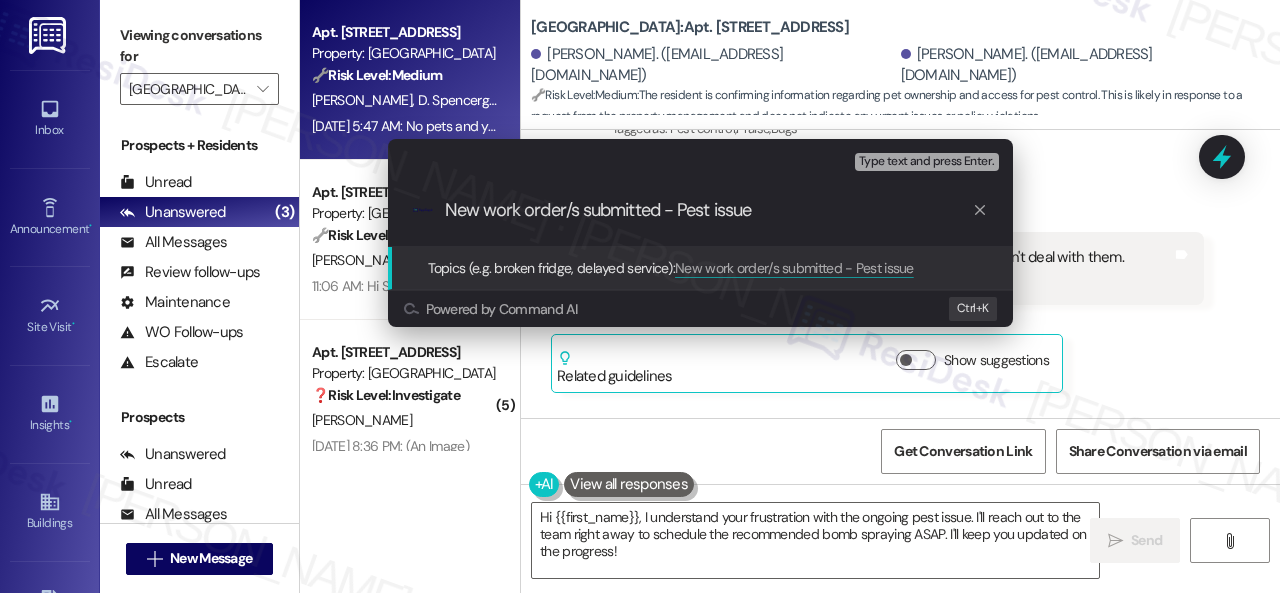 type 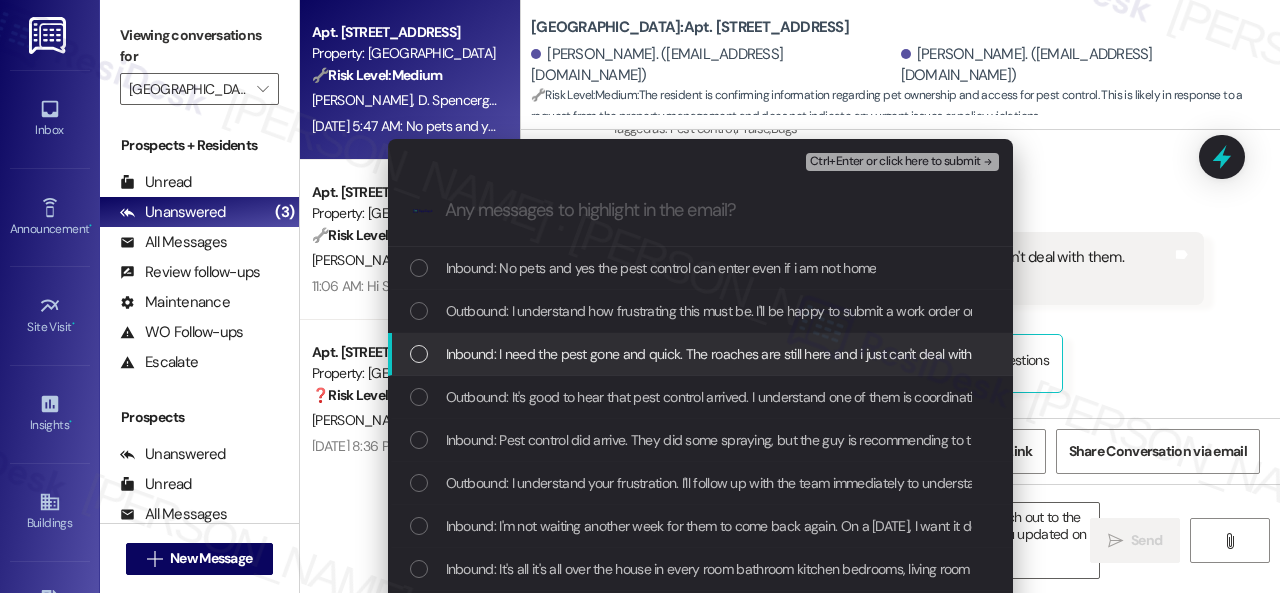 click on "Inbound: I need the pest gone and quick. The roaches are still here and i just can't deal with them. Something must be done. I can't live like this" at bounding box center (853, 354) 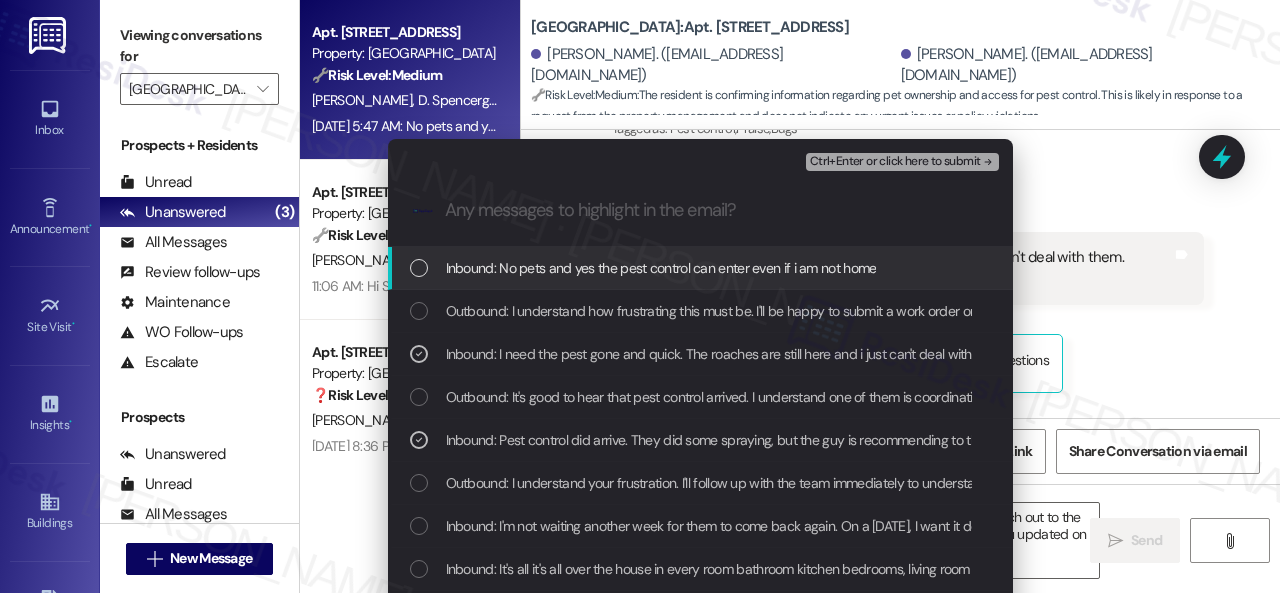 click on "Ctrl+Enter or click here to submit" at bounding box center [895, 162] 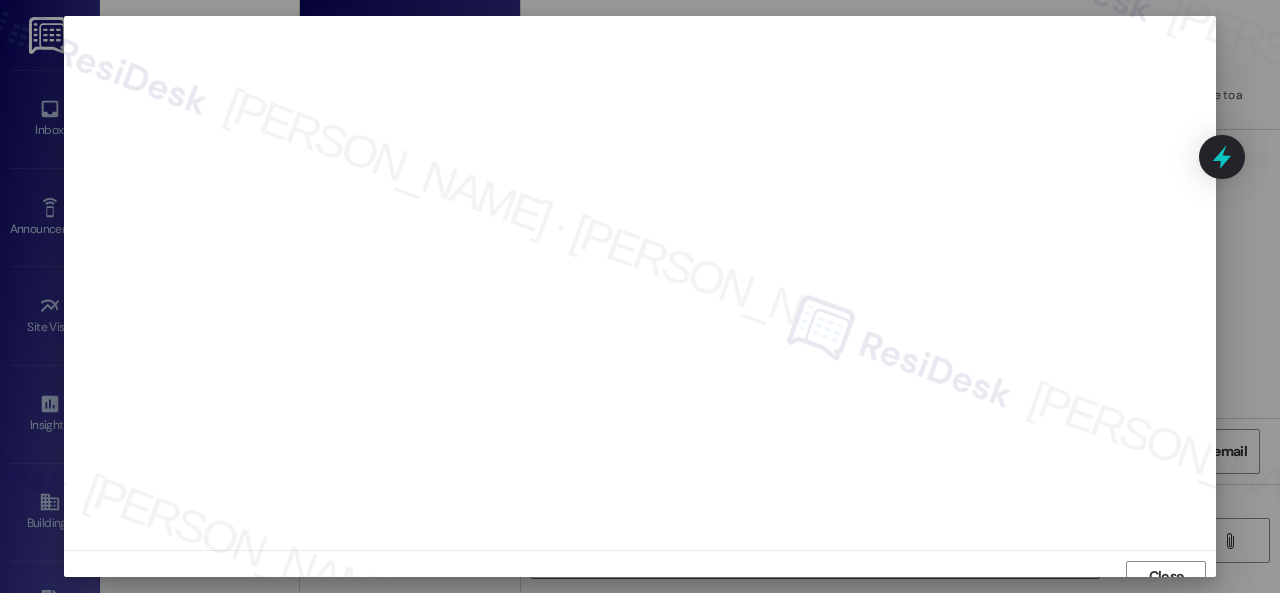 scroll, scrollTop: 15, scrollLeft: 0, axis: vertical 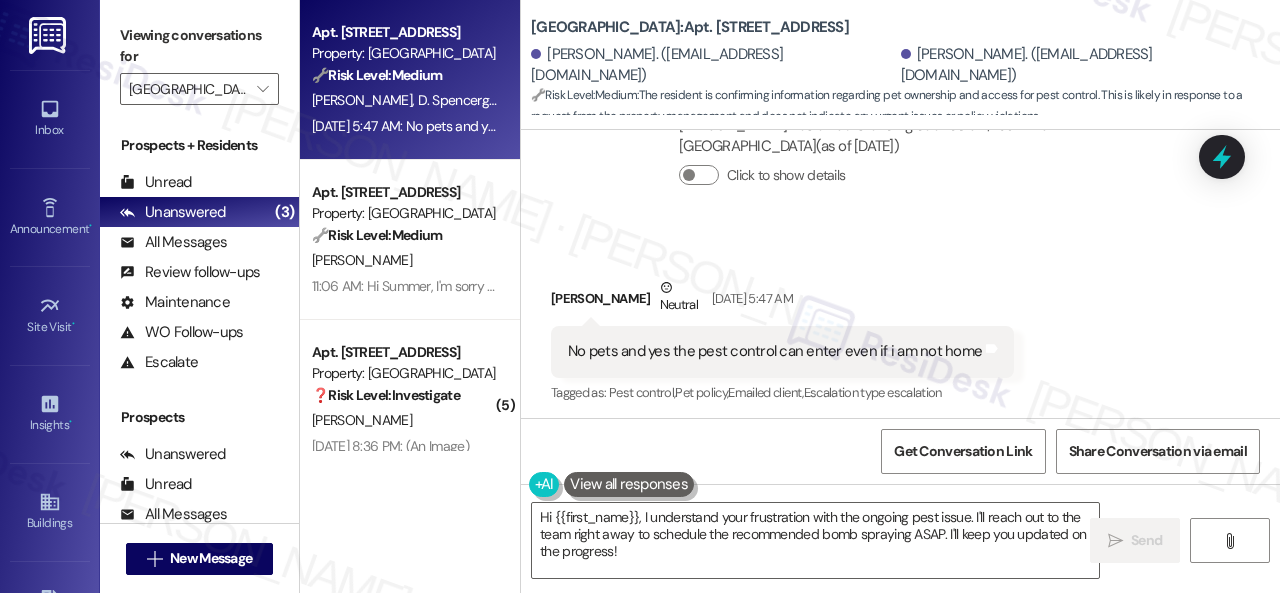 click on "Received via SMS Donna Spencergriffin   Neutral Jul 26, 2025 at 5:47 AM No pets and yes the pest control can enter even if i am not home Tags and notes Tagged as:   Pest control ,  Click to highlight conversations about Pest control Pet policy ,  Click to highlight conversations about Pet policy Emailed client ,  Click to highlight conversations about Emailed client Escalation type escalation Click to highlight conversations about Escalation type escalation" at bounding box center (782, 342) 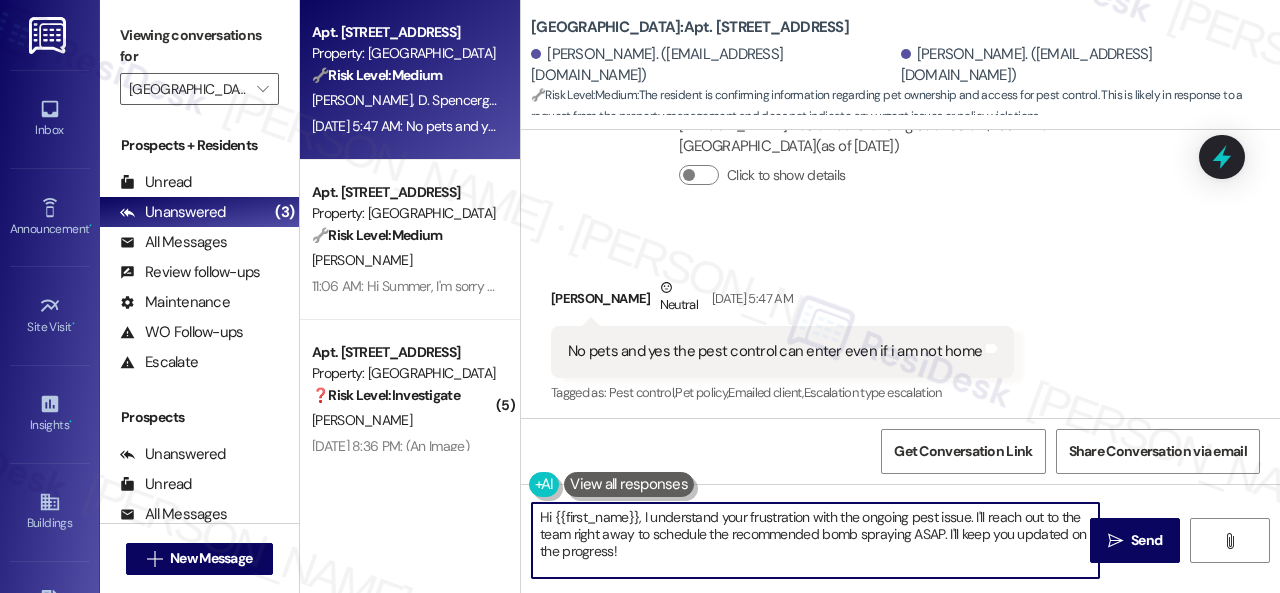 drag, startPoint x: 650, startPoint y: 557, endPoint x: 474, endPoint y: 501, distance: 184.69434 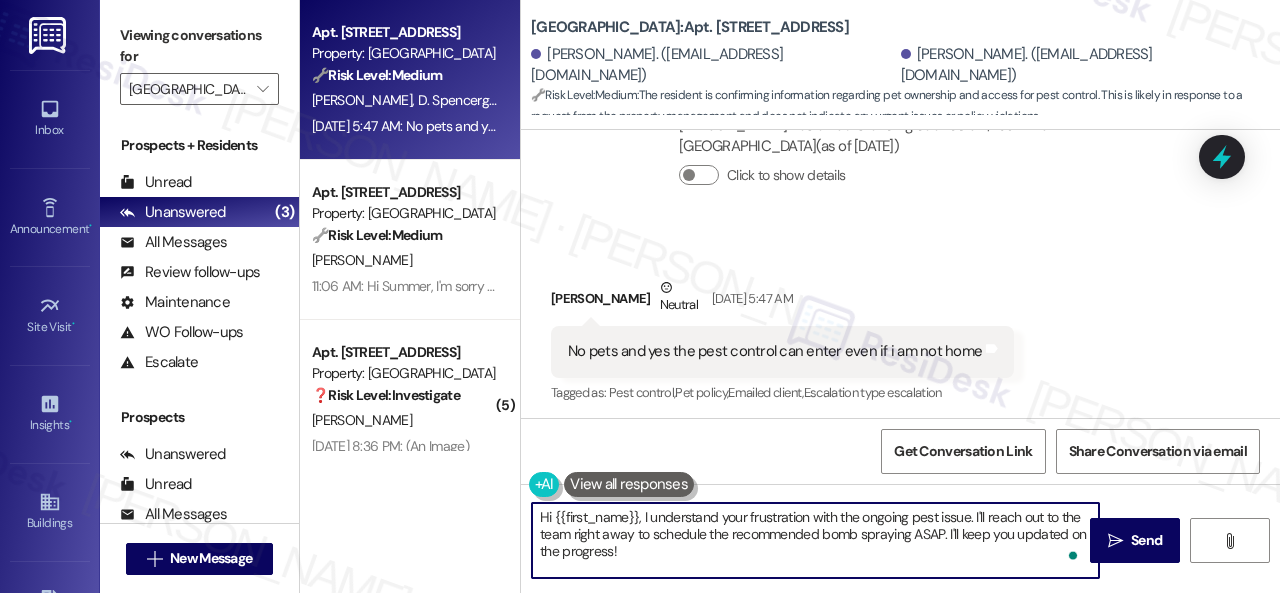 paste on "Thank you. I've submitted a work order on your behalf and notified the site team. Please let me know if you have an update or need anything else." 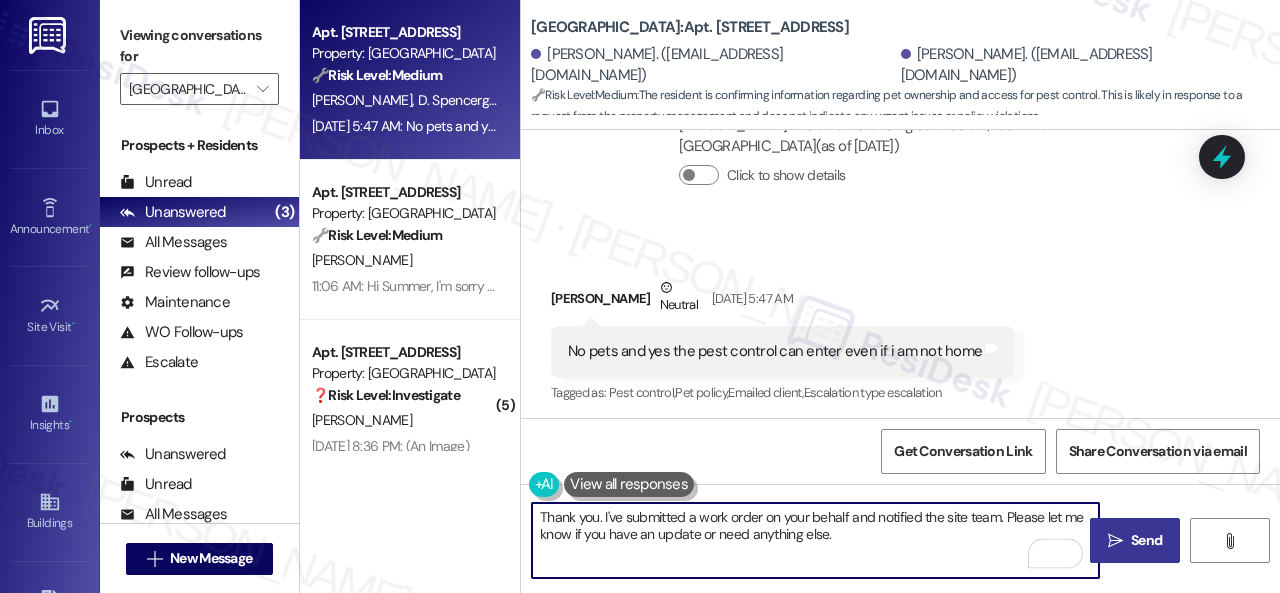 type on "Thank you. I've submitted a work order on your behalf and notified the site team. Please let me know if you have an update or need anything else." 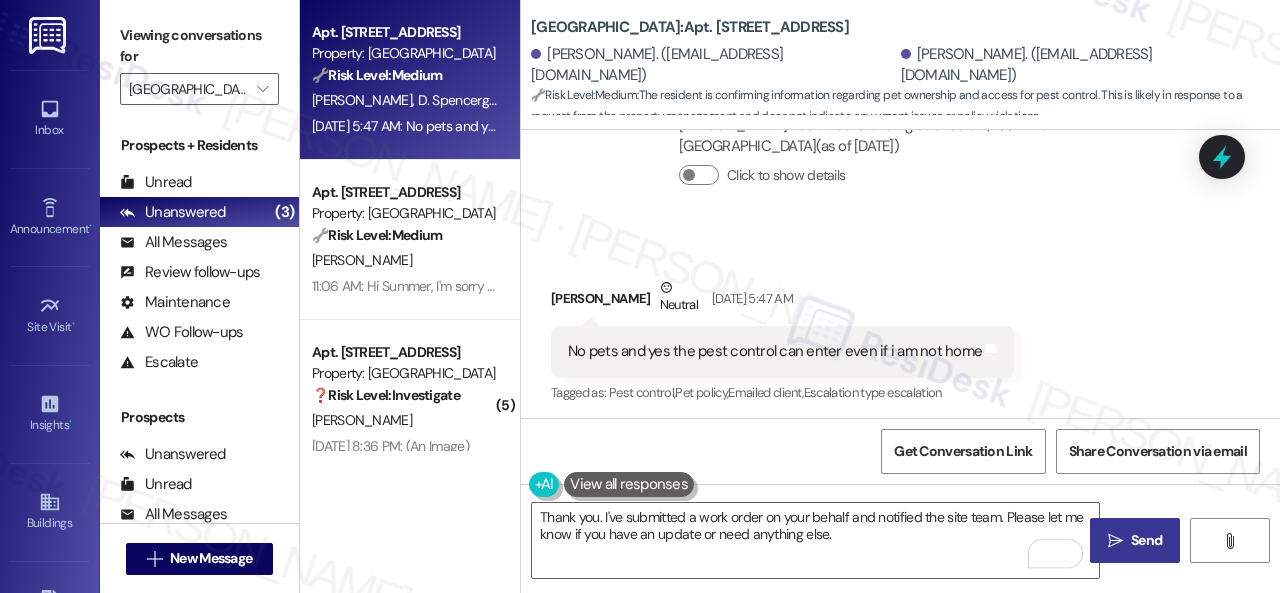 click on " Send" at bounding box center [1135, 540] 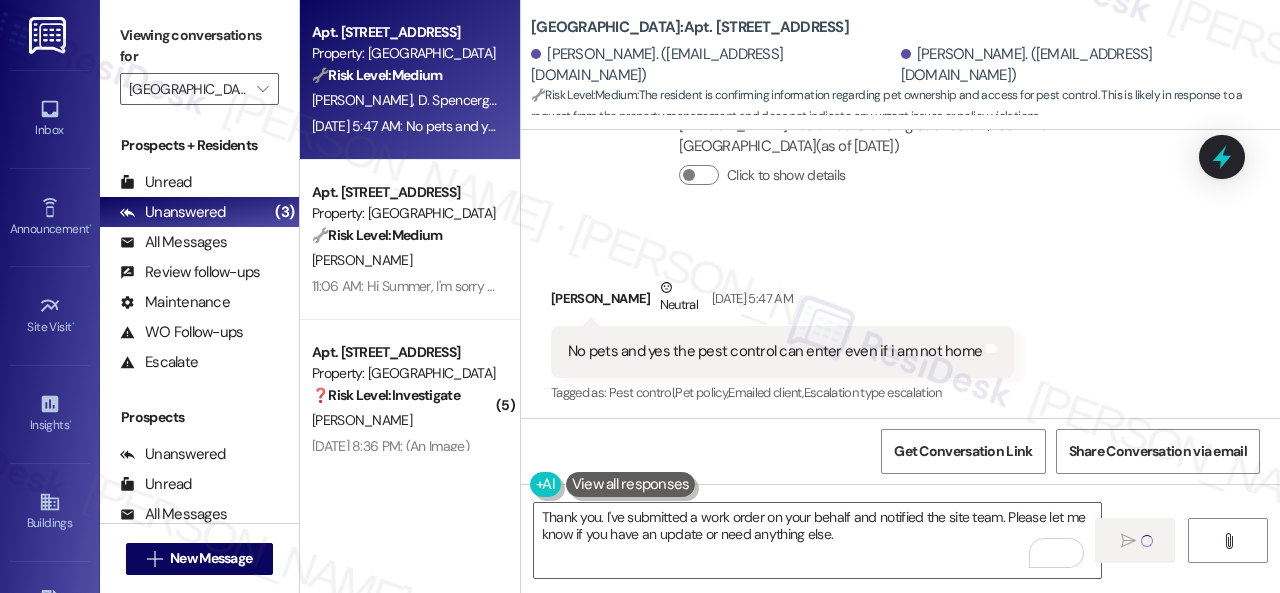 type 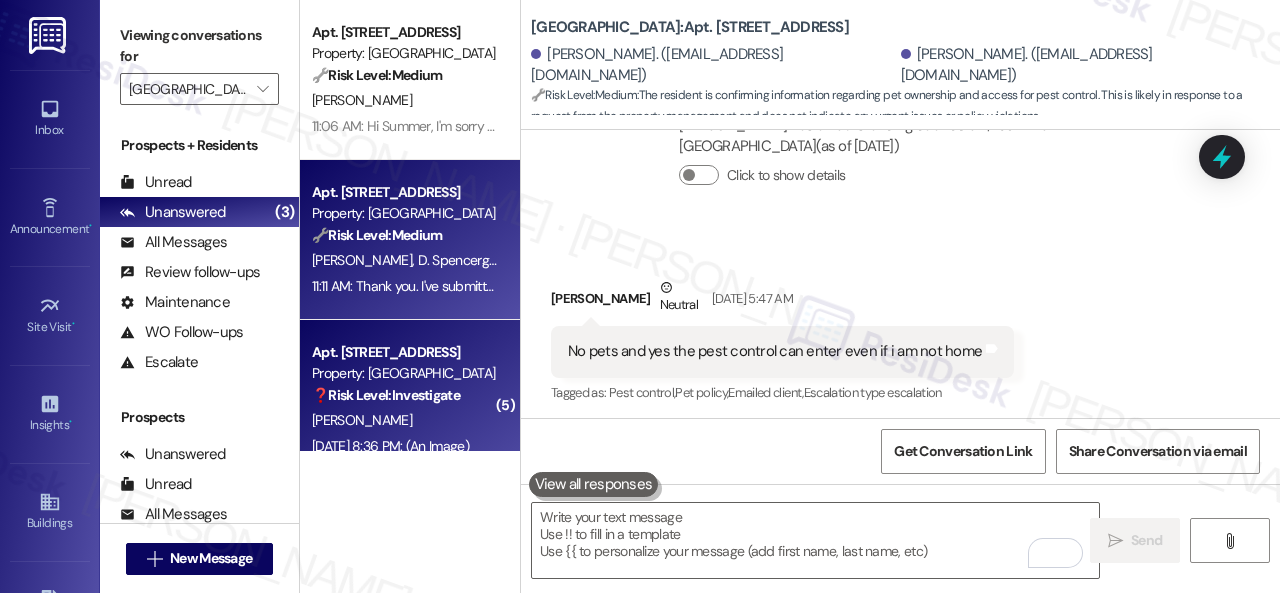 click on "[PERSON_NAME]" at bounding box center (404, 420) 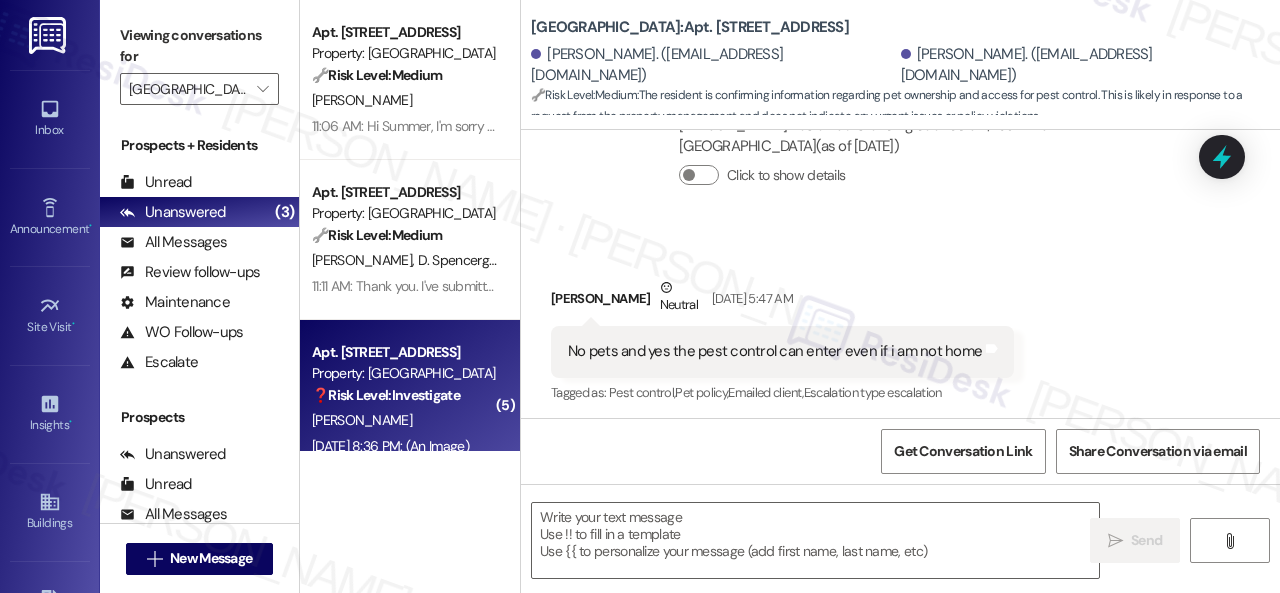 type on "Fetching suggested responses. Please feel free to read through the conversation in the meantime." 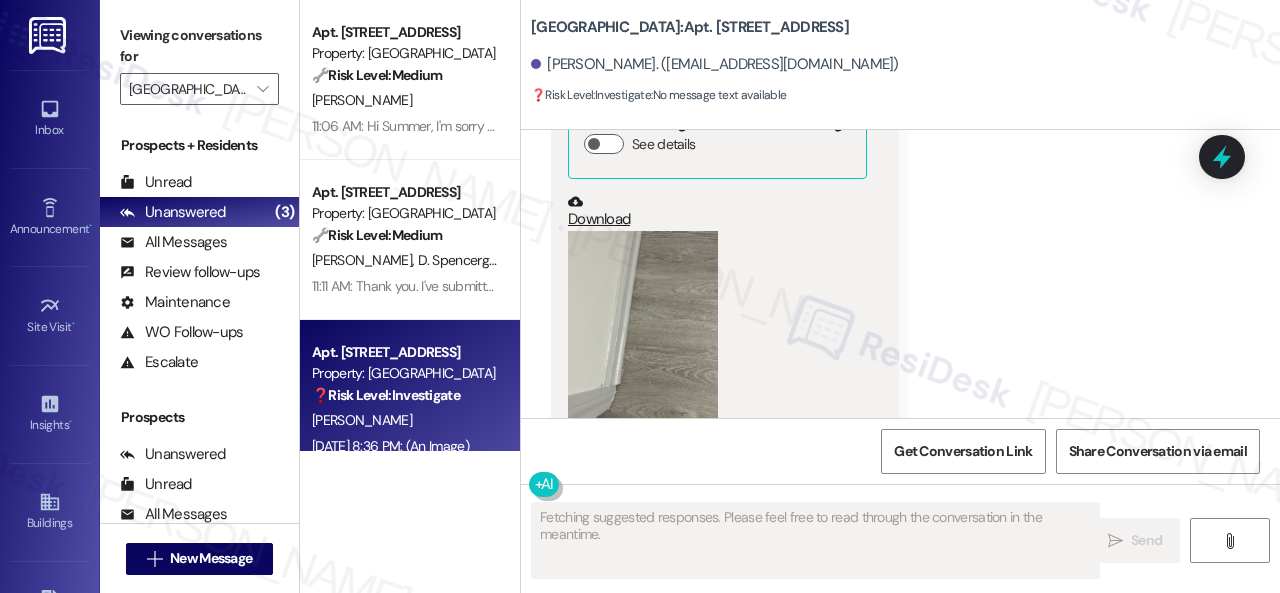 scroll, scrollTop: 18617, scrollLeft: 0, axis: vertical 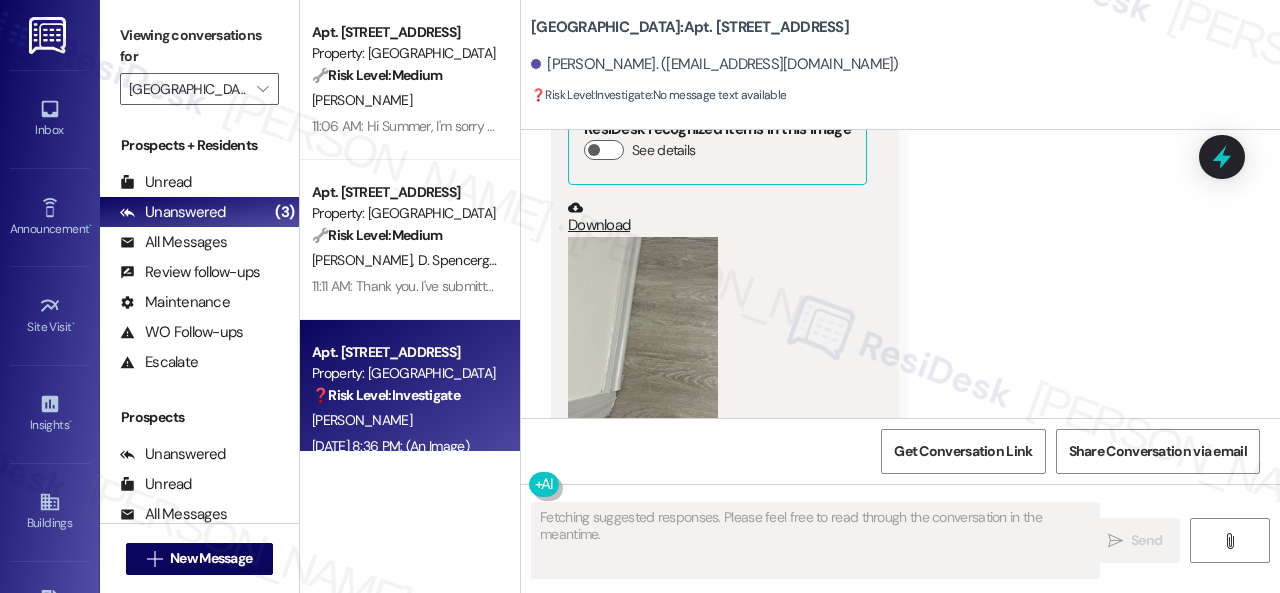 click at bounding box center (643, 337) 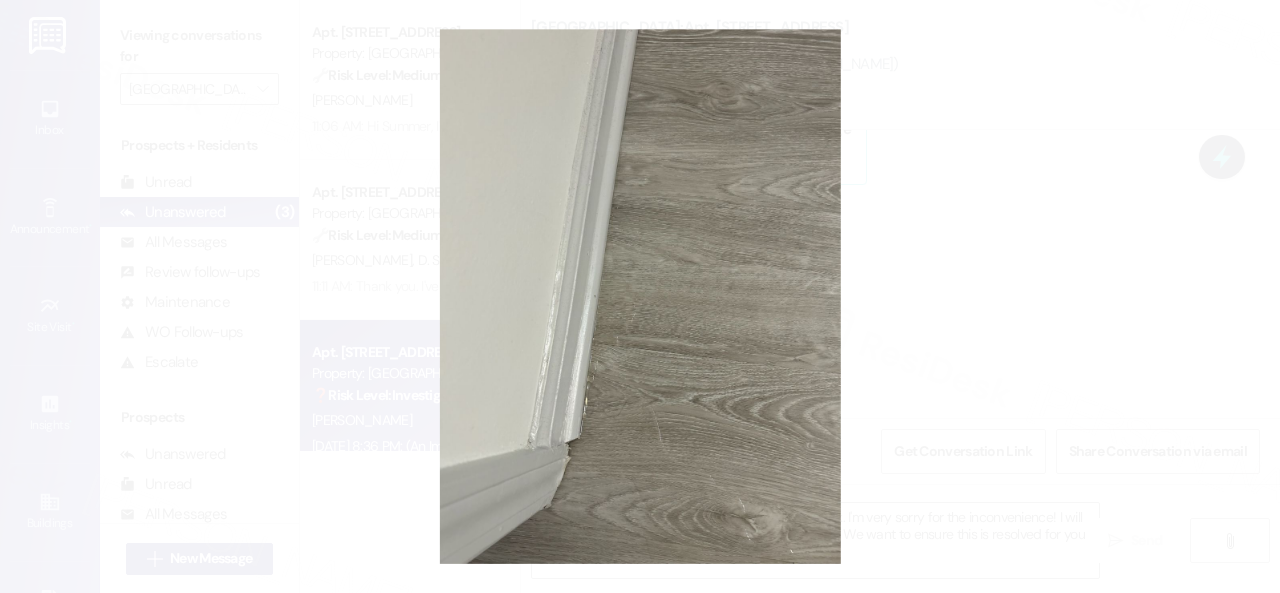 click at bounding box center [640, 296] 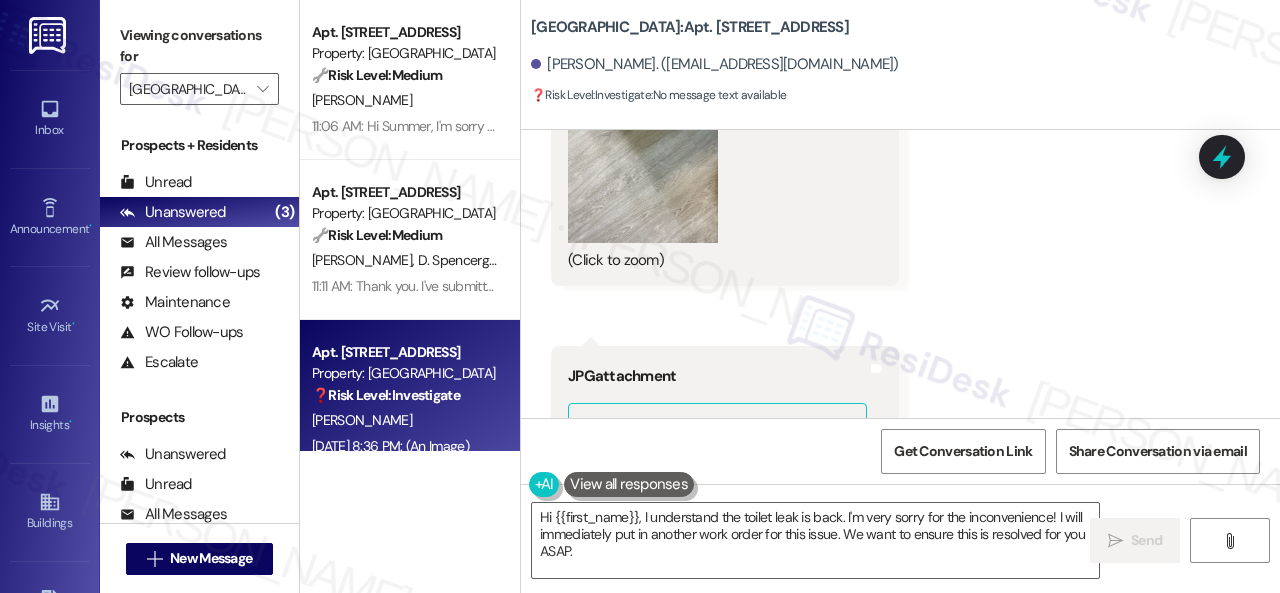 scroll, scrollTop: 18217, scrollLeft: 0, axis: vertical 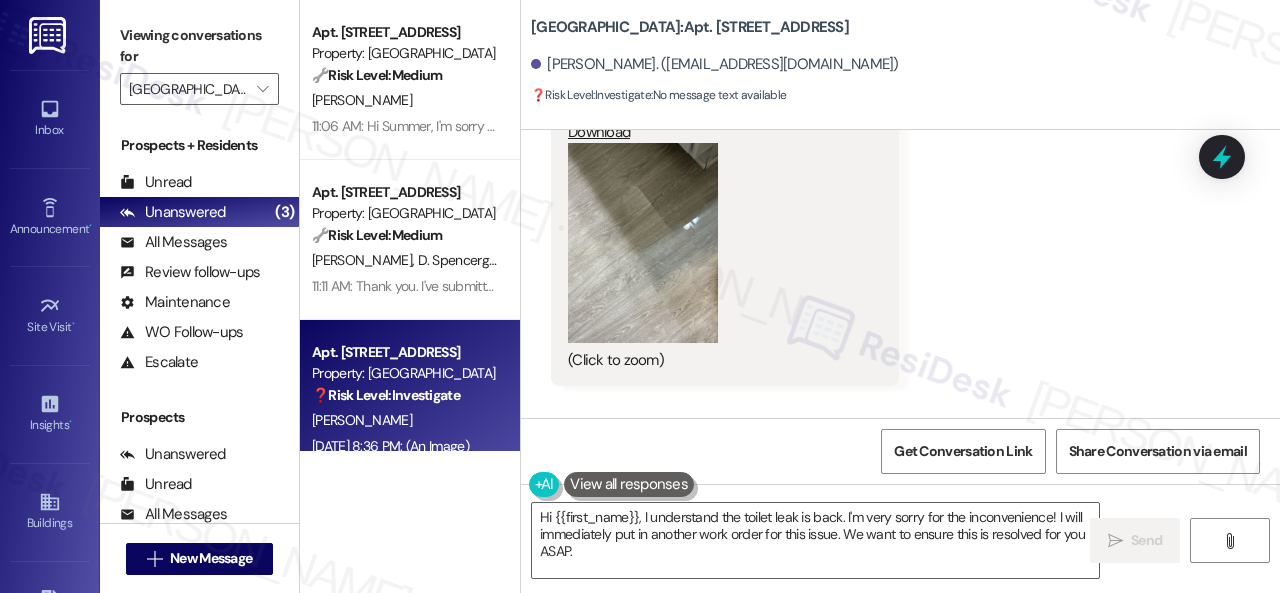 click at bounding box center [643, 243] 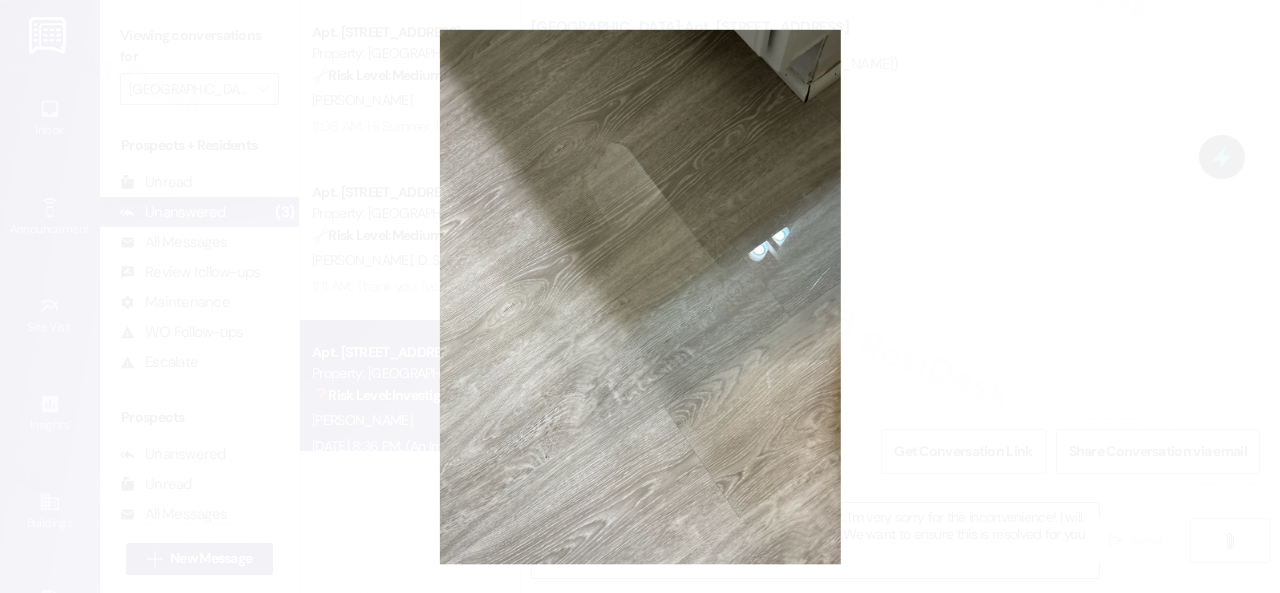 click at bounding box center [640, 296] 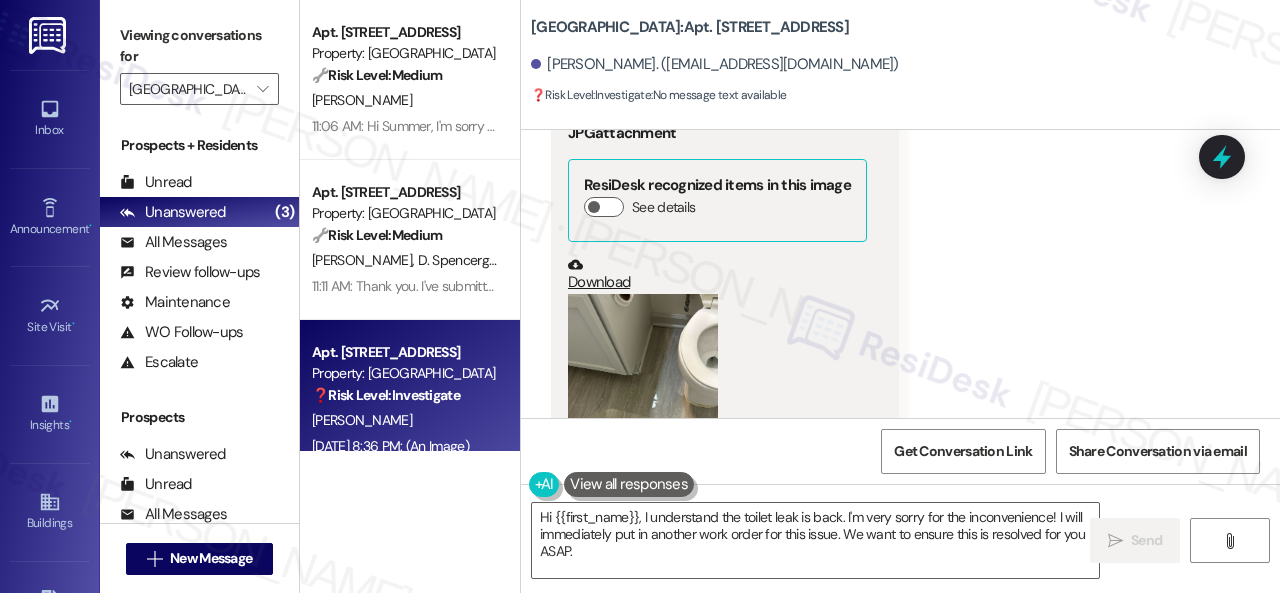 scroll, scrollTop: 17217, scrollLeft: 0, axis: vertical 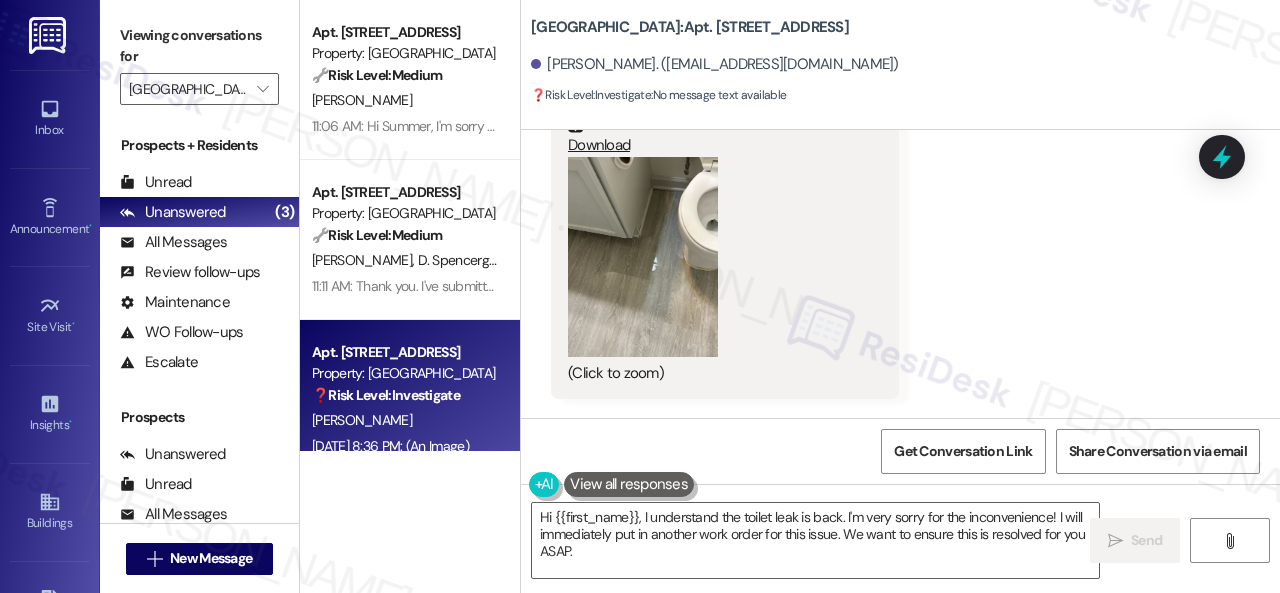 click at bounding box center (643, 257) 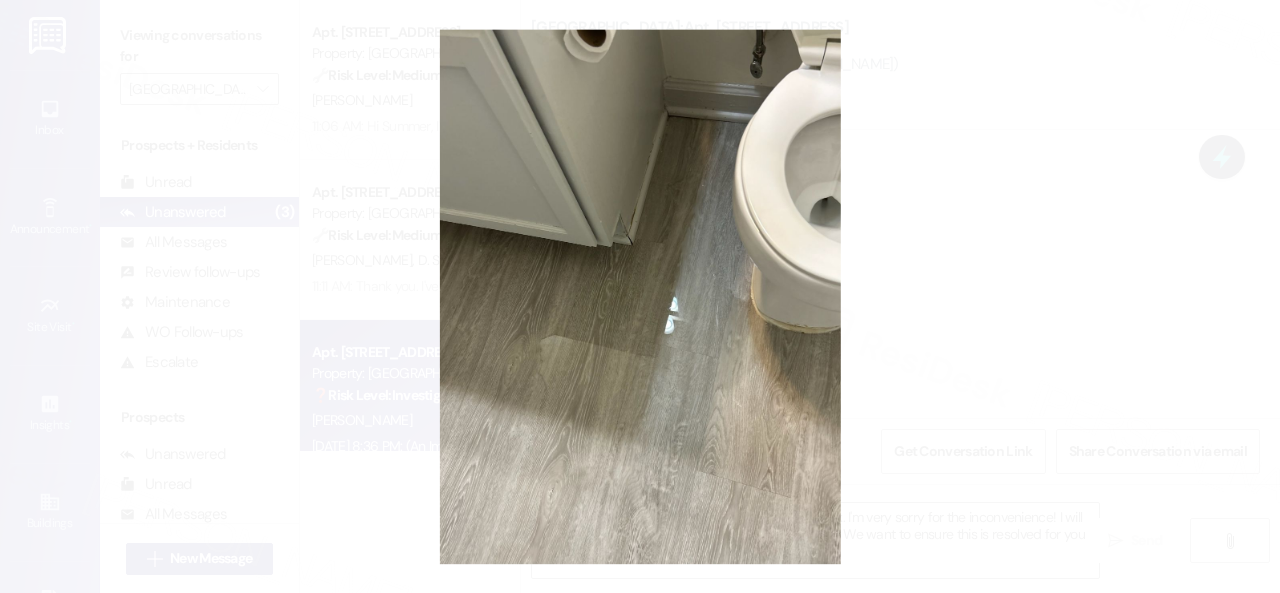 click at bounding box center (640, 296) 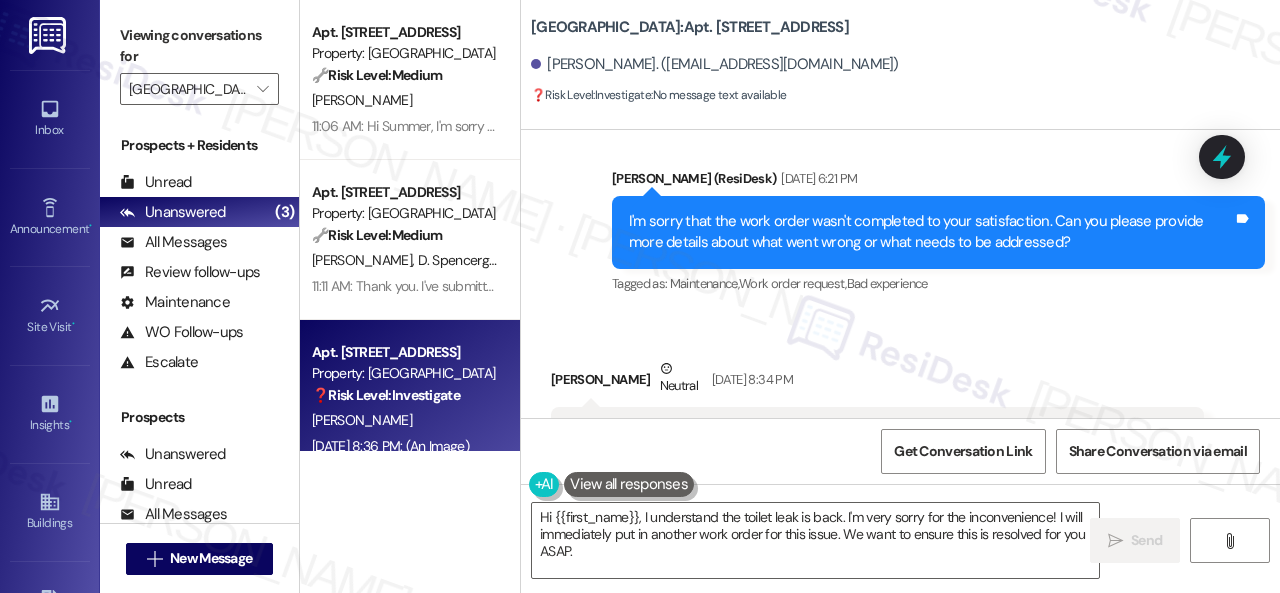 scroll, scrollTop: 16417, scrollLeft: 0, axis: vertical 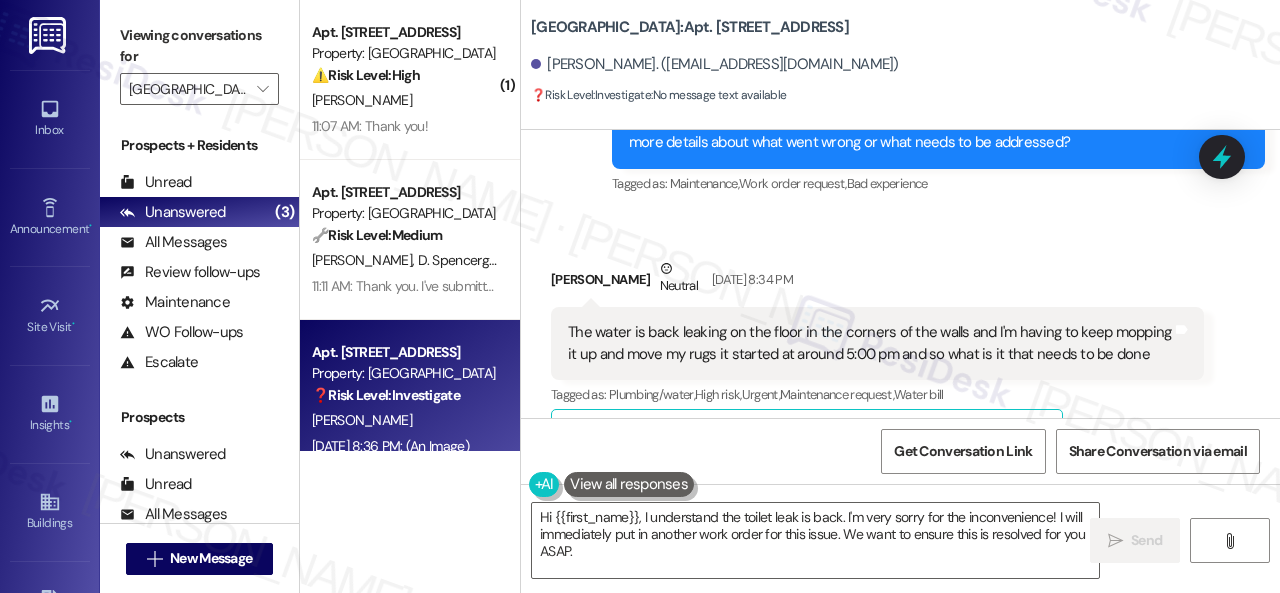 click on "Received via SMS Florence Miller   Neutral Jul 26, 2025 at 8:34 PM The water is back leaking on the floor in the corners of the walls and I'm having to keep mopping it up and move my rugs it started at around 5:00 pm and so what is it that needs to be done  Tags and notes Tagged as:   Plumbing/water ,  Click to highlight conversations about Plumbing/water High risk ,  Click to highlight conversations about High risk Urgent ,  Click to highlight conversations about Urgent Maintenance request ,  Click to highlight conversations about Maintenance request Water bill Click to highlight conversations about Water bill  Related guidelines Hide Suggestions Birchstone Residential - Halston South Point: Pool is open year-round, 10:00 a.m. to 9:00 p.m.
Created  3 months ago Property level guideline  ( 69 % match) FAQs generated by ResiDesk AI What are the pool hours? The pool is open from 10:00 a.m. to 9:00 p.m. Is the pool open all year? Yes, the pool is open year-round. What time does the pool open? Original Guideline" at bounding box center [900, 1453] 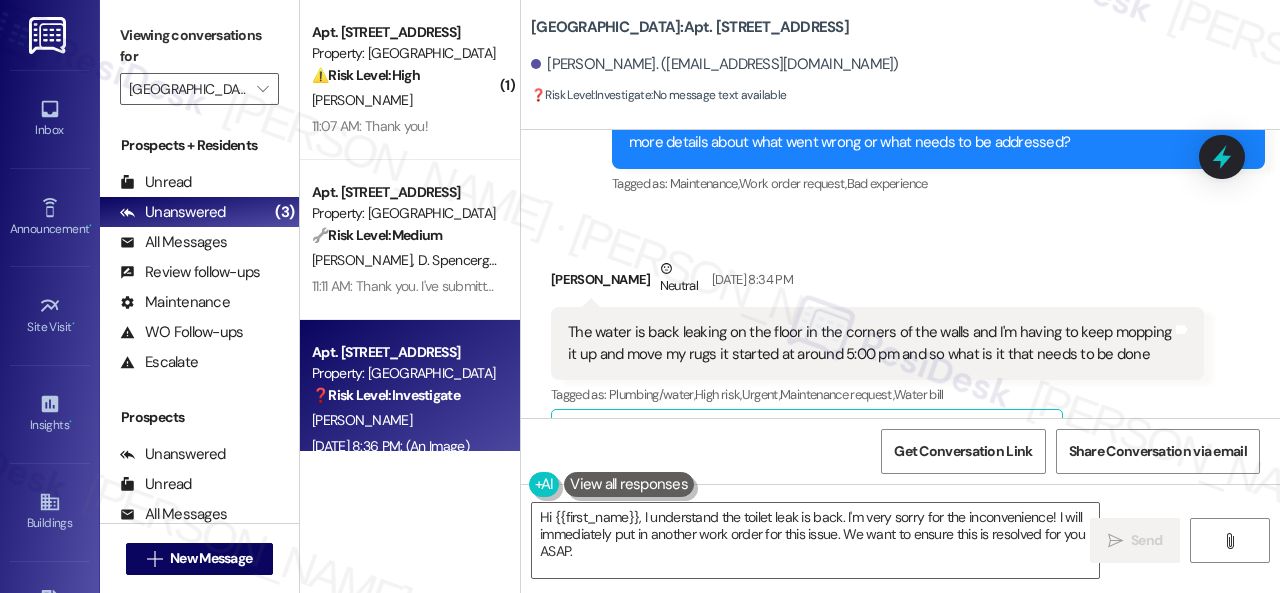 drag, startPoint x: 593, startPoint y: 555, endPoint x: 476, endPoint y: 445, distance: 160.58954 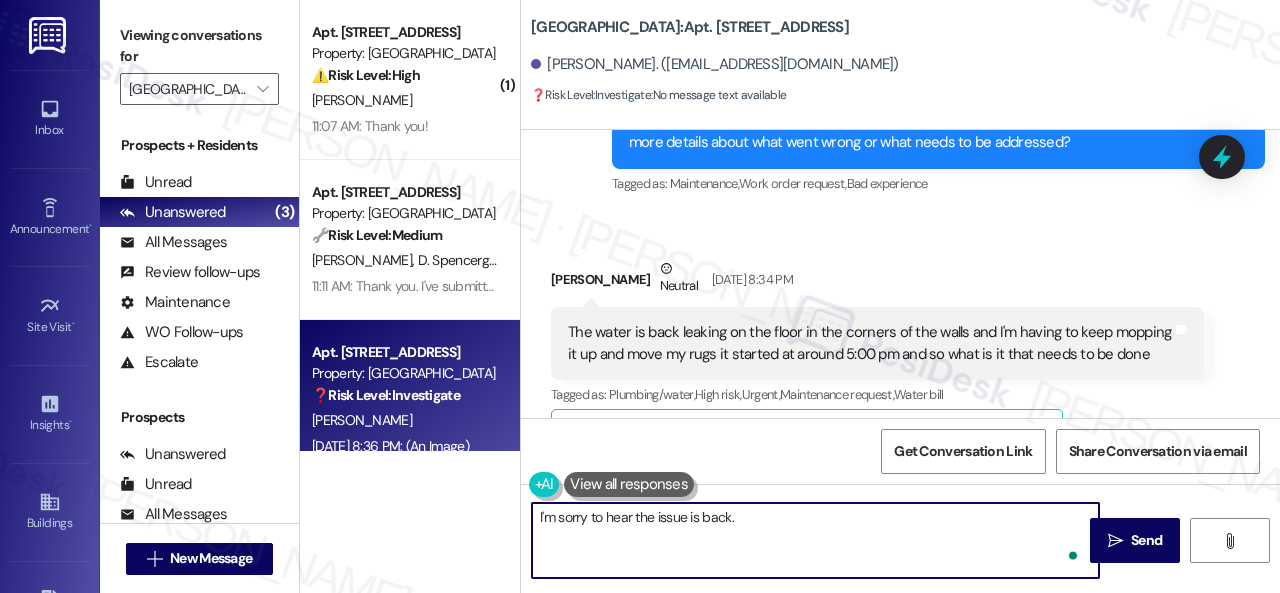 paste on "Have you already submitted a new work order? If so, may I have the work order number so I can follow up with the site team? If not, I'll be happy to submit a new work order on your behalf. Can the maintenance team enter your apartment even if you are not home? Are there any pets they should be concerned about?" 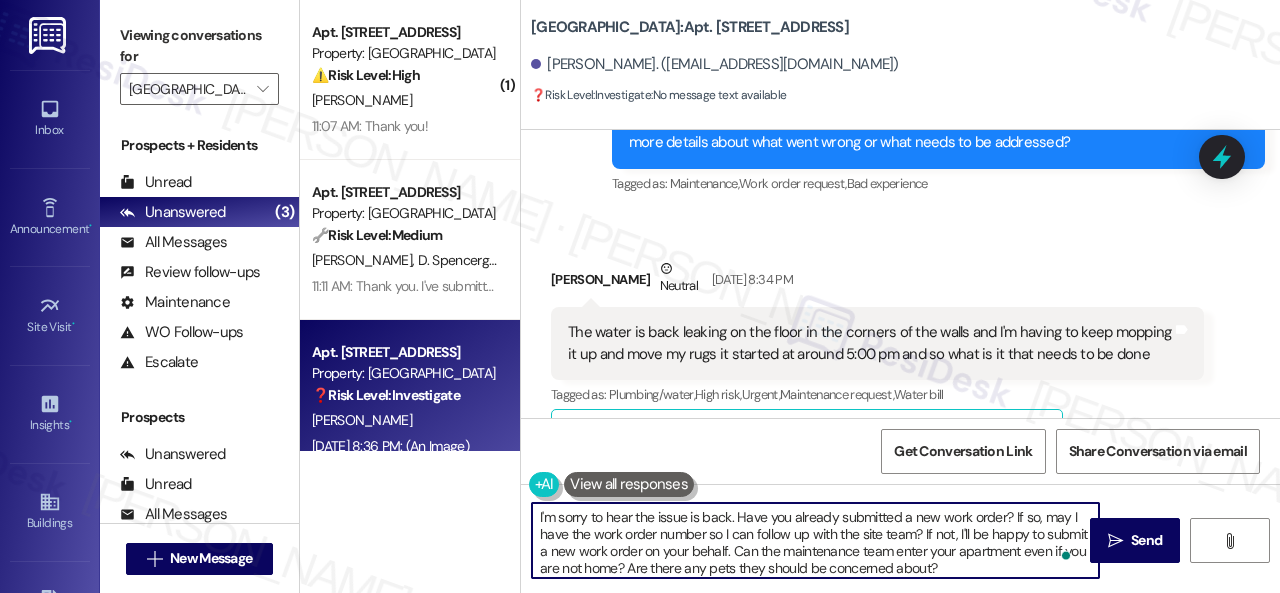 scroll, scrollTop: 4, scrollLeft: 0, axis: vertical 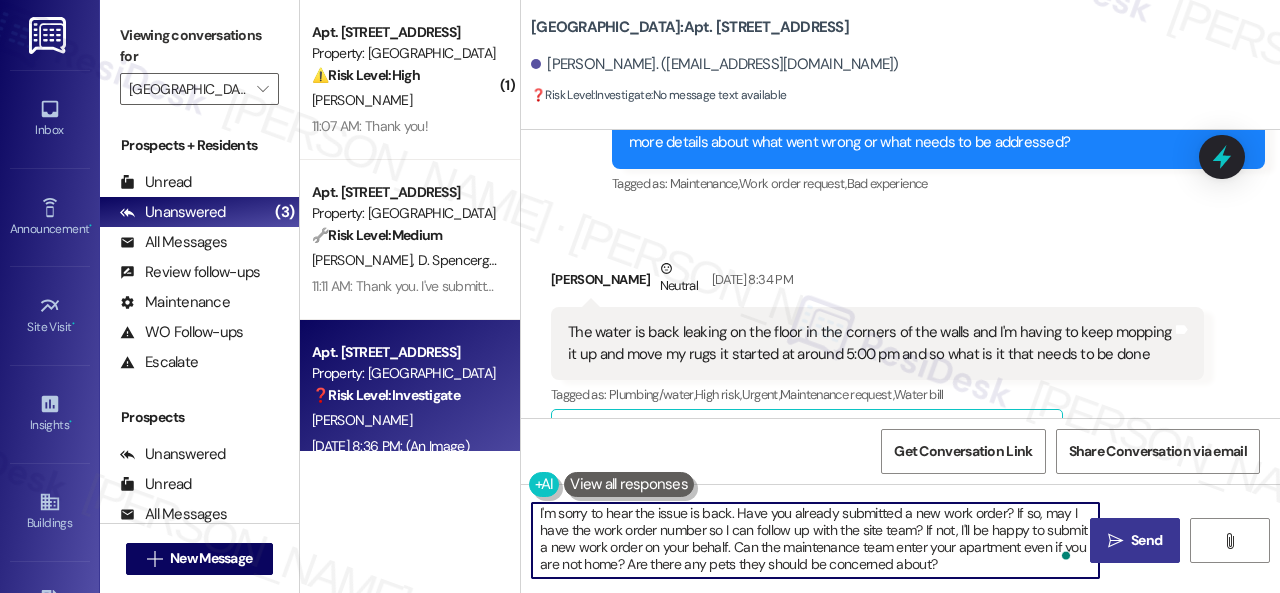 type on "I'm sorry to hear the issue is back. Have you already submitted a new work order? If so, may I have the work order number so I can follow up with the site team? If not, I'll be happy to submit a new work order on your behalf. Can the maintenance team enter your apartment even if you are not home? Are there any pets they should be concerned about?" 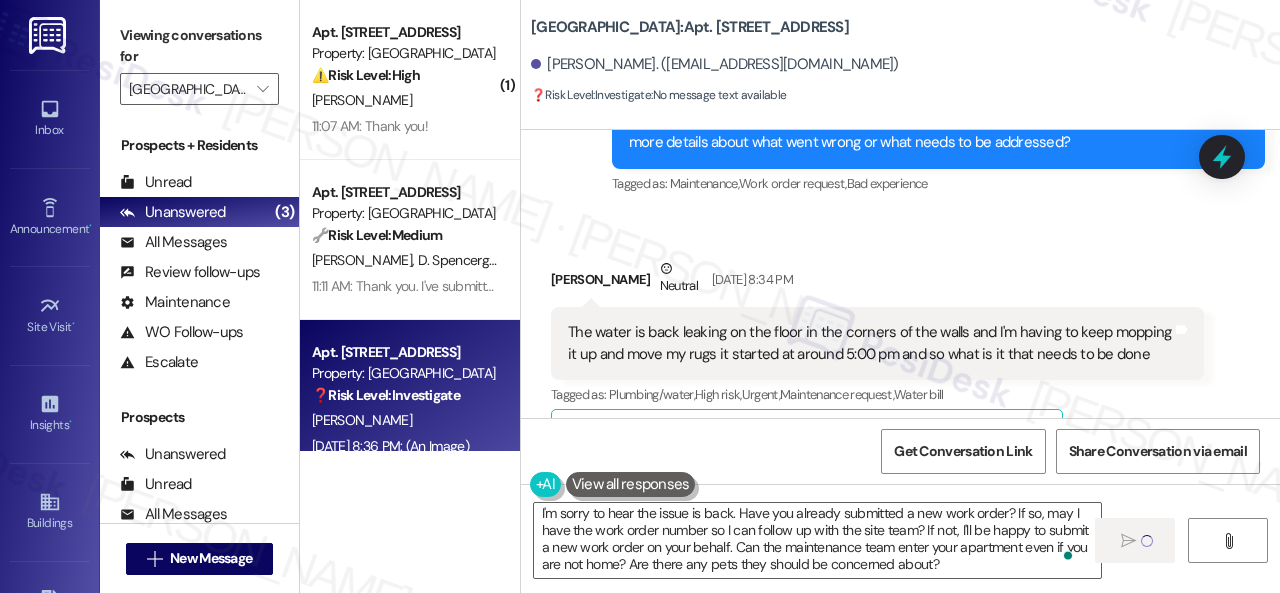 type 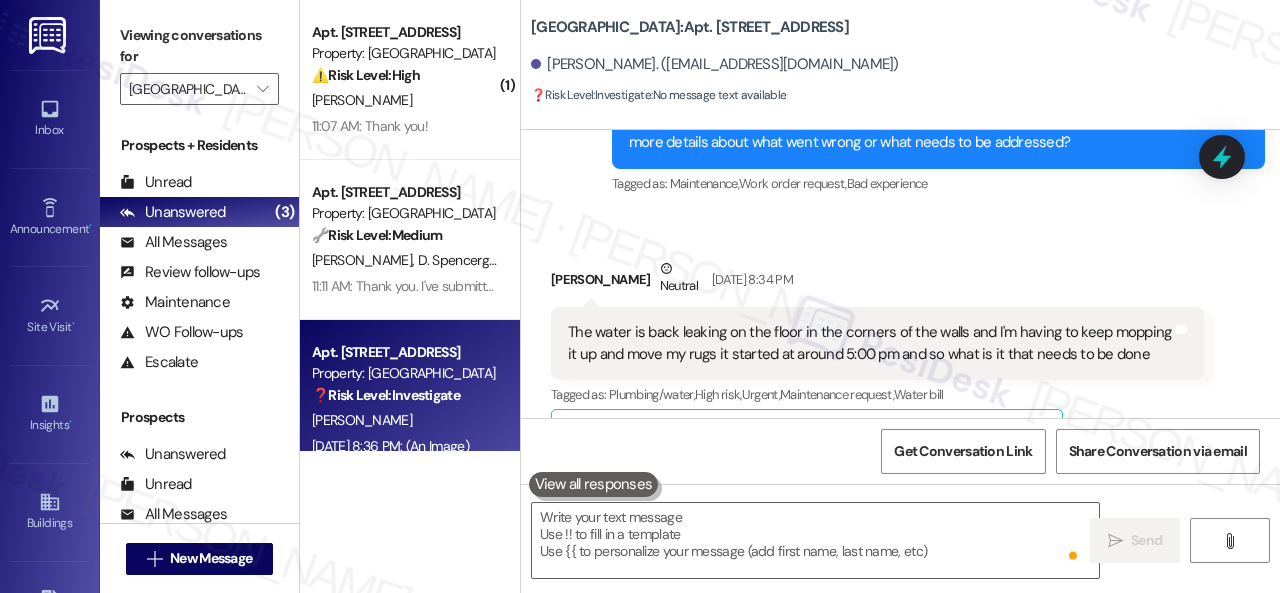 scroll, scrollTop: 0, scrollLeft: 0, axis: both 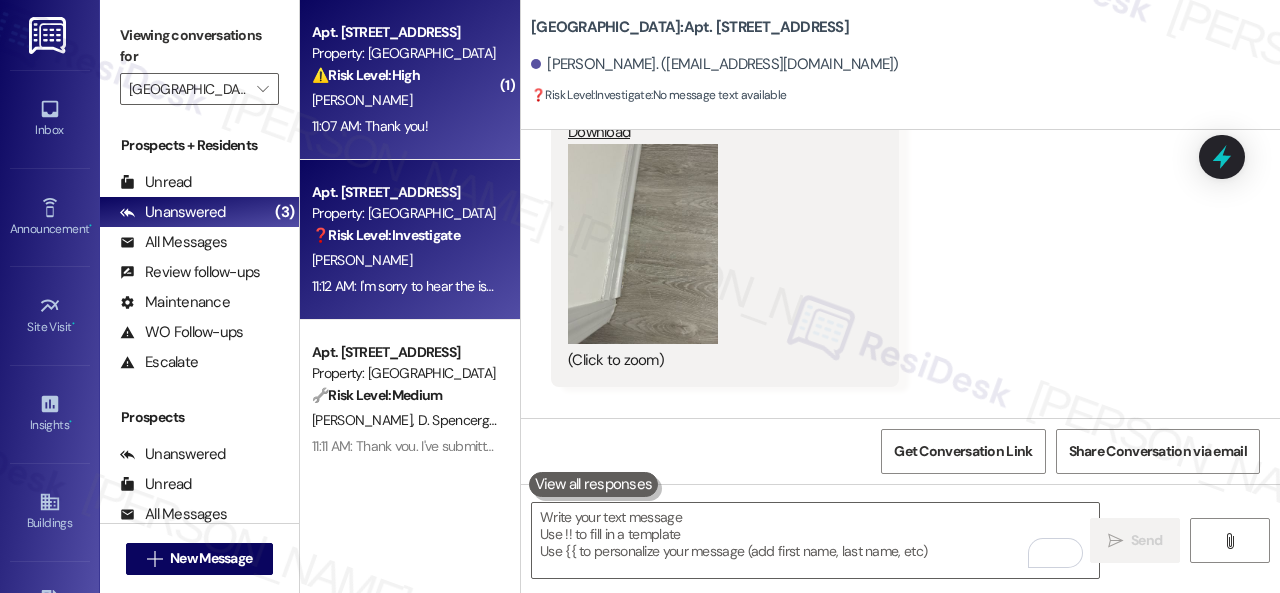 click on "J. Hightower" at bounding box center [404, 100] 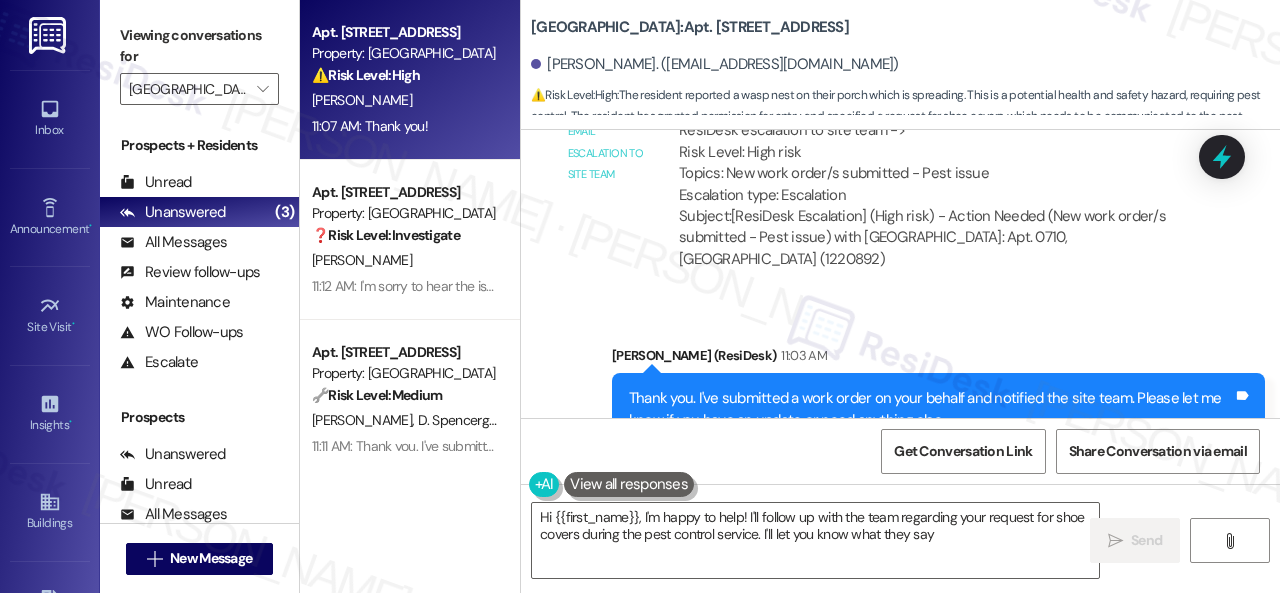 scroll, scrollTop: 24928, scrollLeft: 0, axis: vertical 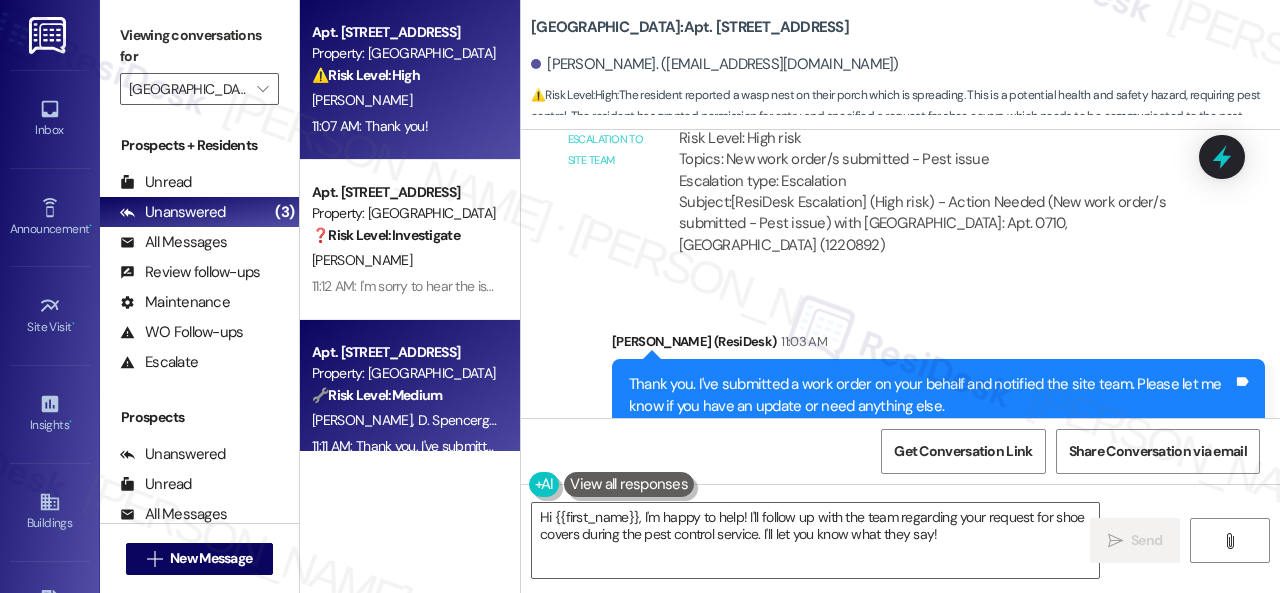 click on "Hi {{first_name}}, I'm happy to help! I'll follow up with the team regarding your request for shoe covers during the pest control service. I'll let you know what they say!  Send " at bounding box center (900, 559) 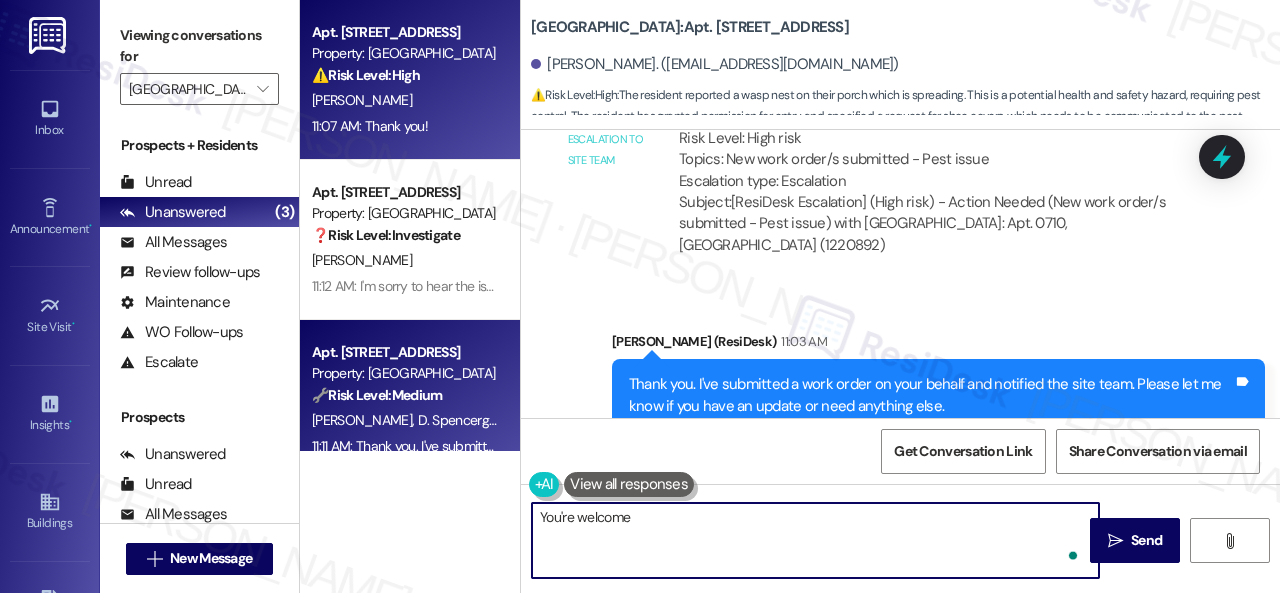 type on "You're welcome!" 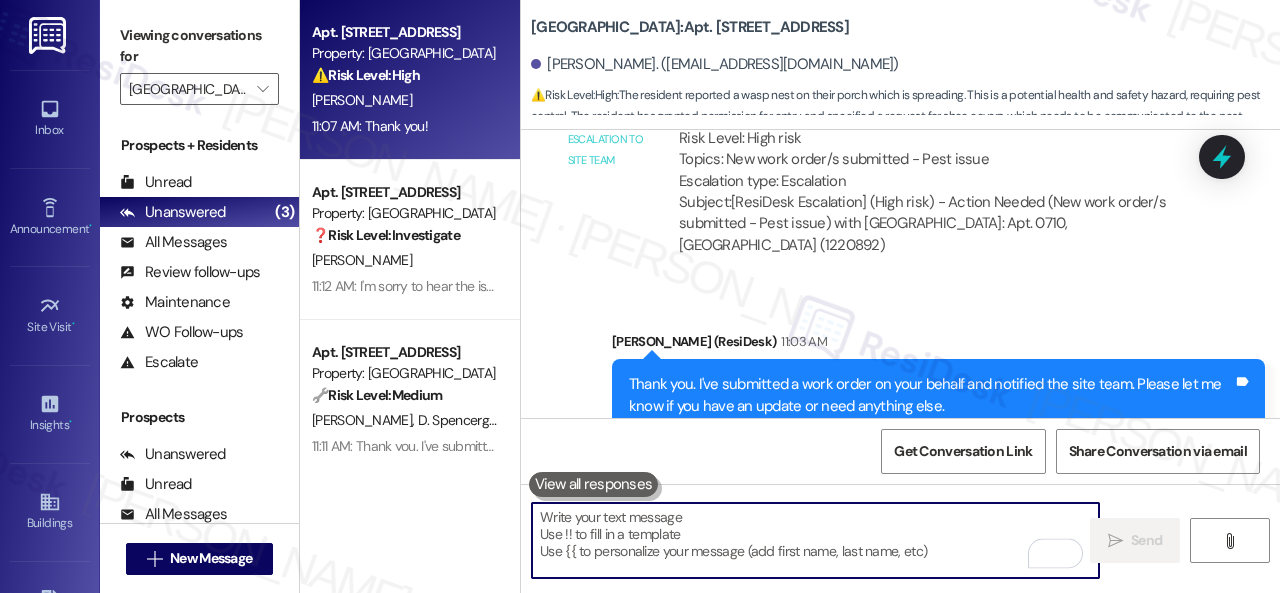 scroll, scrollTop: 25128, scrollLeft: 0, axis: vertical 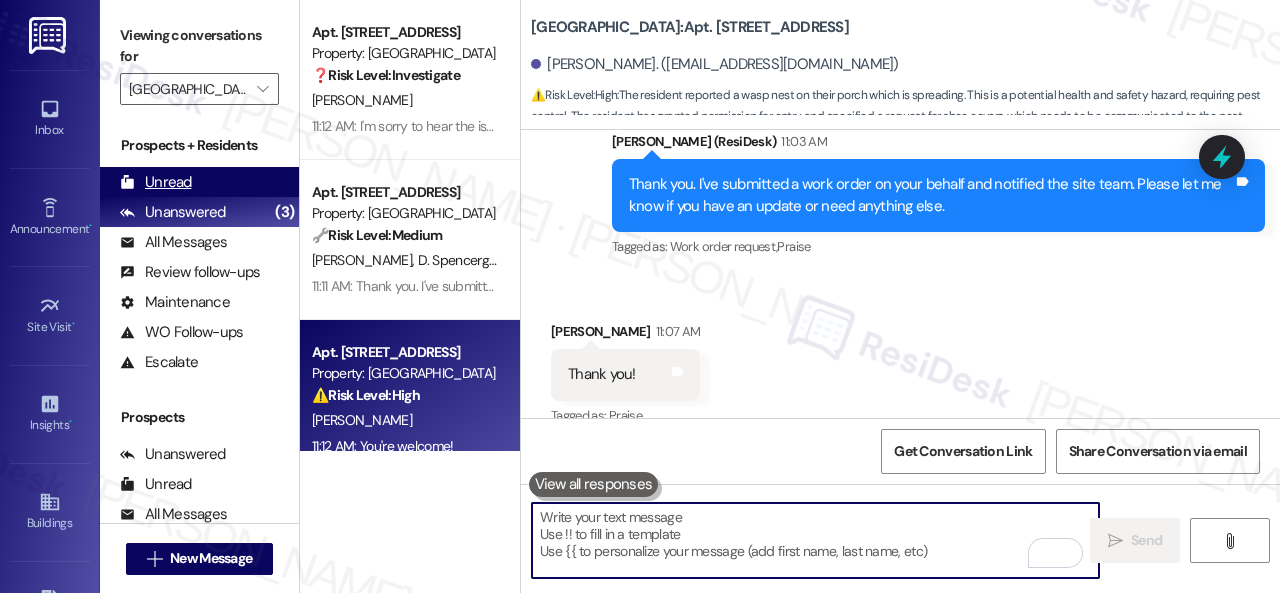 type 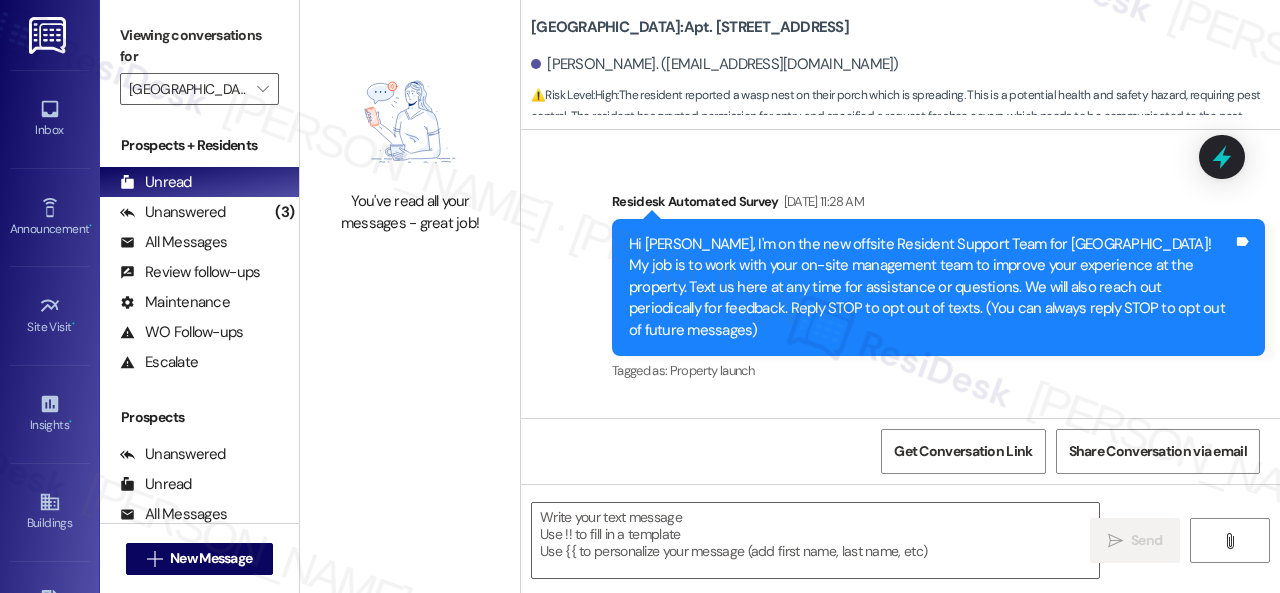 click on "Halston South Point:  Apt. 0710, 1 Halston South Point       Jessica Hightower. (j.hightower213@gmail.com)   ⚠️  Risk Level:  High :  The resident reported a wasp nest on their porch which is spreading. This is a potential health and safety hazard, requiring pest control. The resident has granted permission for entry and specified a request for shoe covers, which needs to be communicated to the pest control team." at bounding box center (905, 60) 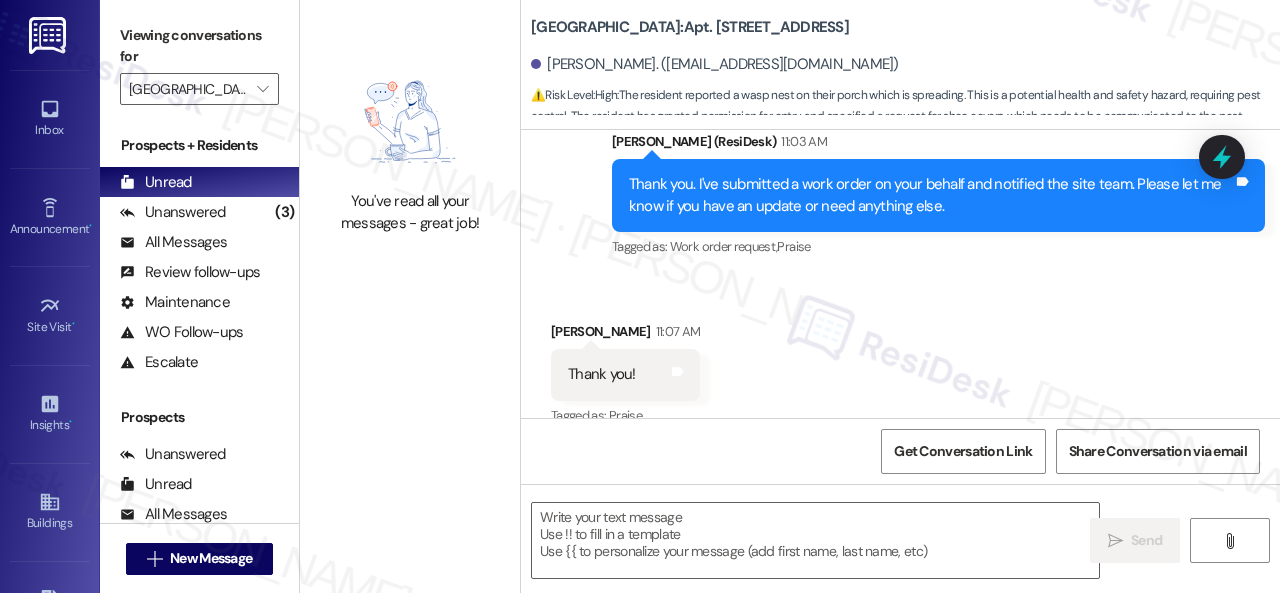 type on "Fetching suggested responses. Please feel free to read through the conversation in the meantime." 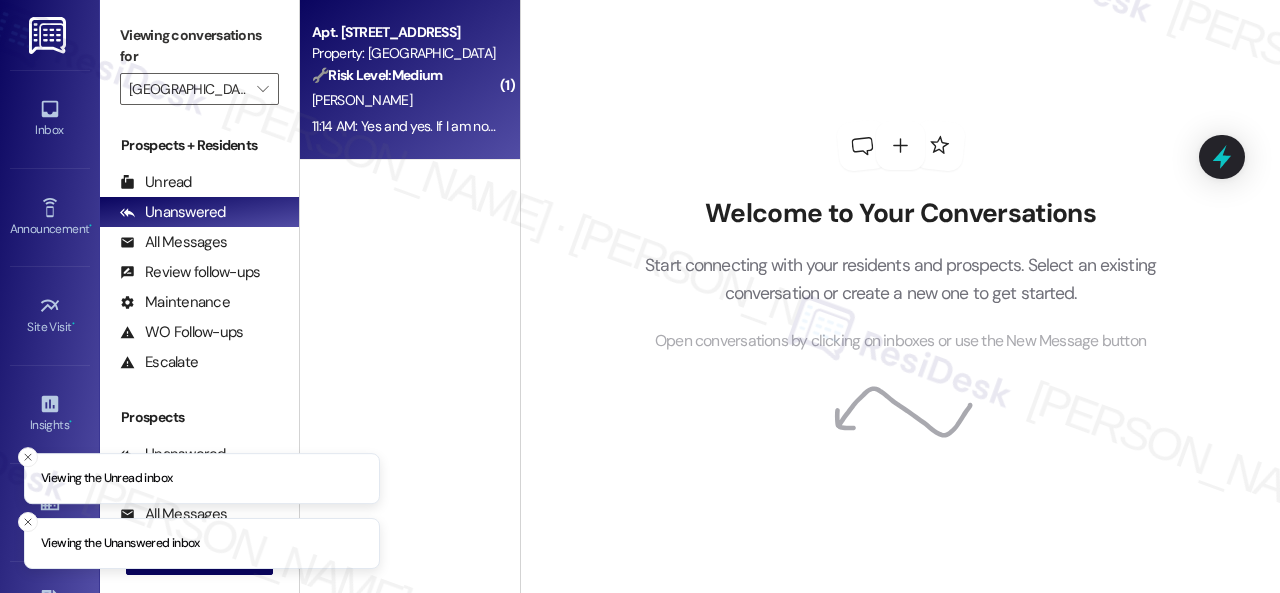 scroll, scrollTop: 0, scrollLeft: 0, axis: both 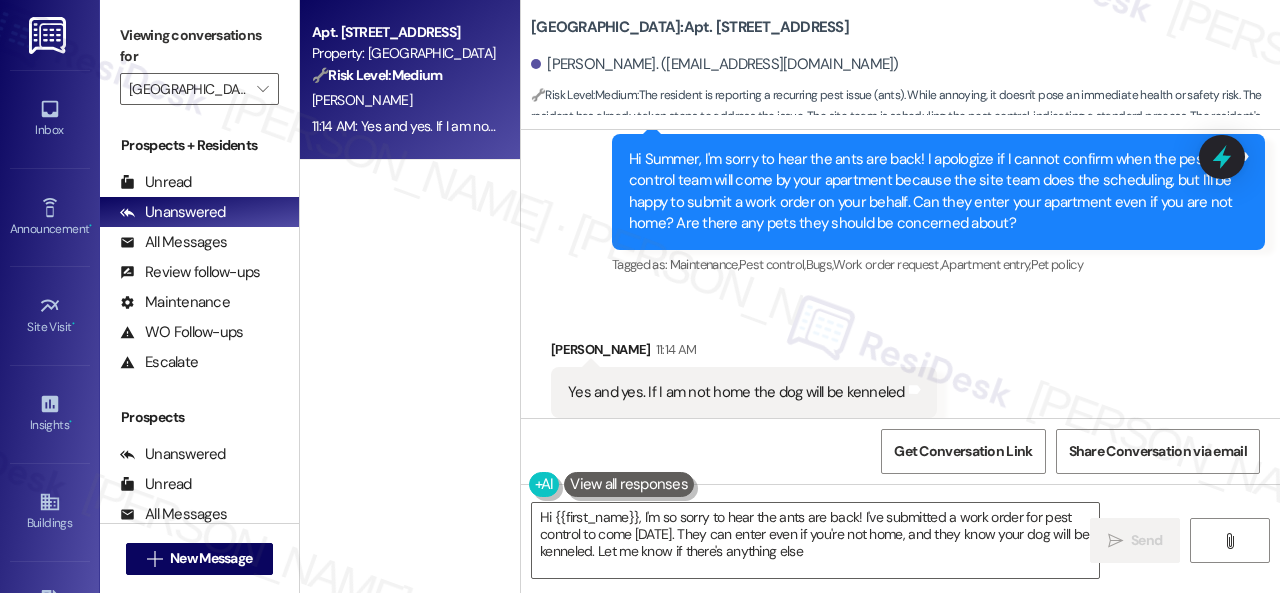 type on "Hi {{first_name}}, I'm so sorry to hear the ants are back! I've submitted a work order for pest control to come on Monday. They can enter even if you're not home, and they know your dog will be kenneled. Let me know if there's anything else!" 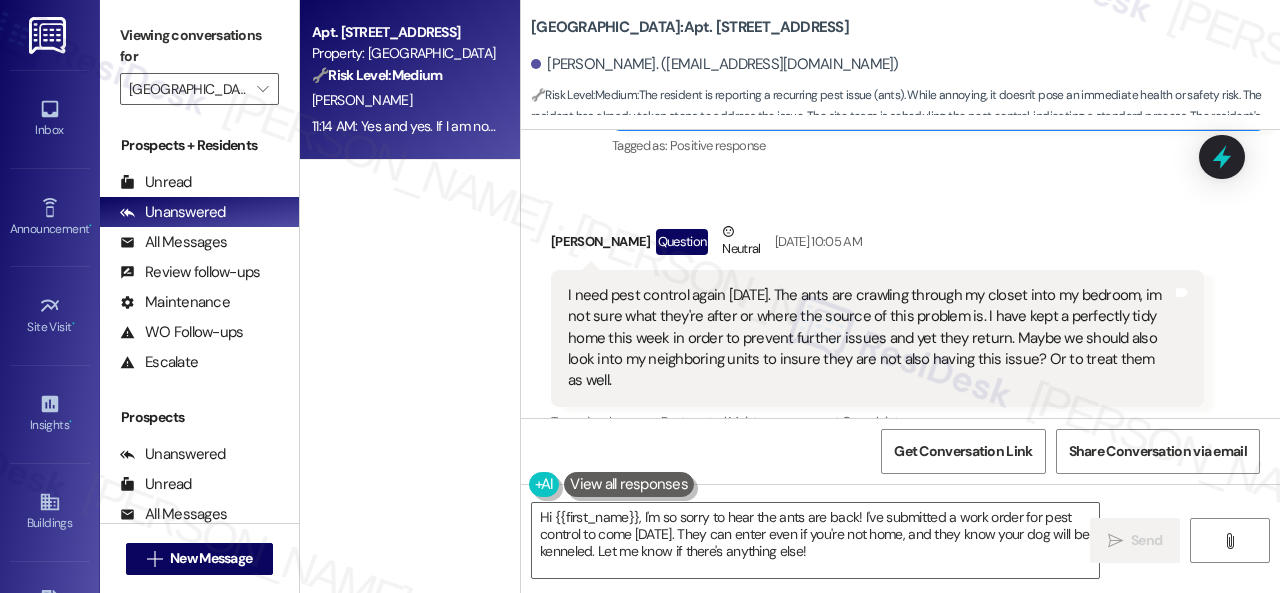 scroll, scrollTop: 23574, scrollLeft: 0, axis: vertical 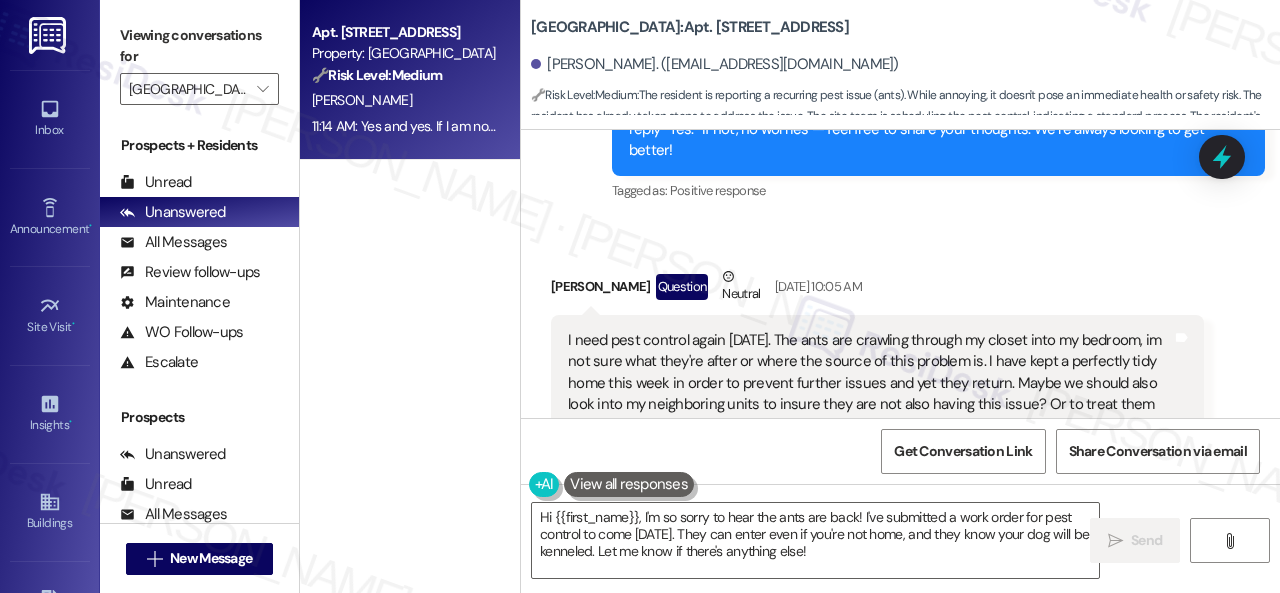 drag, startPoint x: 566, startPoint y: 295, endPoint x: 1053, endPoint y: 378, distance: 494.02228 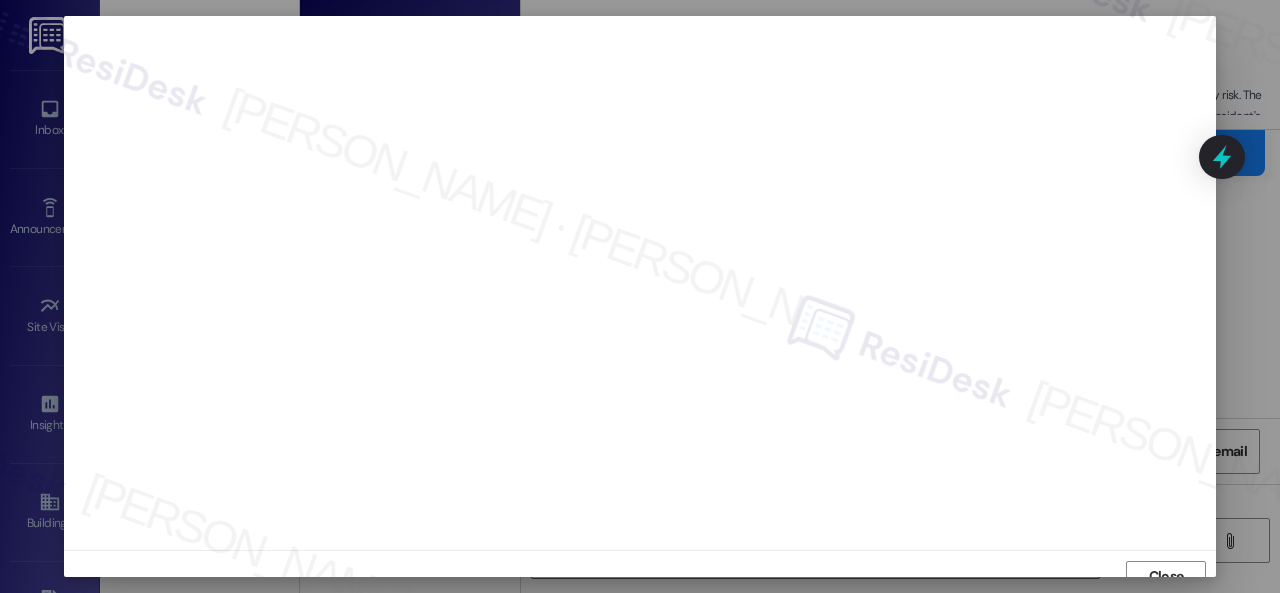 scroll, scrollTop: 15, scrollLeft: 0, axis: vertical 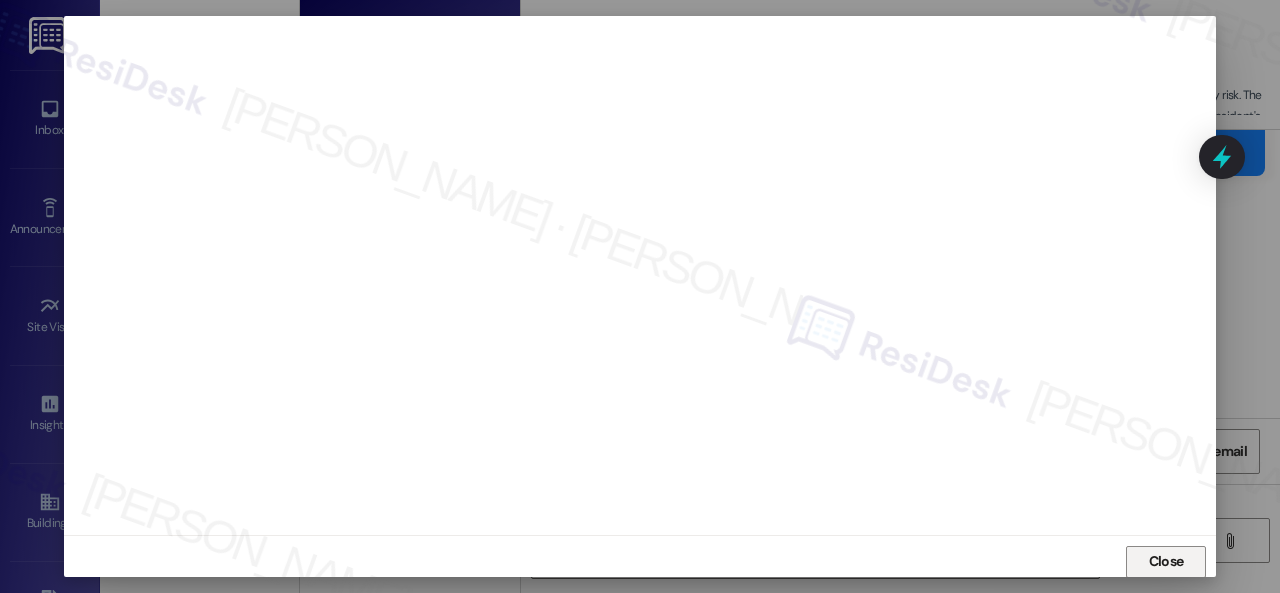 click on "Close" at bounding box center (1166, 561) 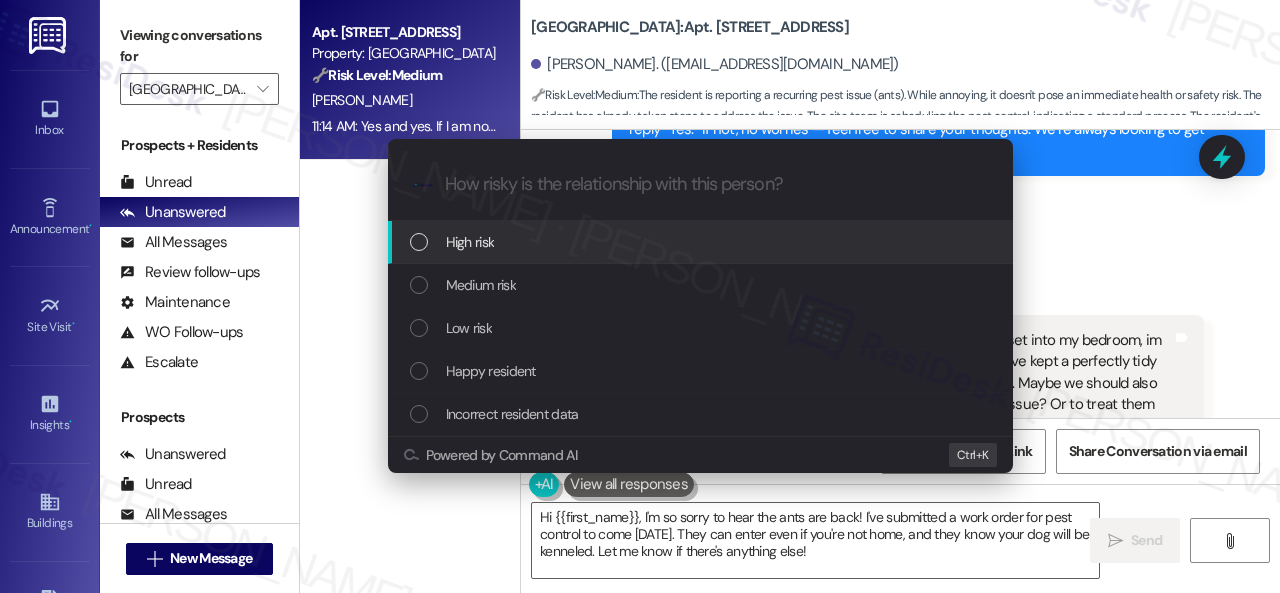 click on "High risk" at bounding box center (470, 242) 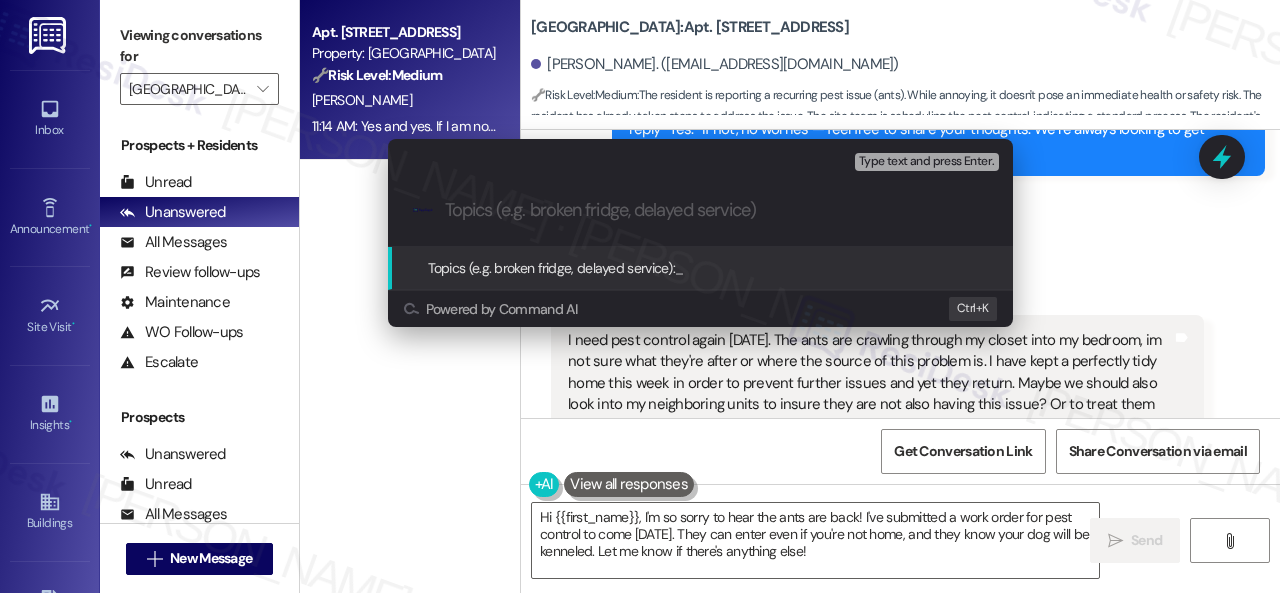paste on "New work order/s submitted - Pest issue" 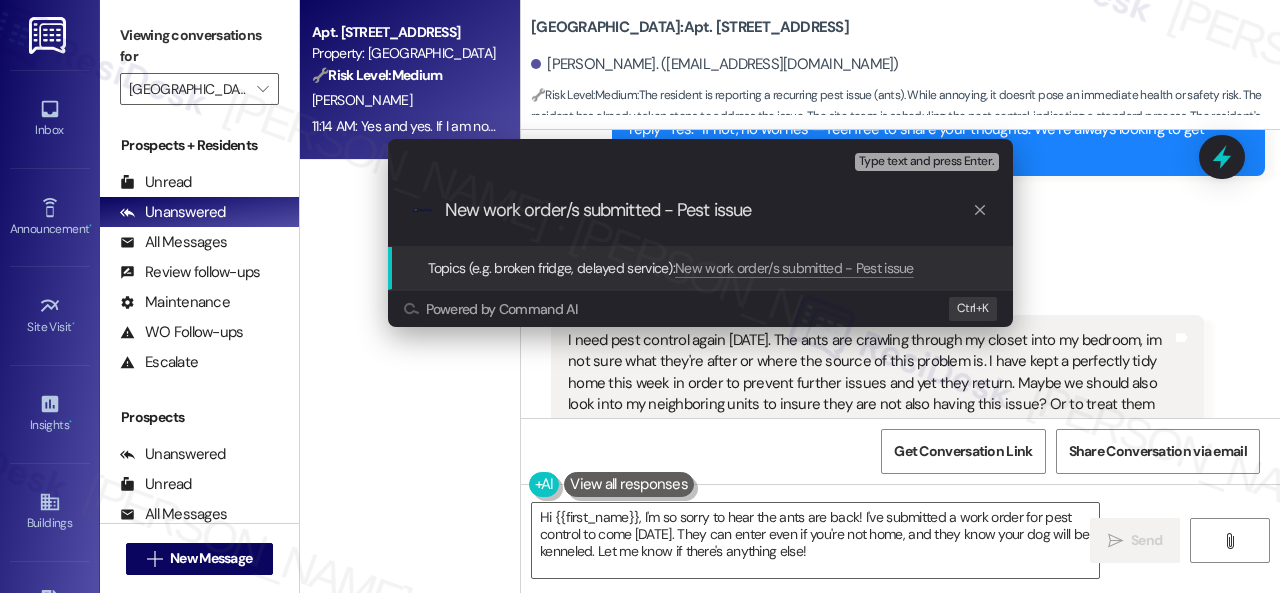 type 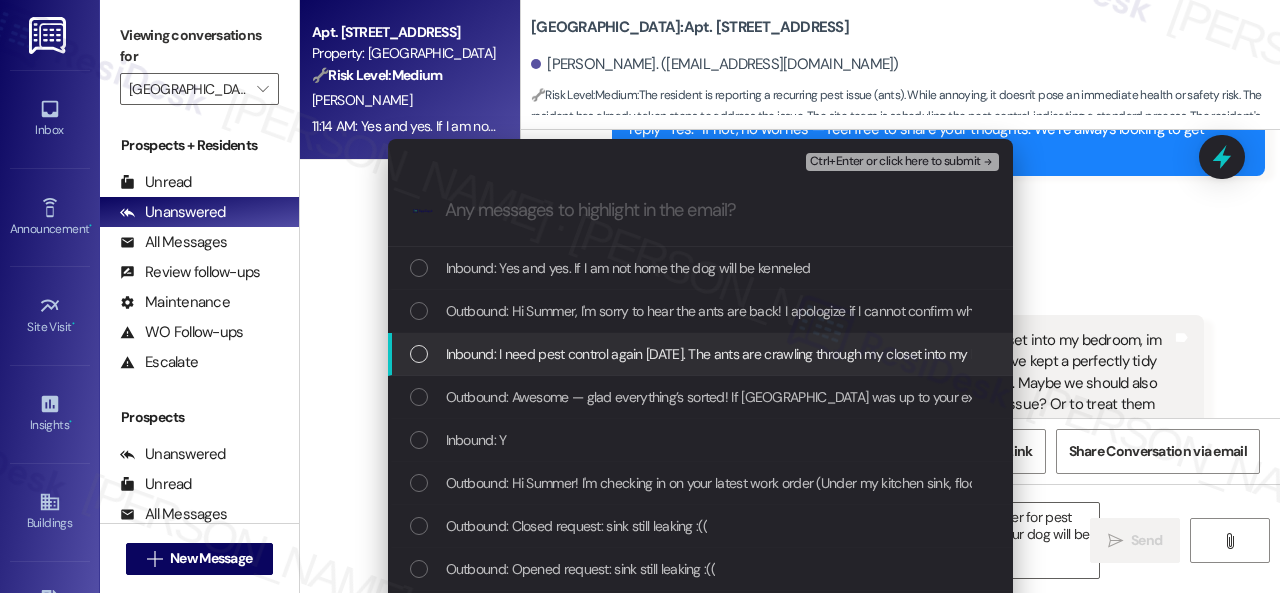 click on "Inbound: I need pest control again on Monday. The ants are crawling through my closet into my bedroom, im not sure what they're after or where the source of this problem is. I have kept a perfectly tidy home this week in order to prevent further issues and yet they return. Maybe we should also look into my neighboring units to insure they are not also having this issue? Or to treat them as well." at bounding box center (1571, 354) 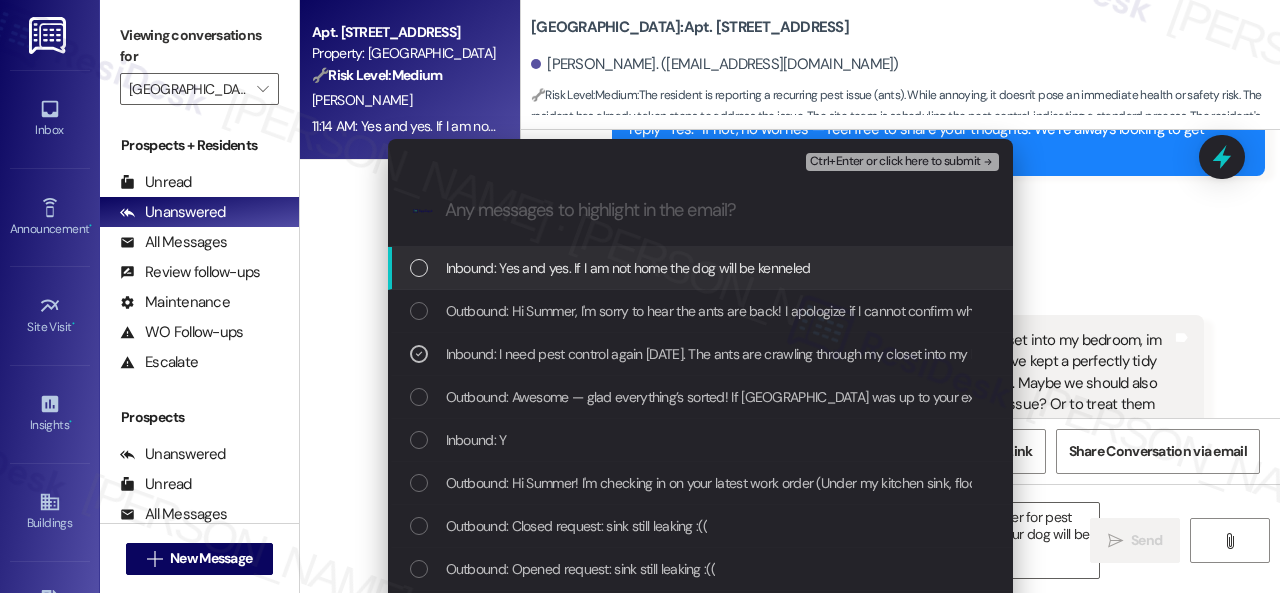 click on "Ctrl+Enter or click here to submit" at bounding box center (895, 162) 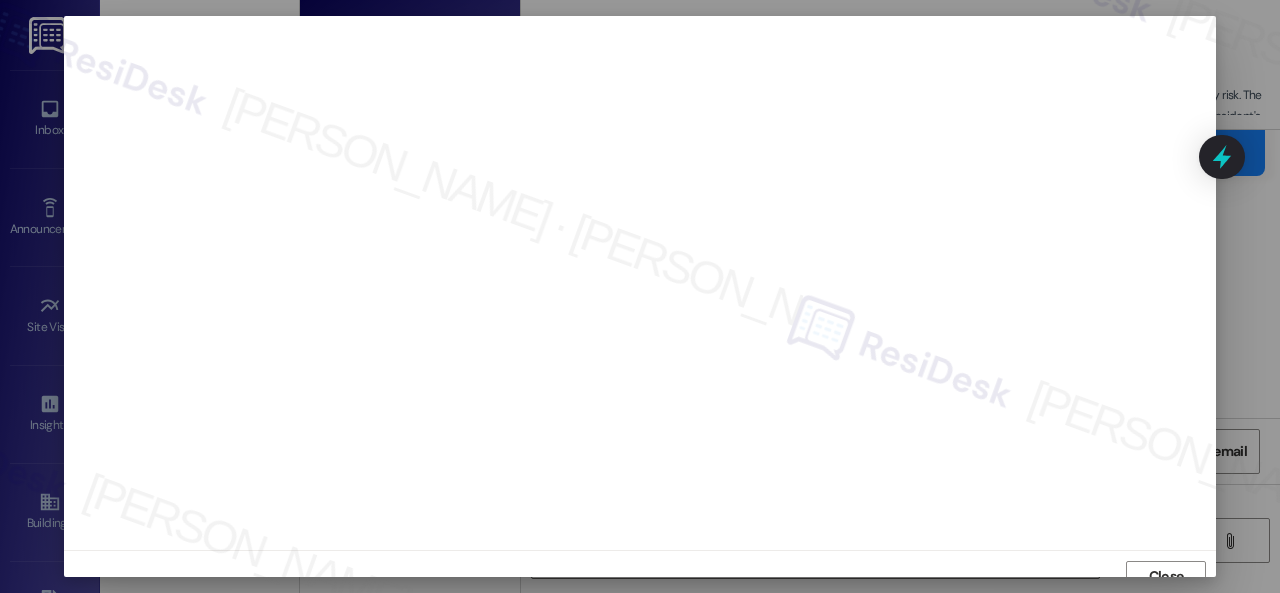 scroll, scrollTop: 15, scrollLeft: 0, axis: vertical 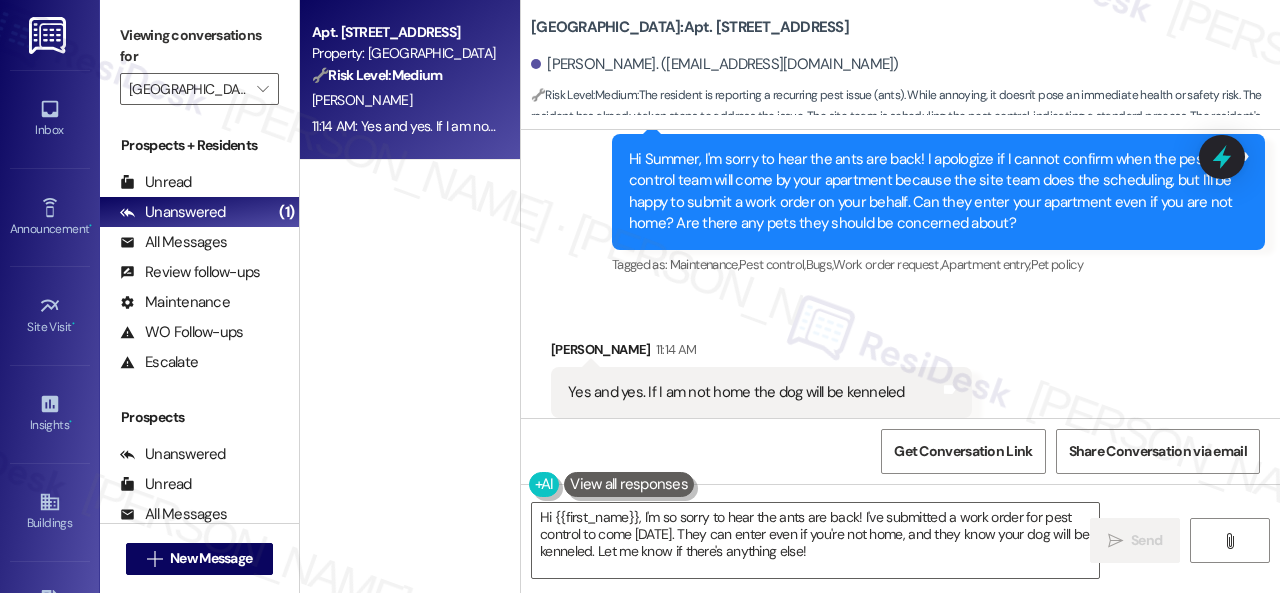 click on "Received via SMS Summer Smith 11:14 AM Yes and yes. If I am not home the dog will be kenneled  Tags and notes Tagged as:   Positive response ,  Click to highlight conversations about Positive response Pet policy ,  Click to highlight conversations about Pet policy Emailed client ,  Click to highlight conversations about Emailed client Escalation type escalation Click to highlight conversations about Escalation type escalation" at bounding box center (900, 378) 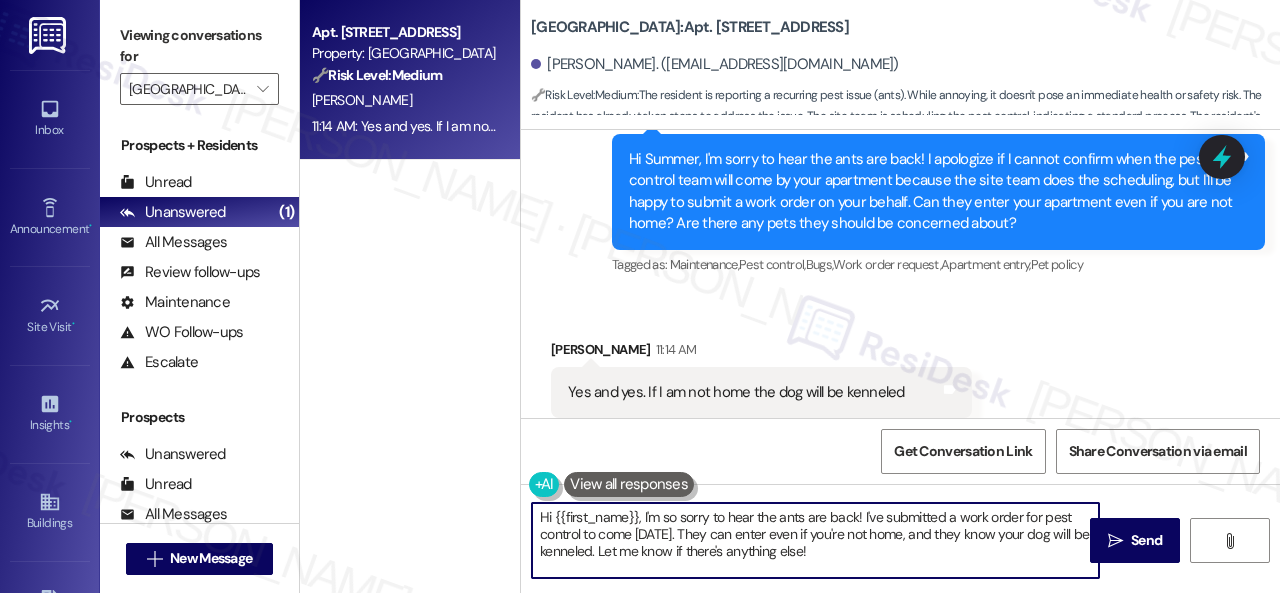 drag, startPoint x: 868, startPoint y: 554, endPoint x: 446, endPoint y: 504, distance: 424.95175 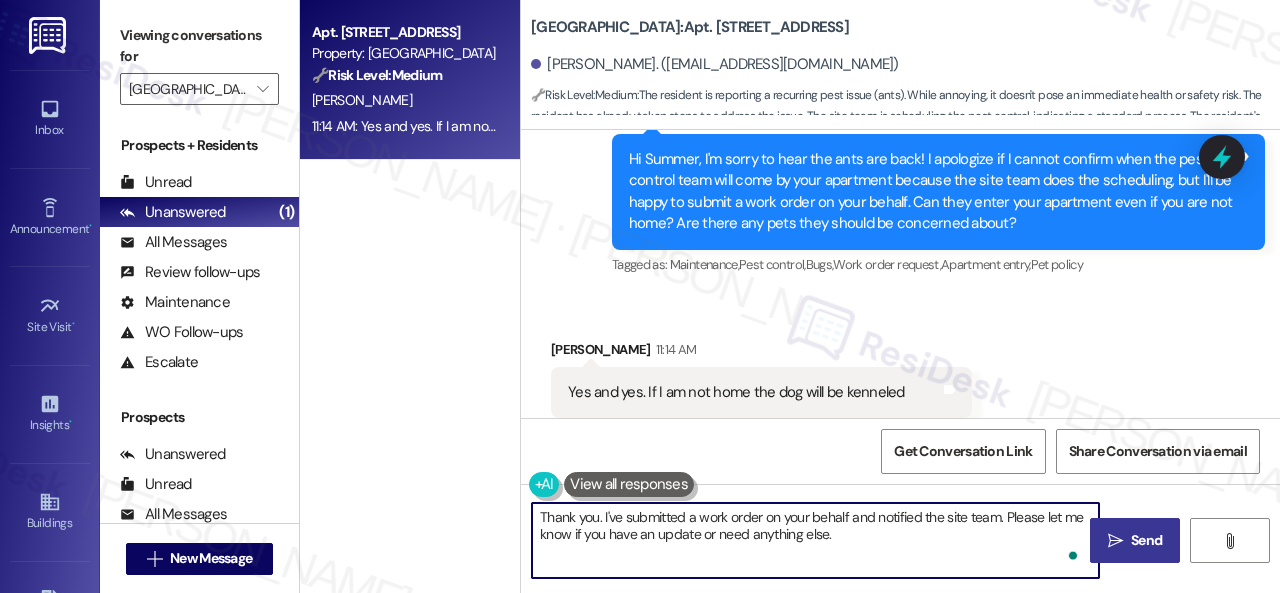 type on "Thank you. I've submitted a work order on your behalf and notified the site team. Please let me know if you have an update or need anything else." 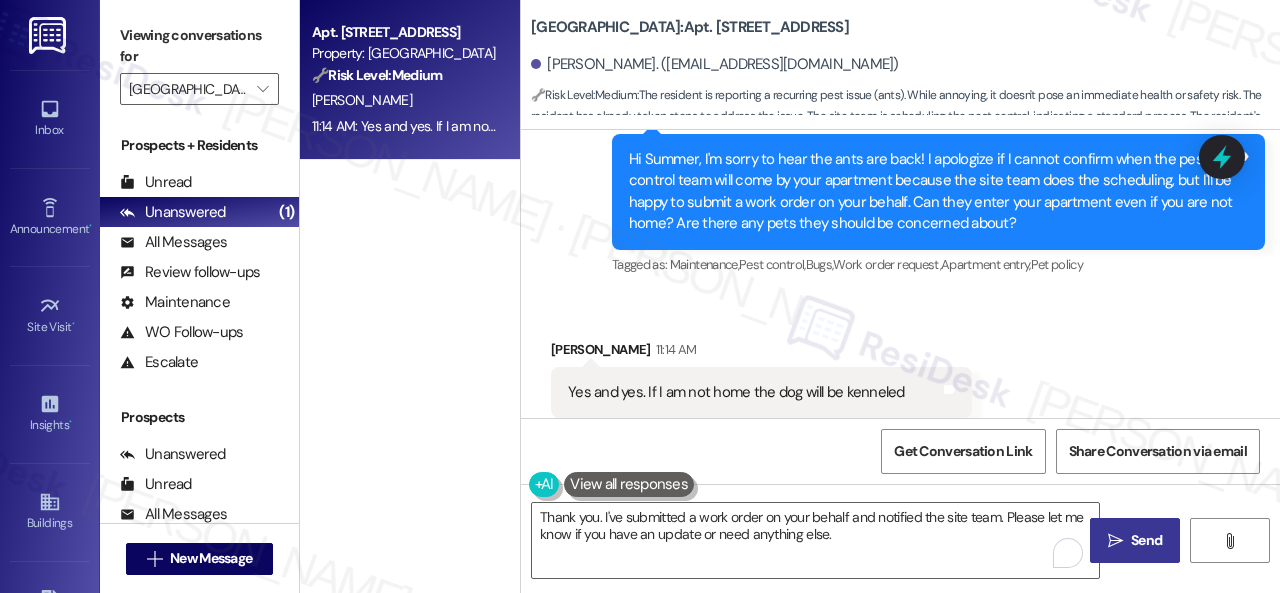 click on "Send" at bounding box center (1146, 540) 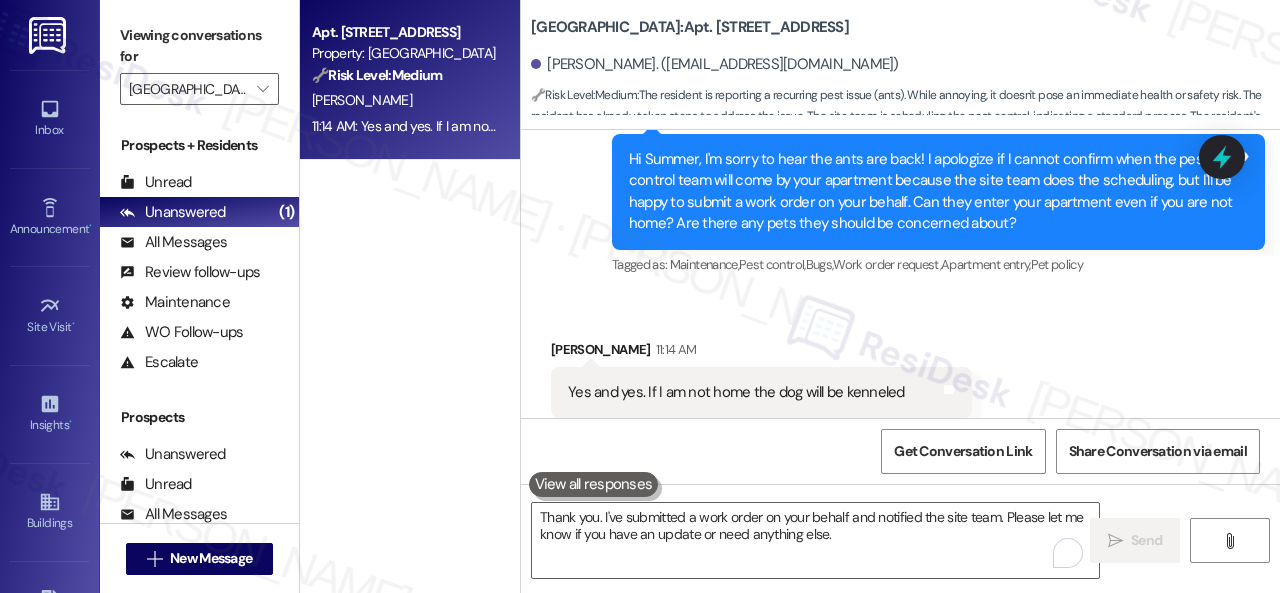 type 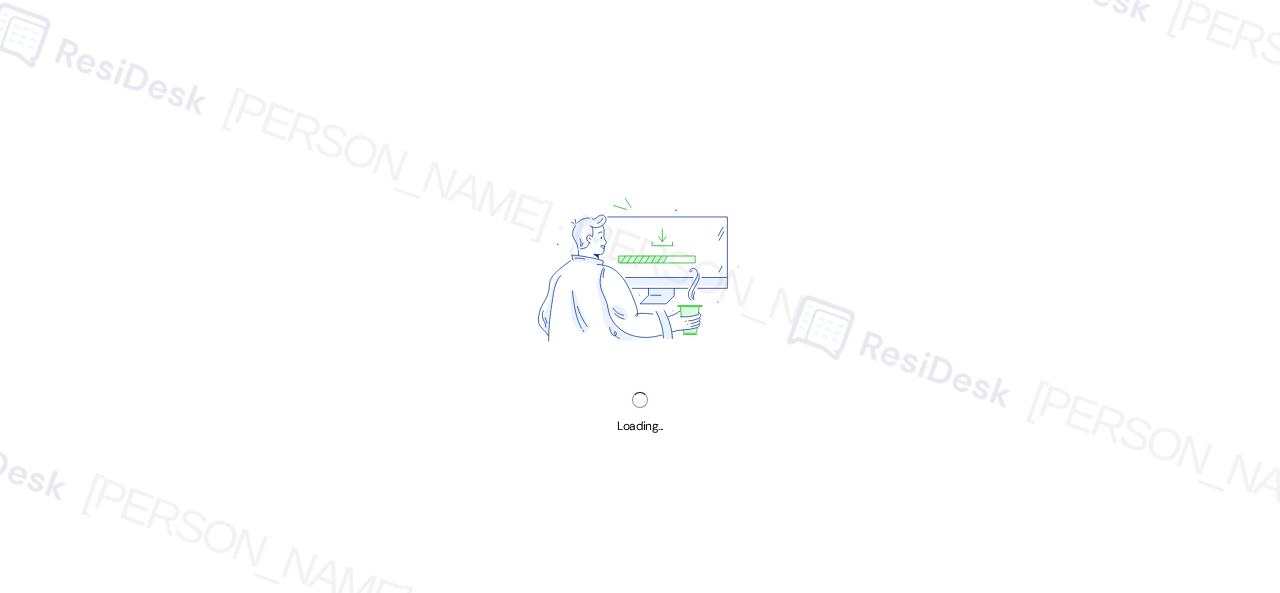 scroll, scrollTop: 0, scrollLeft: 0, axis: both 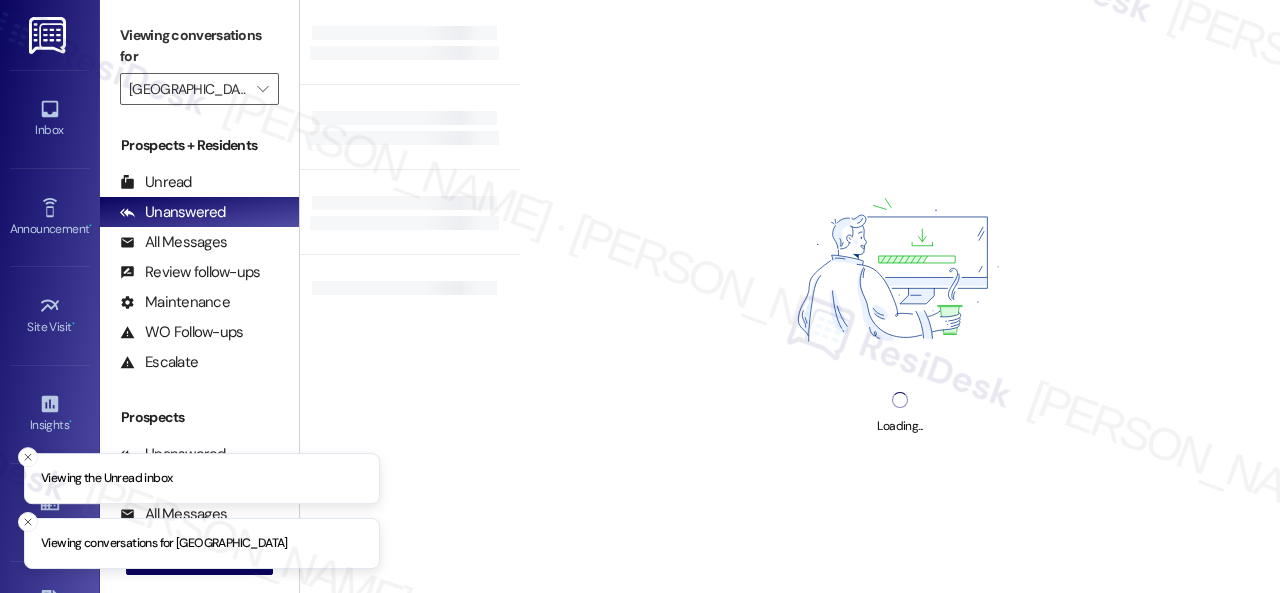 type on "[GEOGRAPHIC_DATA]" 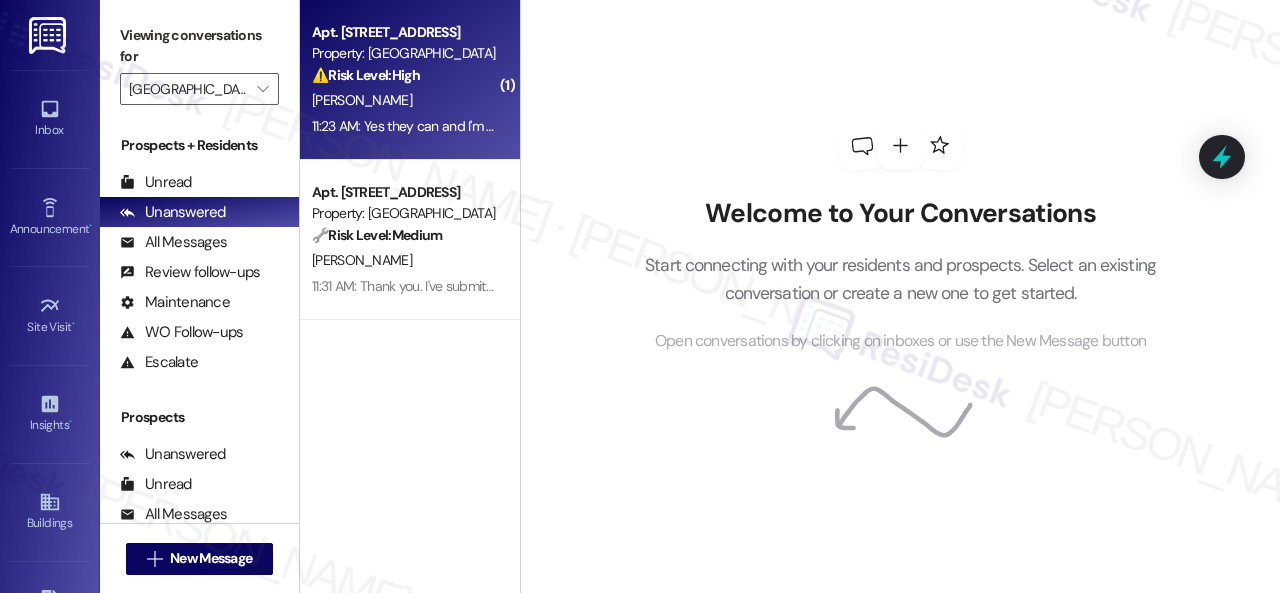 click on "F. Miller" at bounding box center (404, 100) 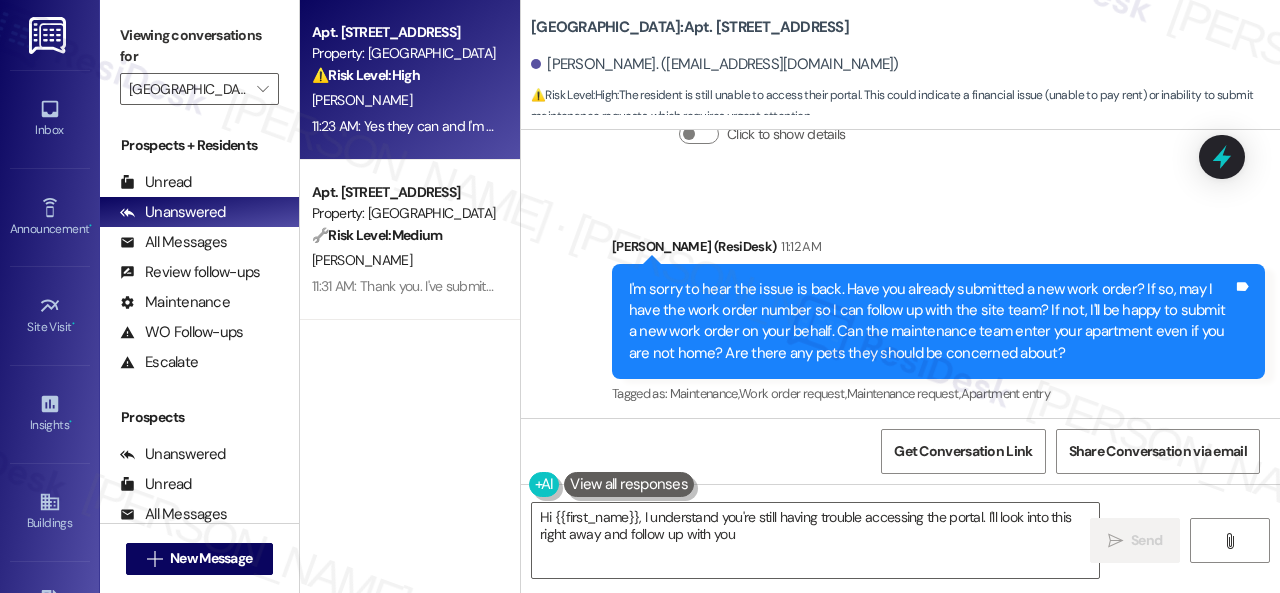 scroll, scrollTop: 18881, scrollLeft: 0, axis: vertical 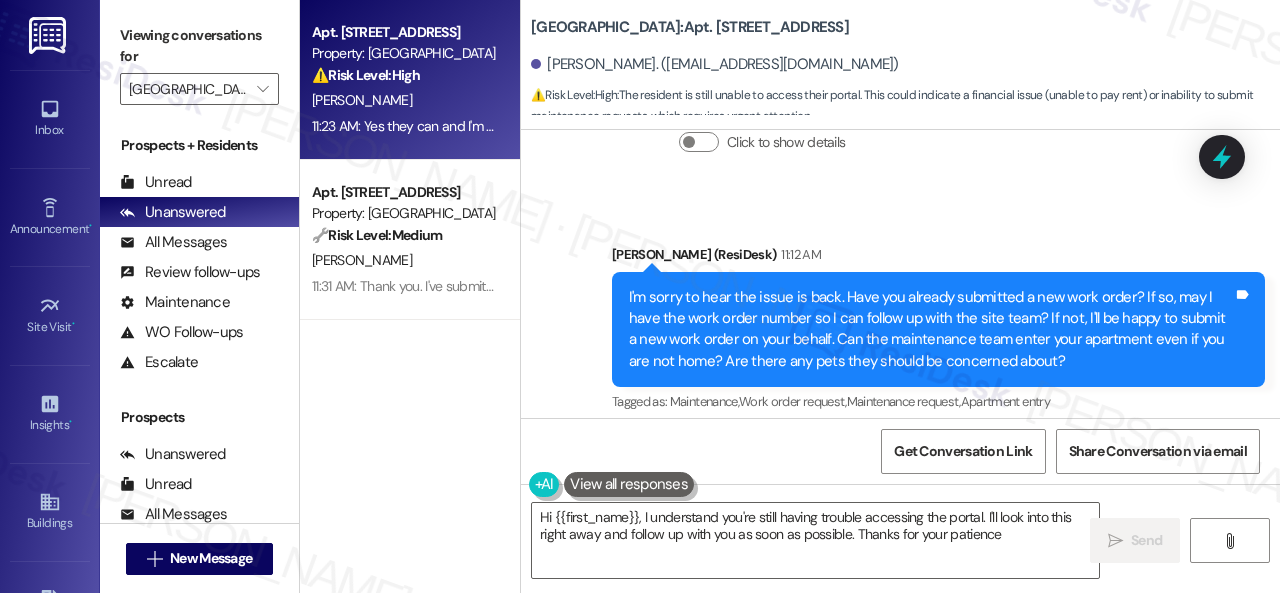 type on "Hi {{first_name}}, I understand you're still having trouble accessing the portal. I'll look into this right away and follow up with you as soon as possible. Thanks for your patience!" 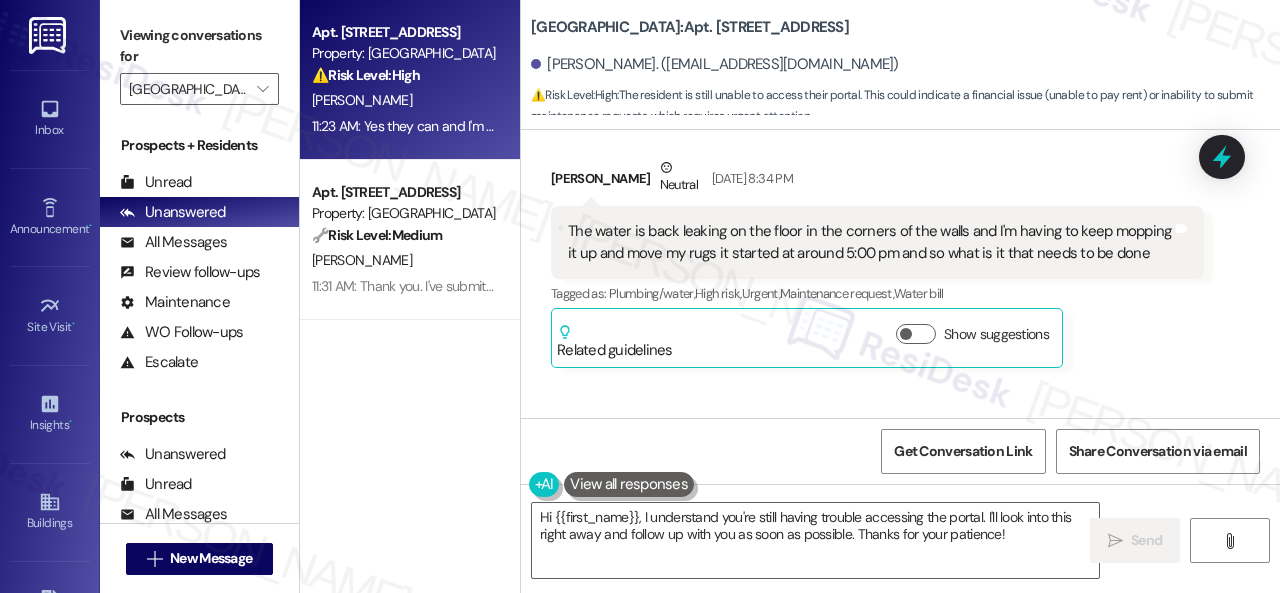 scroll, scrollTop: 16481, scrollLeft: 0, axis: vertical 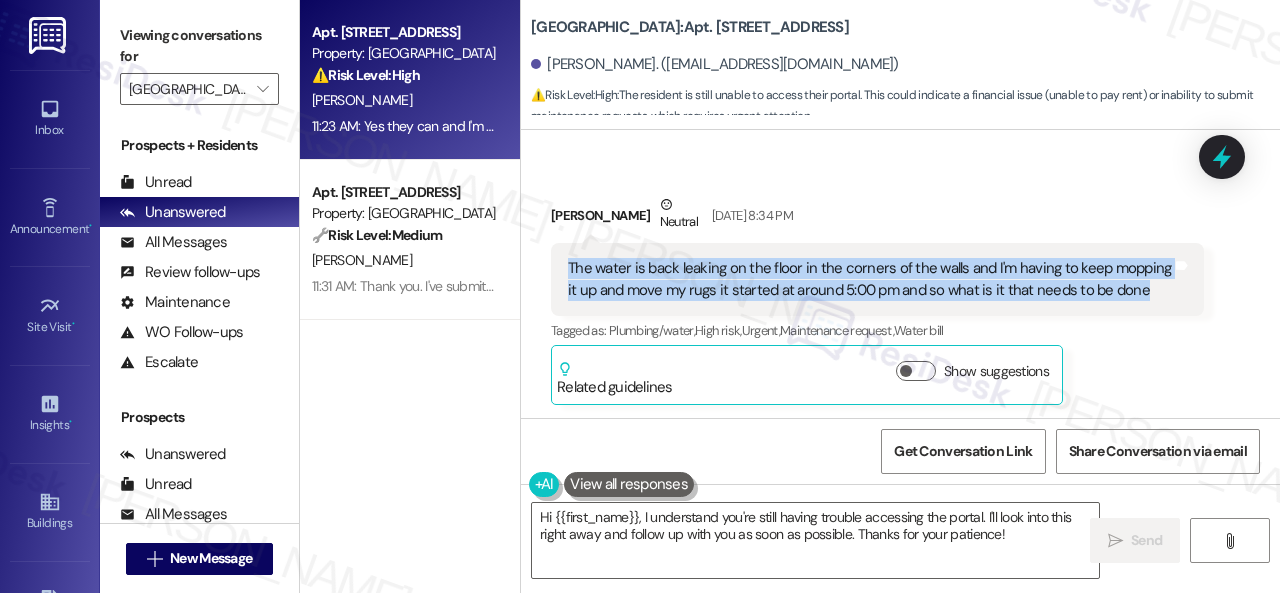 drag, startPoint x: 562, startPoint y: 261, endPoint x: 750, endPoint y: 309, distance: 194.03093 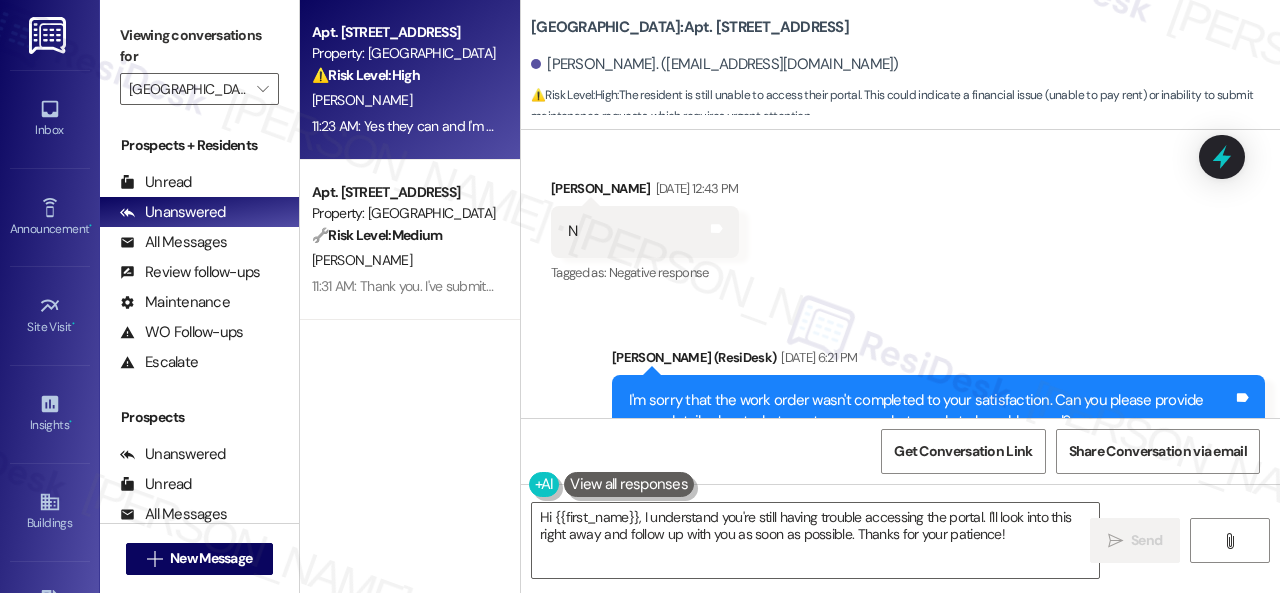 scroll, scrollTop: 16381, scrollLeft: 0, axis: vertical 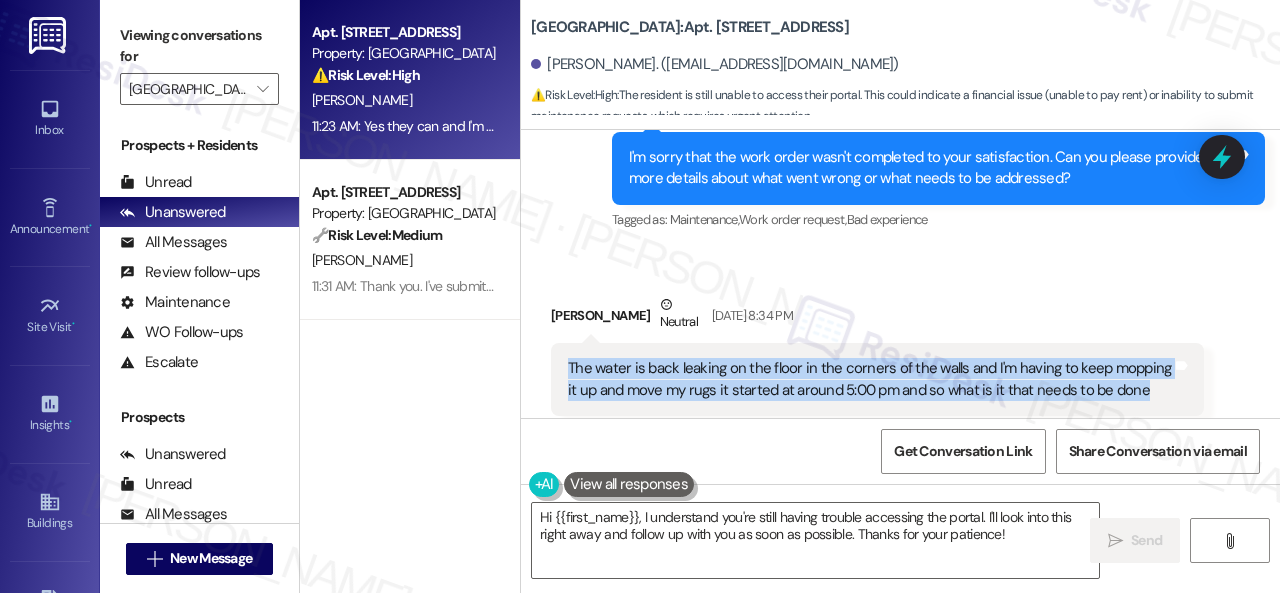copy on "The water is back leaking on the floor in the corners of the walls and I'm having to keep mopping it up and move my rugs it started at around 5:00 pm and so what is it that needs to be done" 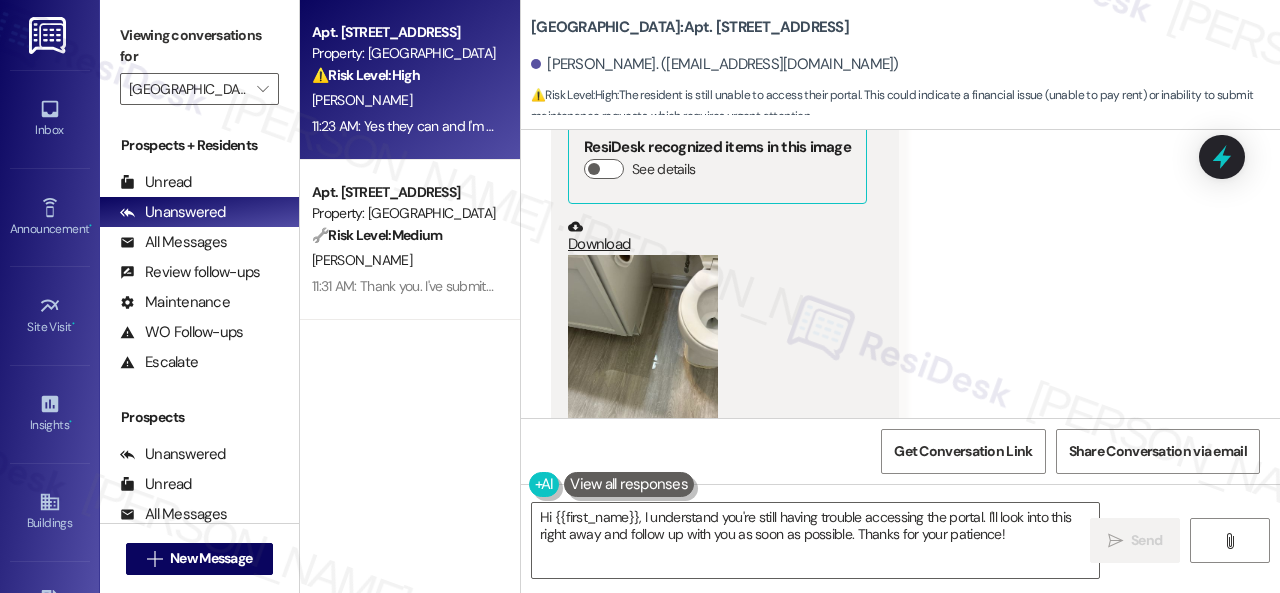 click at bounding box center (643, 355) 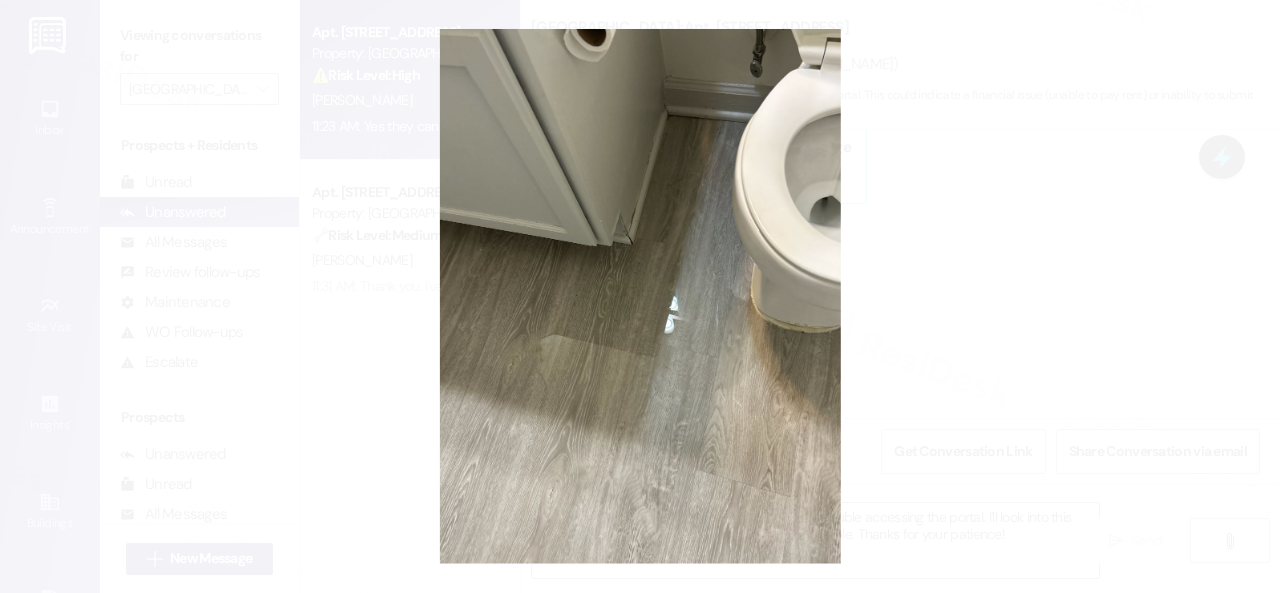type 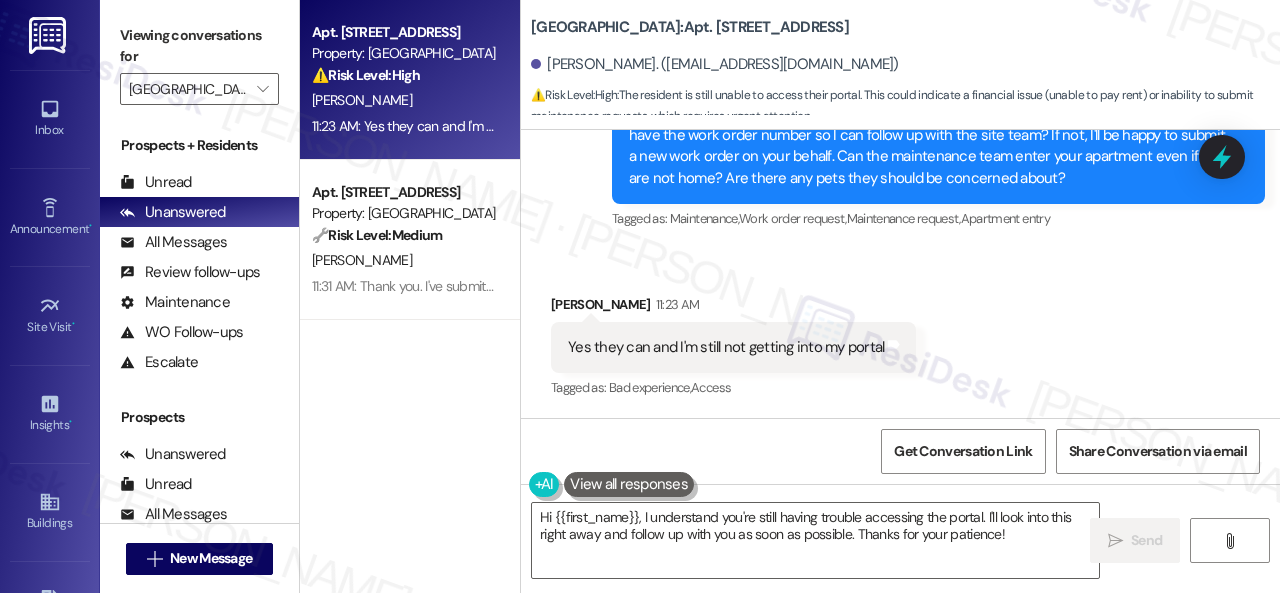scroll, scrollTop: 19081, scrollLeft: 0, axis: vertical 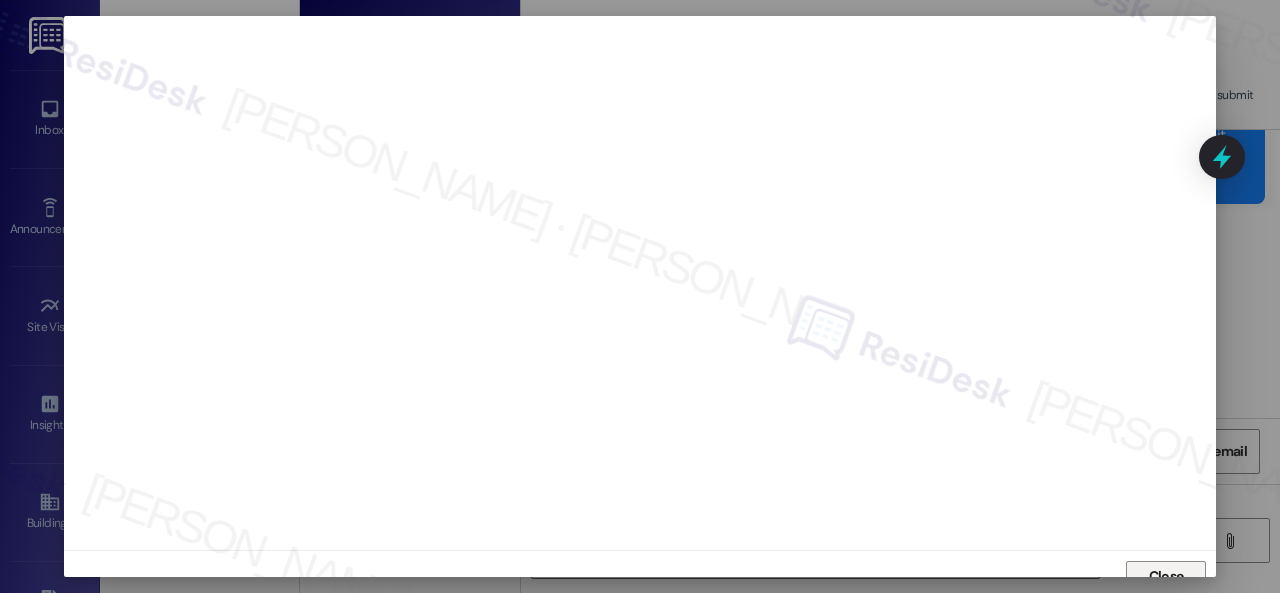 click on "Close" at bounding box center [1166, 577] 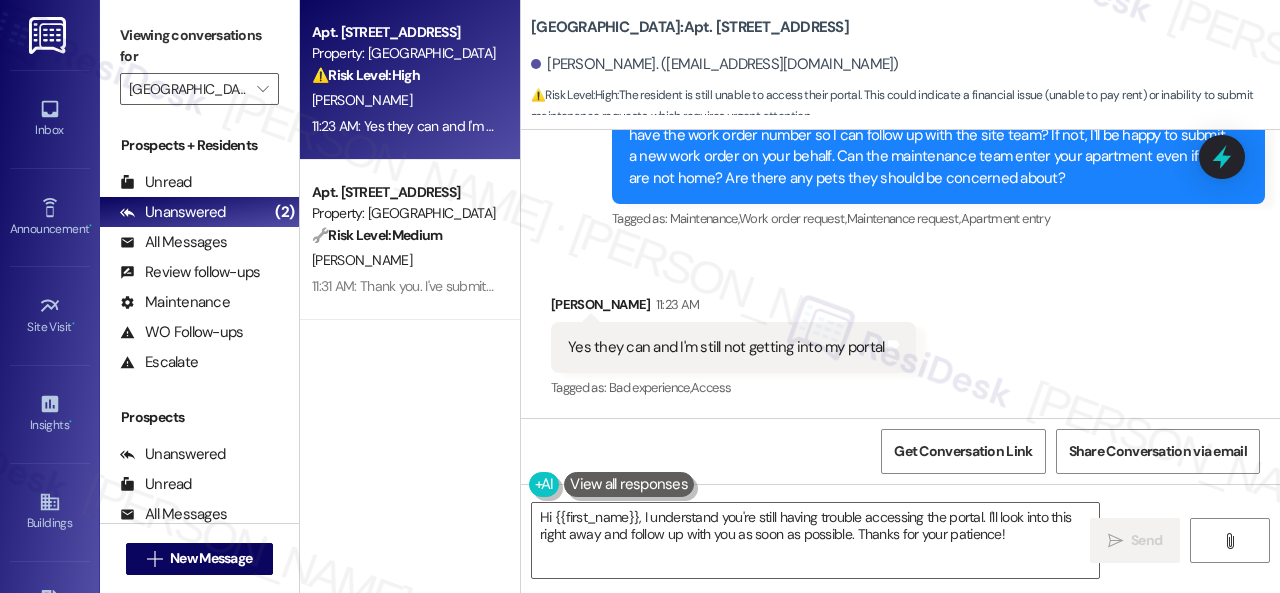 click on "Received via SMS Florence Miller 11:23 AM Yes they can and I'm still not getting into my portal  Tags and notes Tagged as:   Bad experience ,  Click to highlight conversations about Bad experience Access Click to highlight conversations about Access" at bounding box center (900, 333) 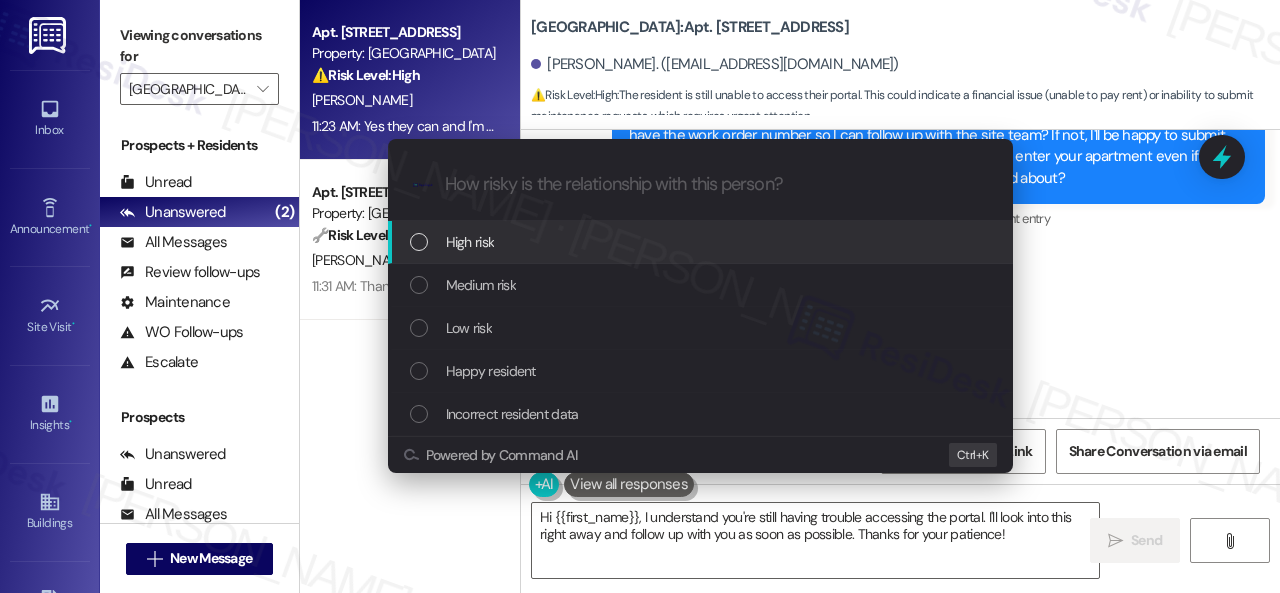 click on "High risk" at bounding box center [470, 242] 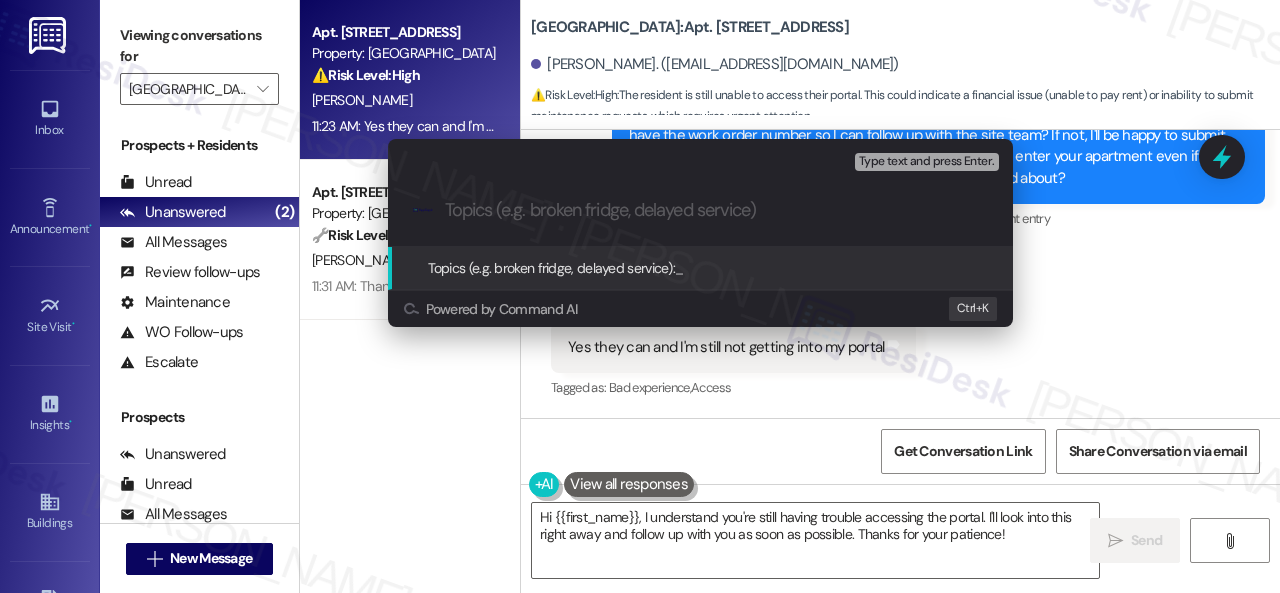 paste on "New work order/s submitted - Toilet leak" 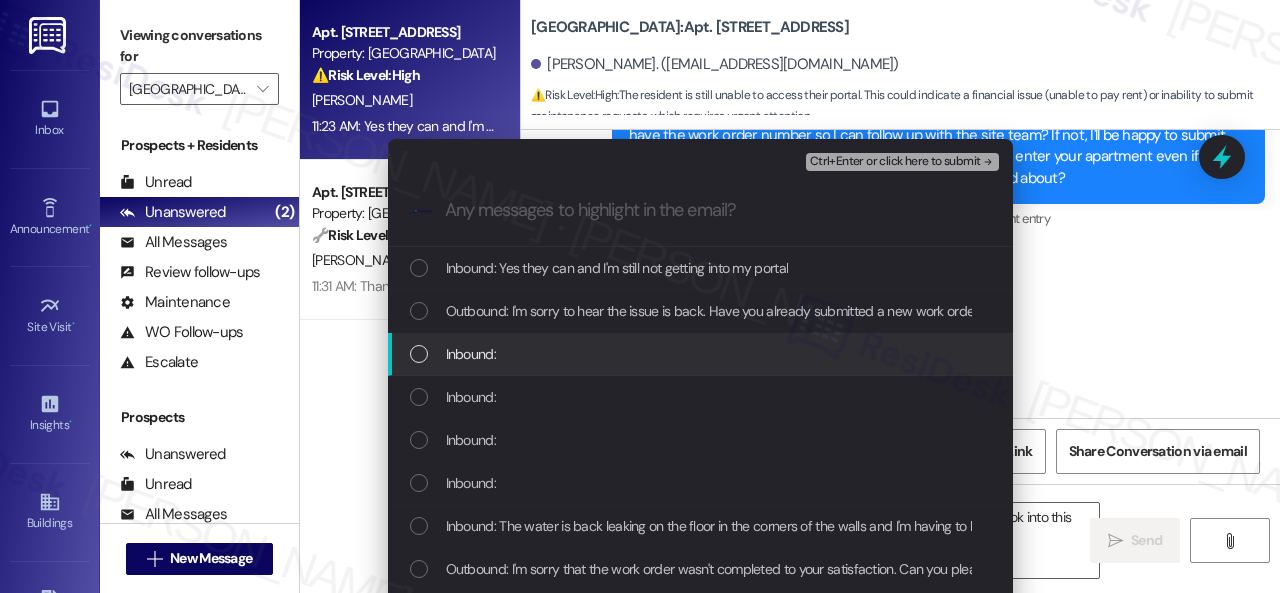 click on "Inbound:" at bounding box center [471, 354] 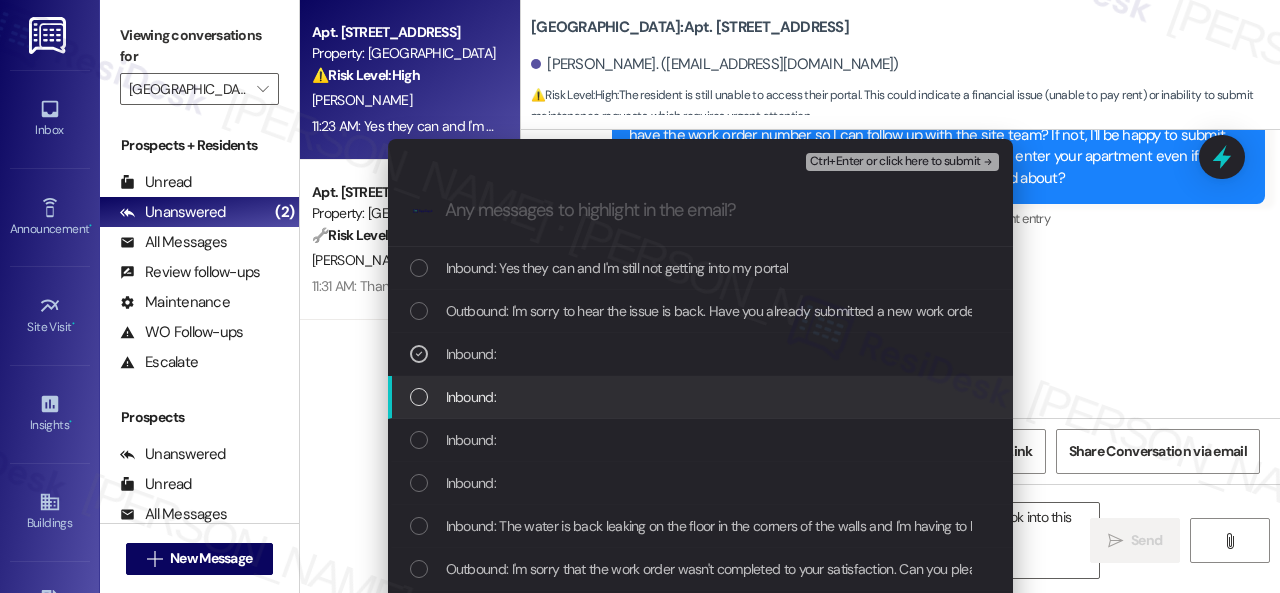 click on "Inbound:" at bounding box center [471, 397] 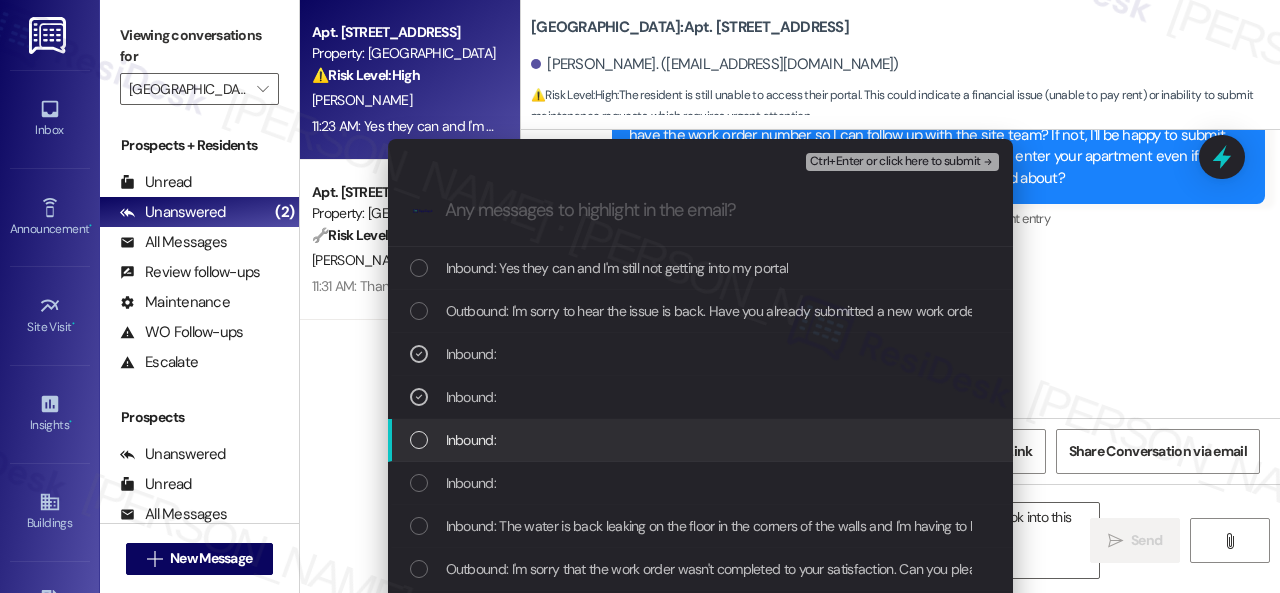 click on "Inbound:" at bounding box center [471, 440] 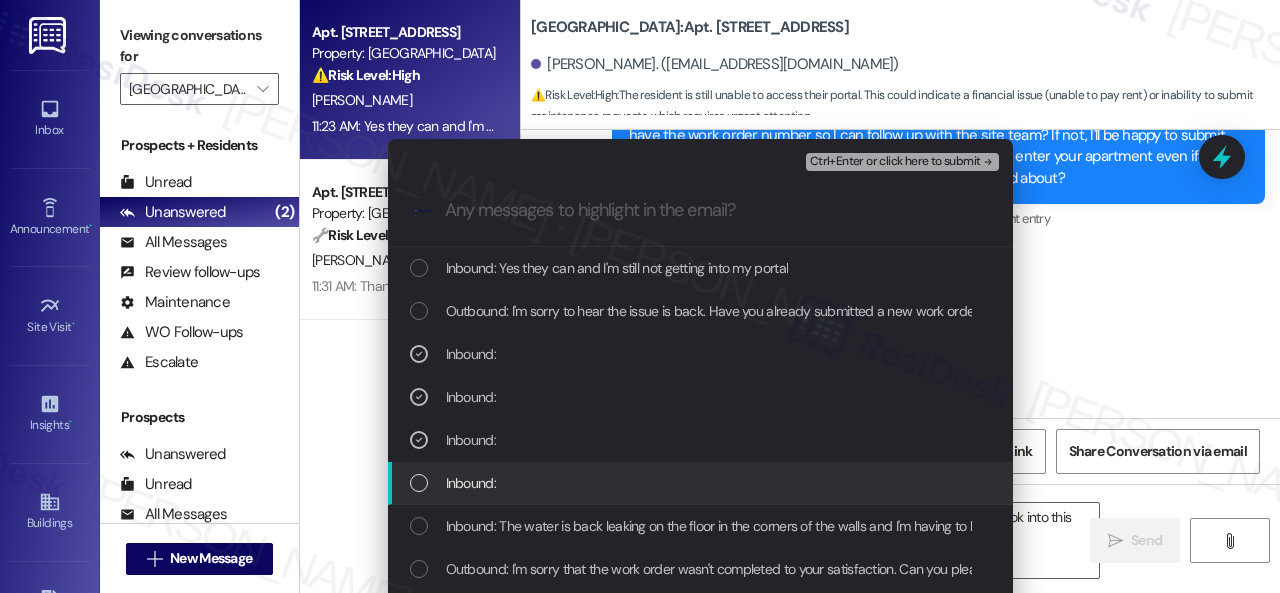 click on "Inbound:" at bounding box center (471, 483) 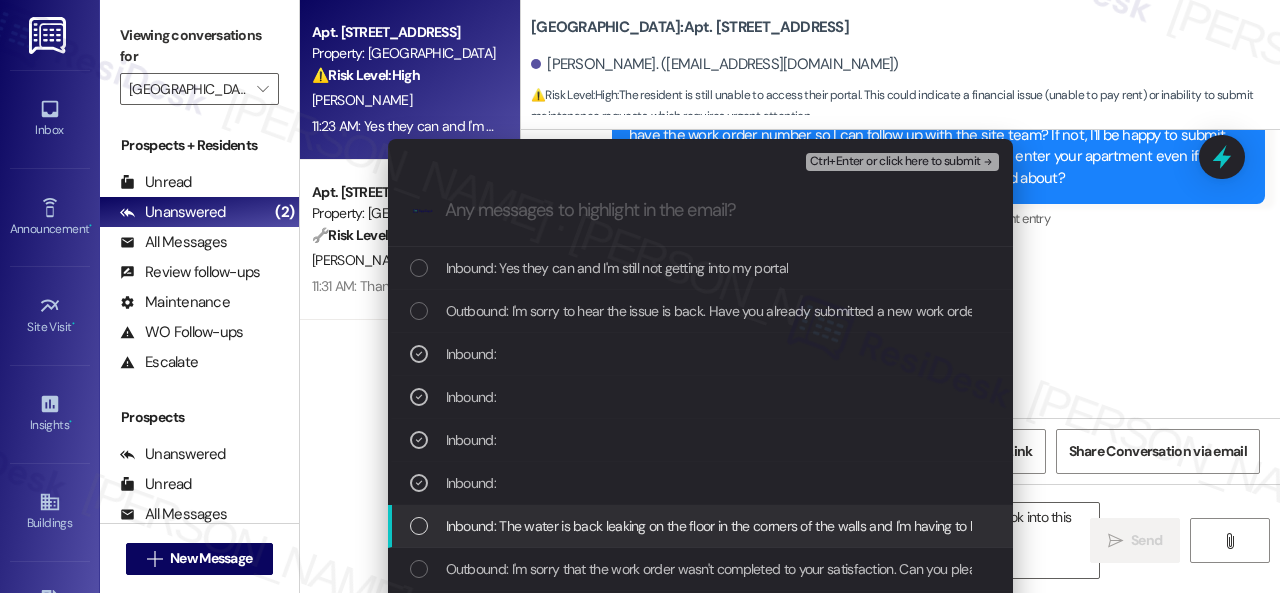 click on "Inbound: The water is back leaking on the floor in the corners of the walls and I'm having to keep mopping it up and move my rugs it started at around 5:00 pm and so what is it that needs to be done" at bounding box center [1021, 526] 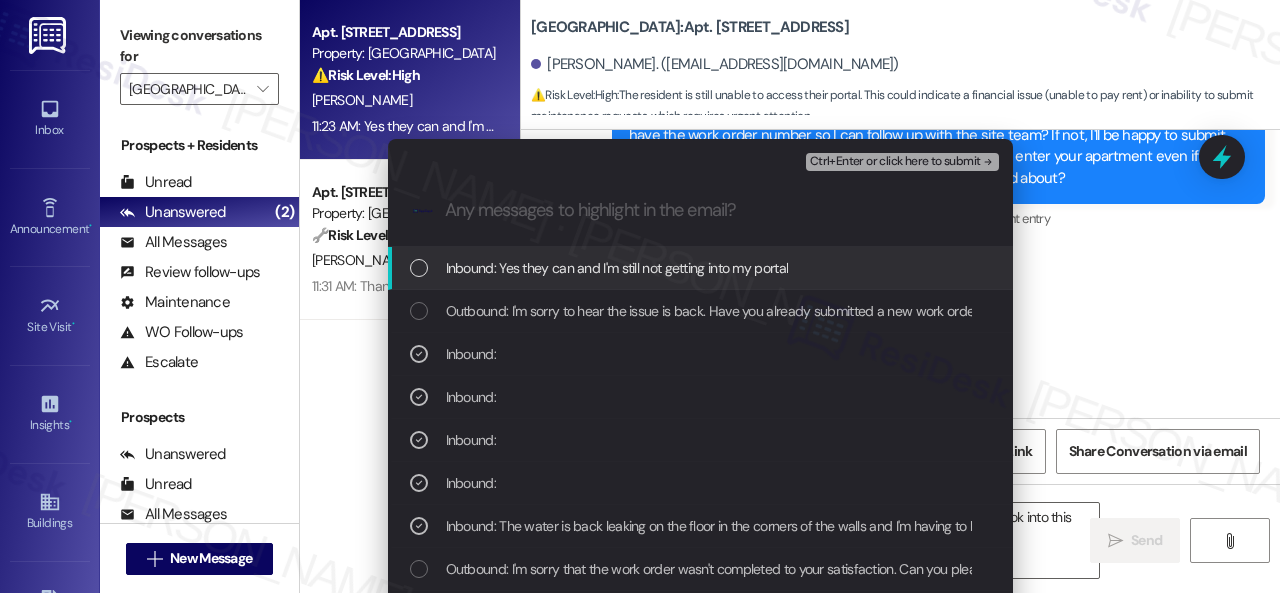 click on "Ctrl+Enter or click here to submit" at bounding box center (895, 162) 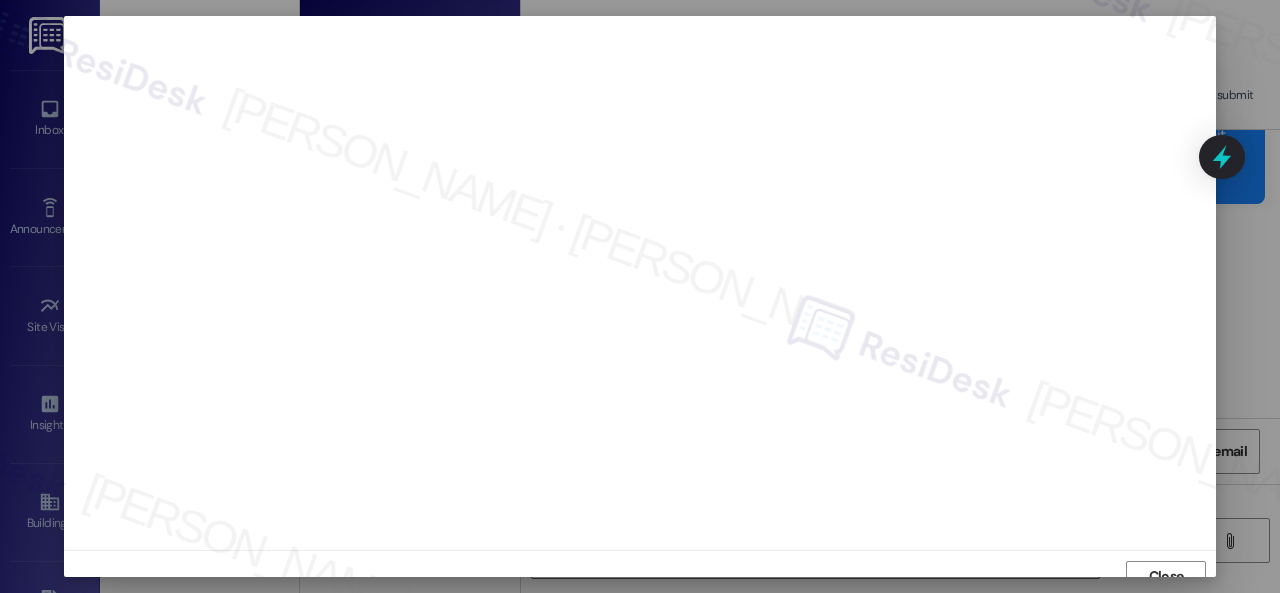 scroll, scrollTop: 15, scrollLeft: 0, axis: vertical 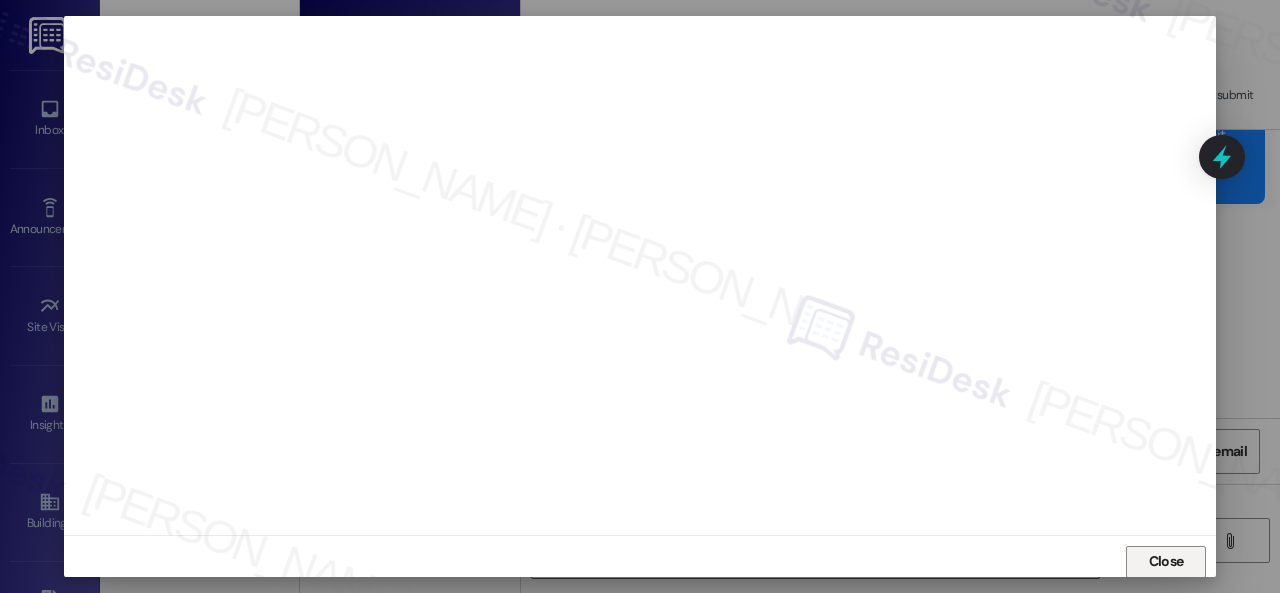 click on "Close" at bounding box center [1166, 561] 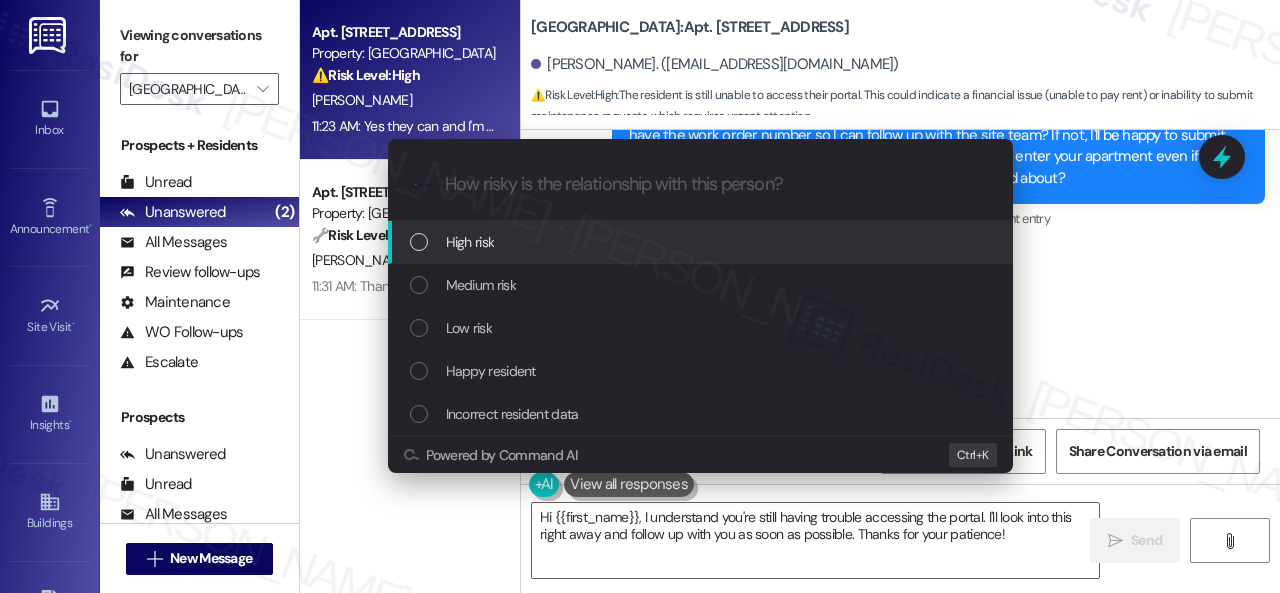 click on "High risk" at bounding box center [470, 242] 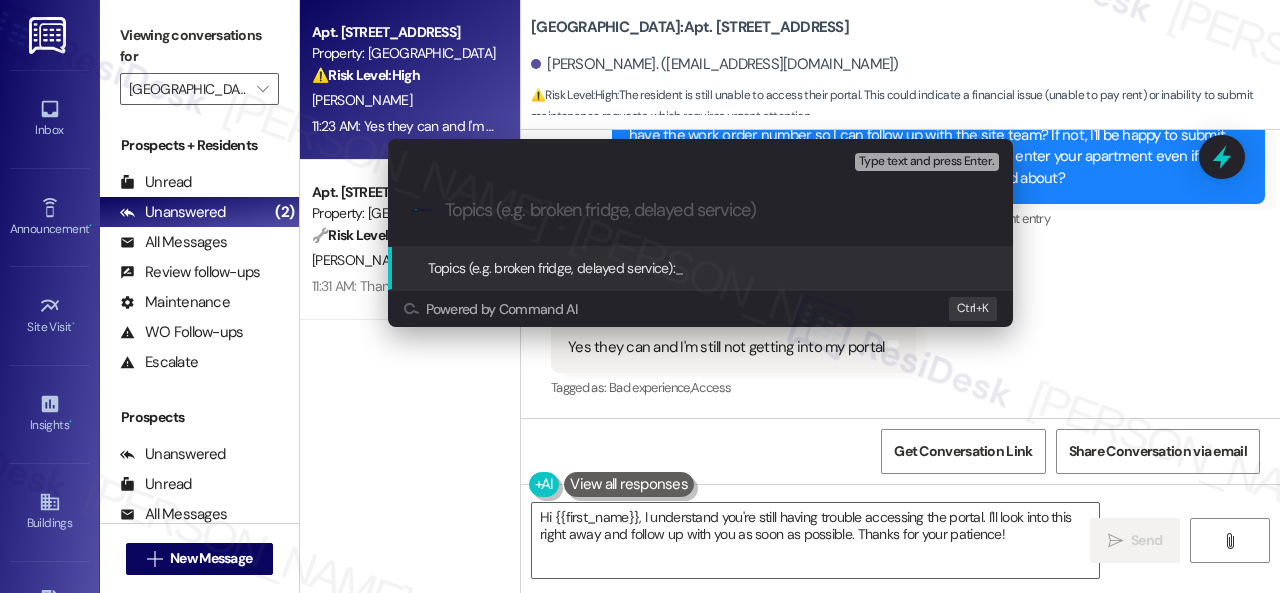 paste on "New work order/s submitted - Toilet leak" 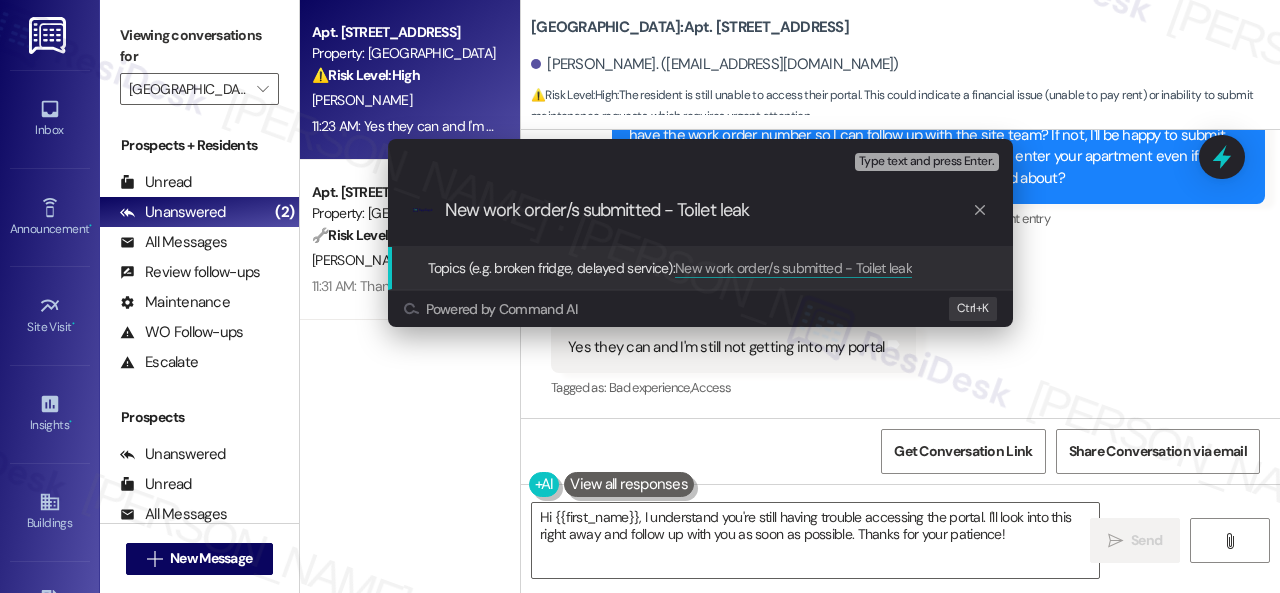type 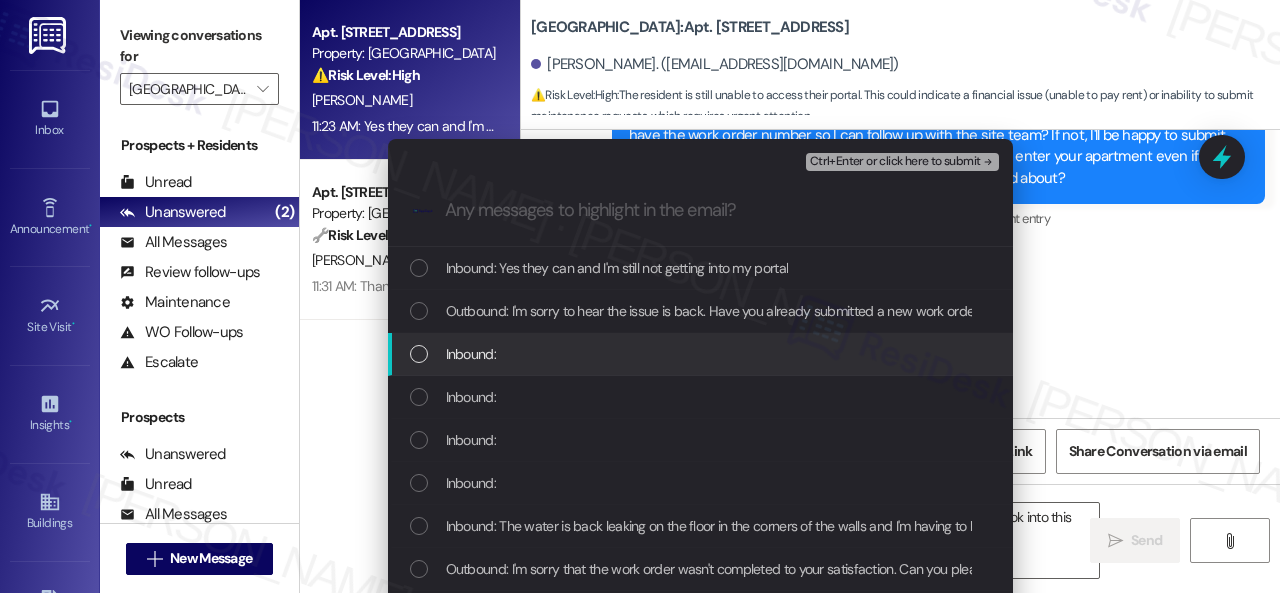 click on "Inbound:" at bounding box center (471, 354) 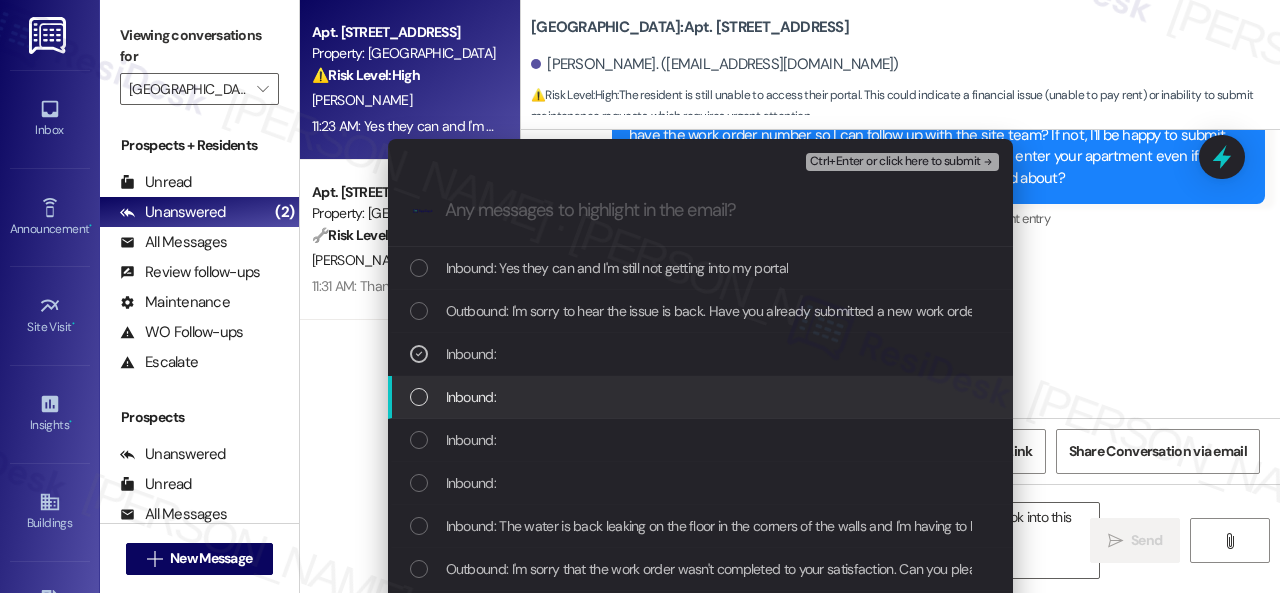 drag, startPoint x: 474, startPoint y: 398, endPoint x: 462, endPoint y: 433, distance: 37 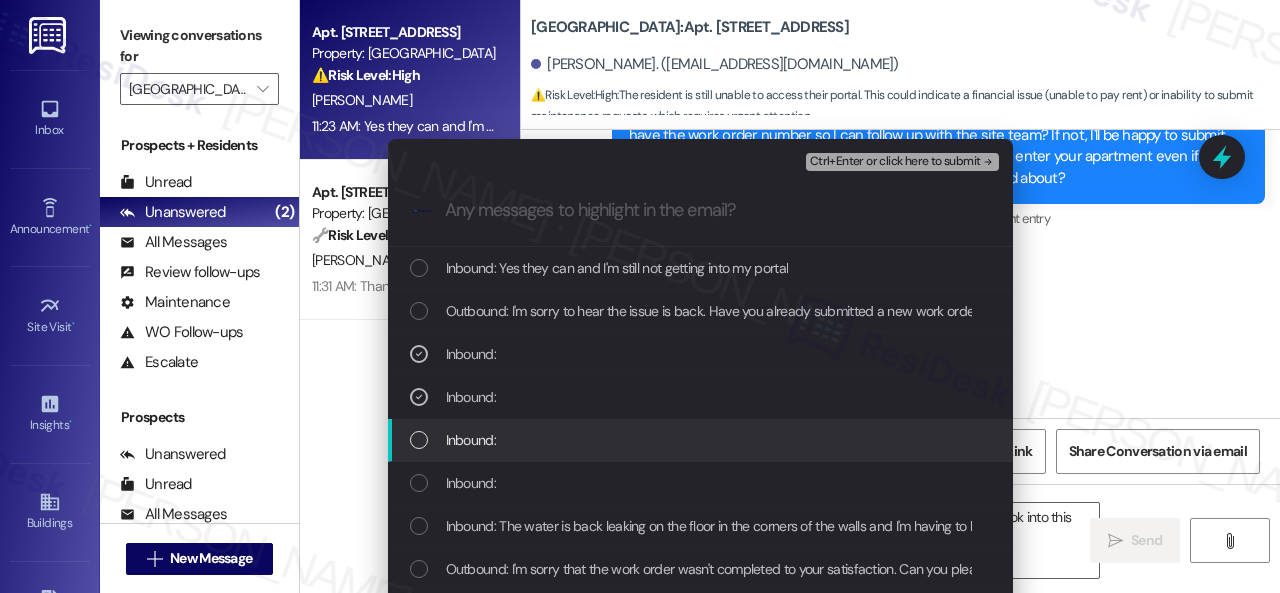 drag, startPoint x: 458, startPoint y: 441, endPoint x: 470, endPoint y: 473, distance: 34.176014 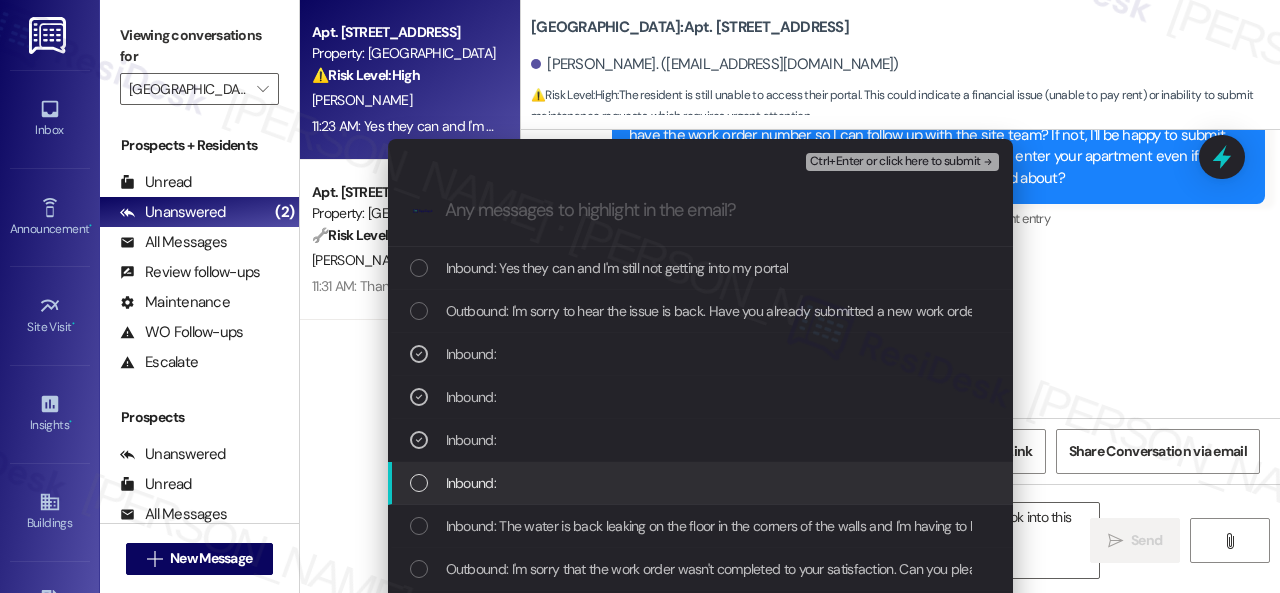 click on "Inbound:" at bounding box center (471, 483) 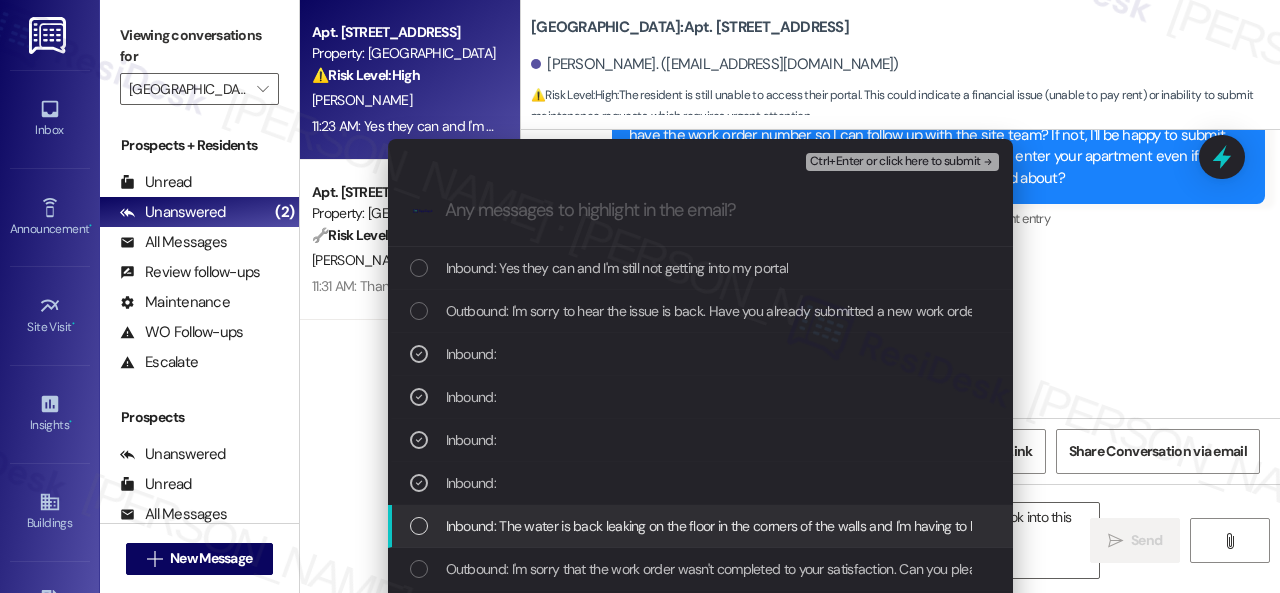 click on "Inbound: The water is back leaking on the floor in the corners of the walls and I'm having to keep mopping it up and move my rugs it started at around 5:00 pm and so what is it that needs to be done" at bounding box center (1021, 526) 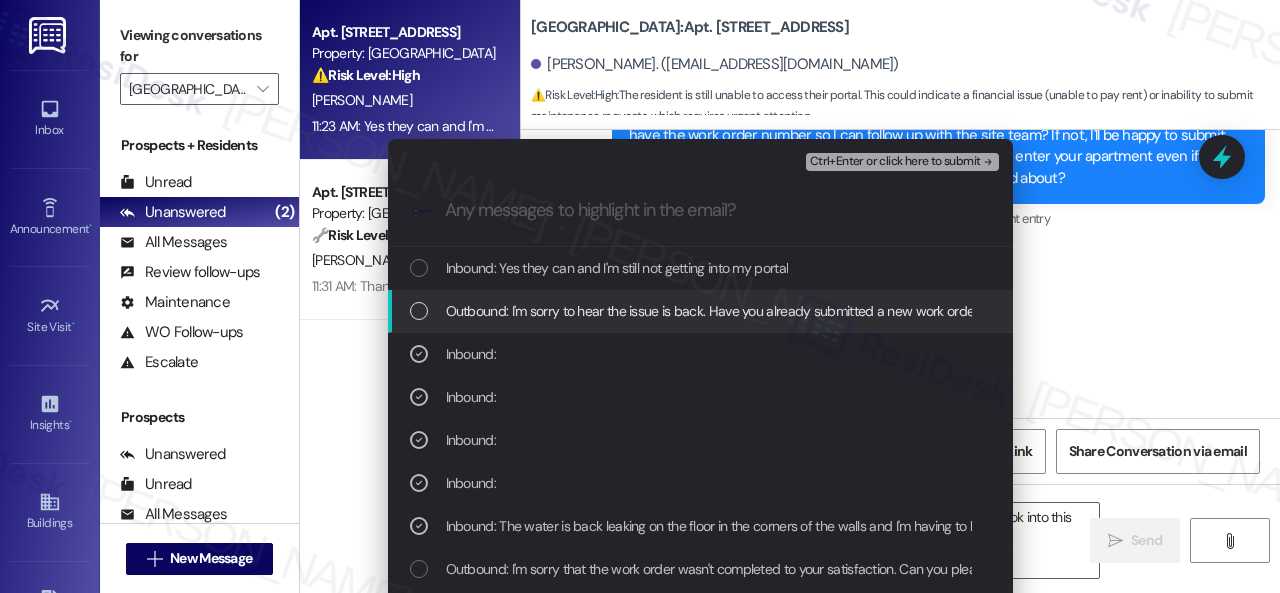 drag, startPoint x: 836, startPoint y: 161, endPoint x: 844, endPoint y: 208, distance: 47.67599 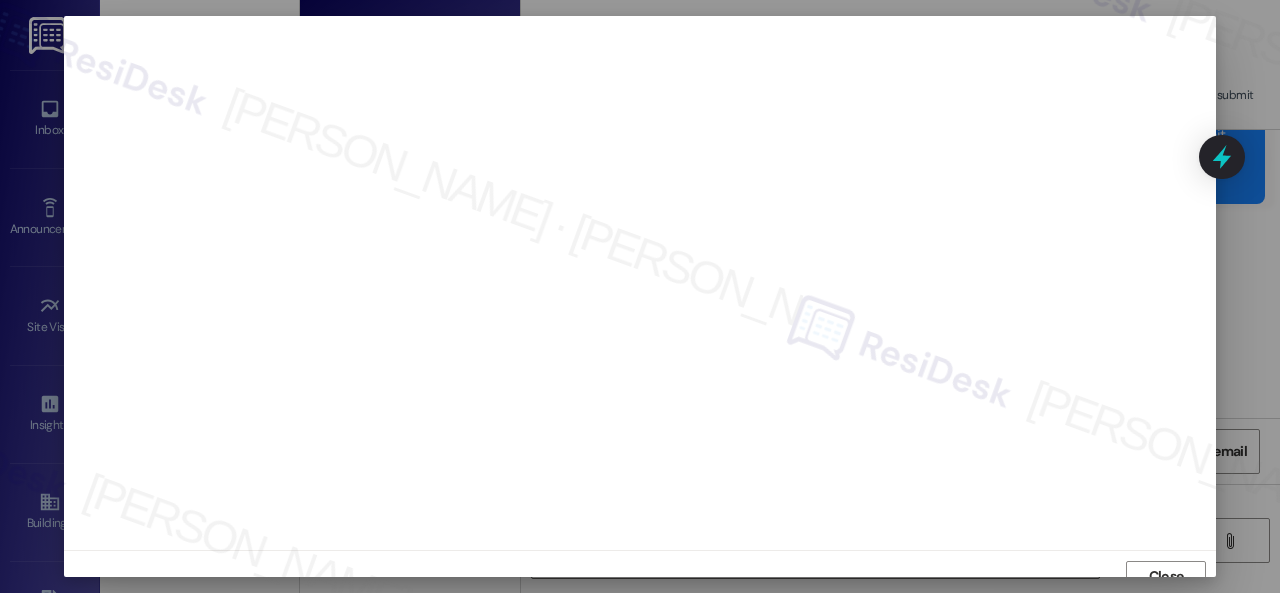 scroll, scrollTop: 15, scrollLeft: 0, axis: vertical 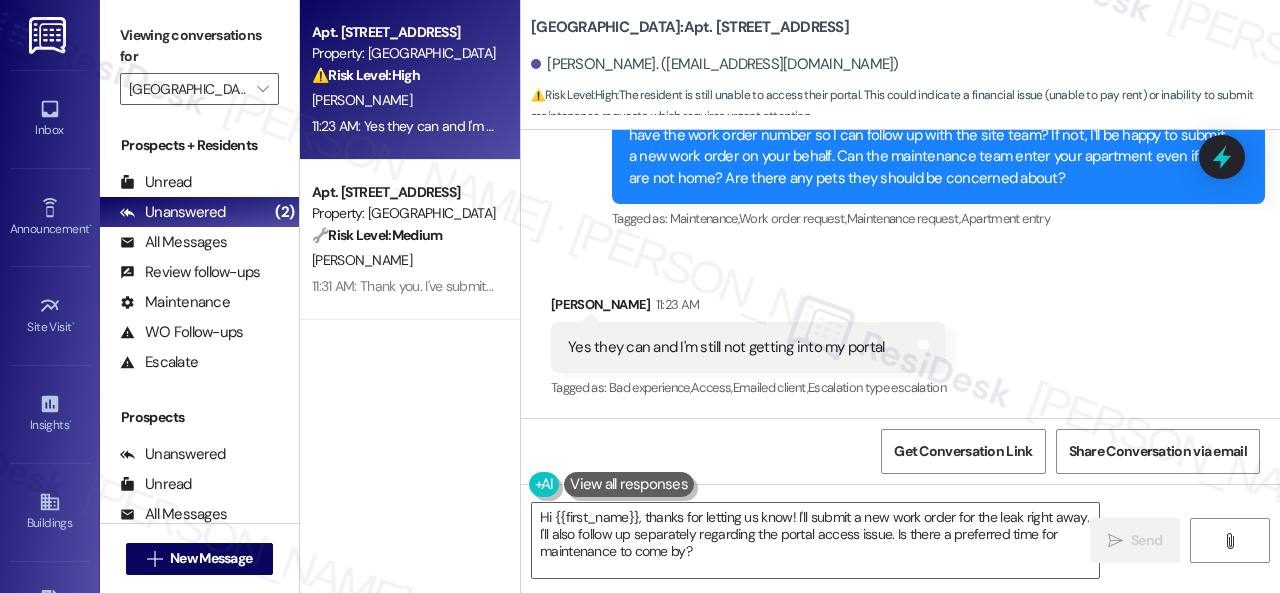click on "Received via SMS Florence Miller 11:23 AM Yes they can and I'm still not getting into my portal  Tags and notes Tagged as:   Bad experience ,  Click to highlight conversations about Bad experience Access ,  Click to highlight conversations about Access Emailed client ,  Click to highlight conversations about Emailed client Escalation type escalation Click to highlight conversations about Escalation type escalation" at bounding box center (900, 333) 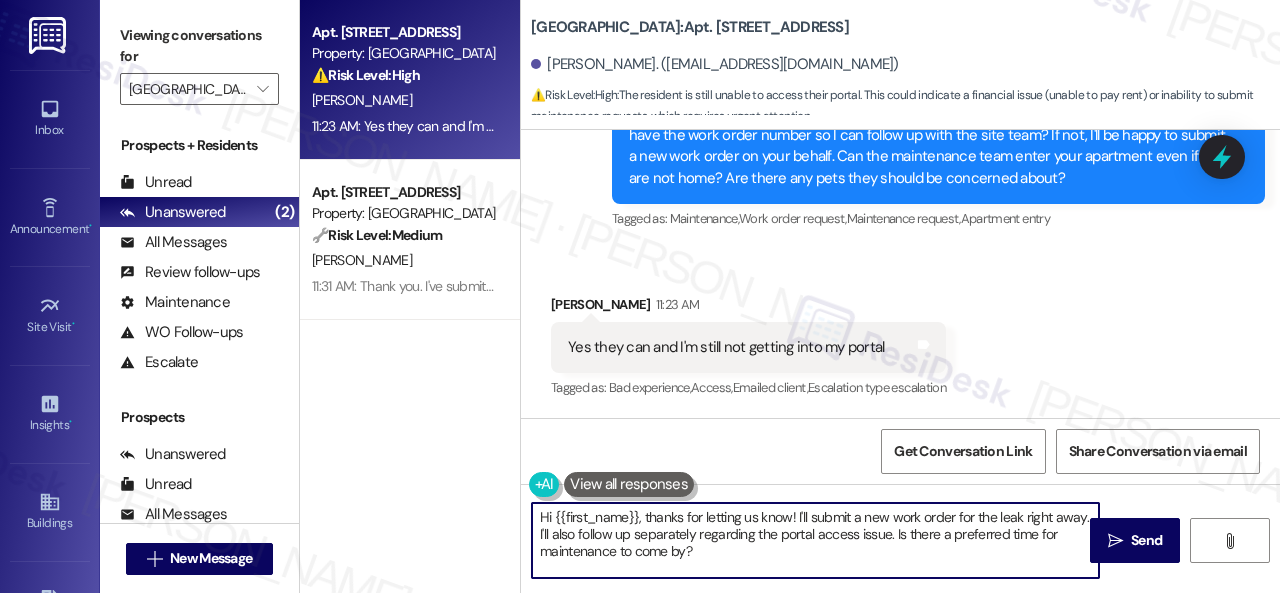 drag, startPoint x: 736, startPoint y: 556, endPoint x: 470, endPoint y: 493, distance: 273.35873 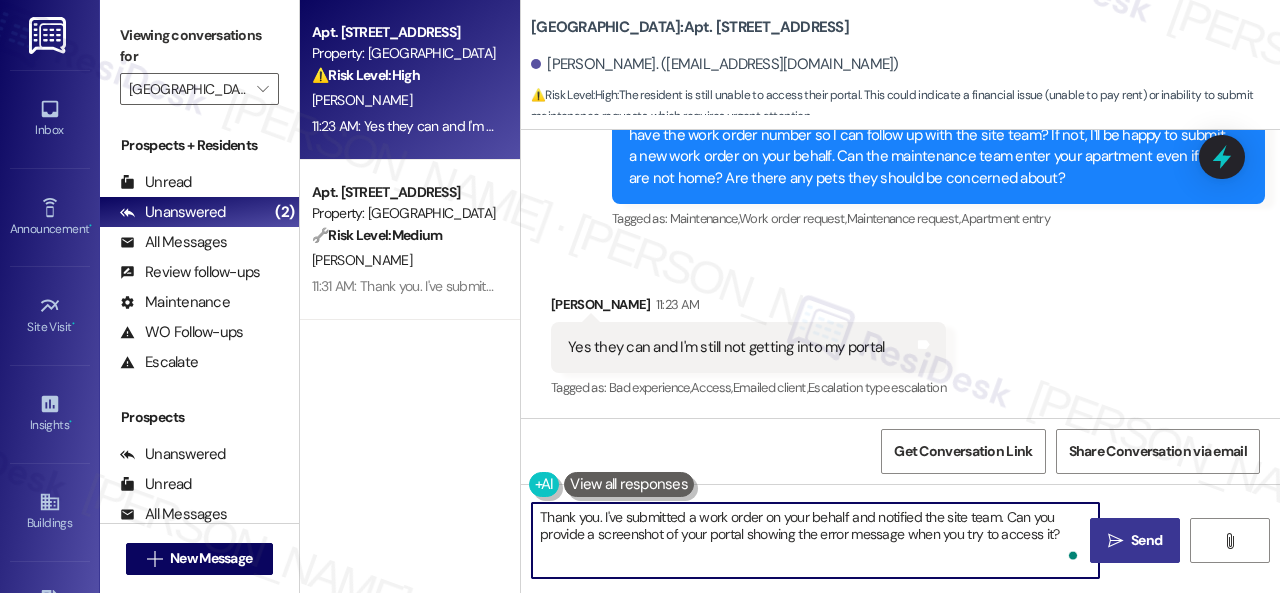 type on "Thank you. I've submitted a work order on your behalf and notified the site team. Can you provide a screenshot of your portal showing the error message when you try to access it?" 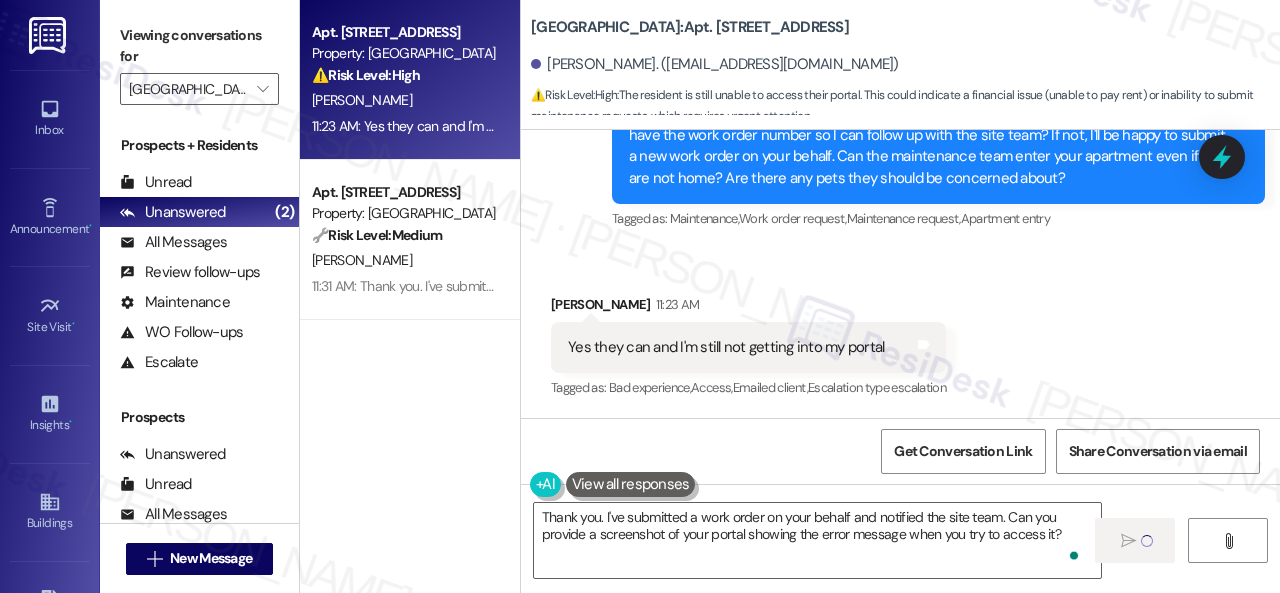 type 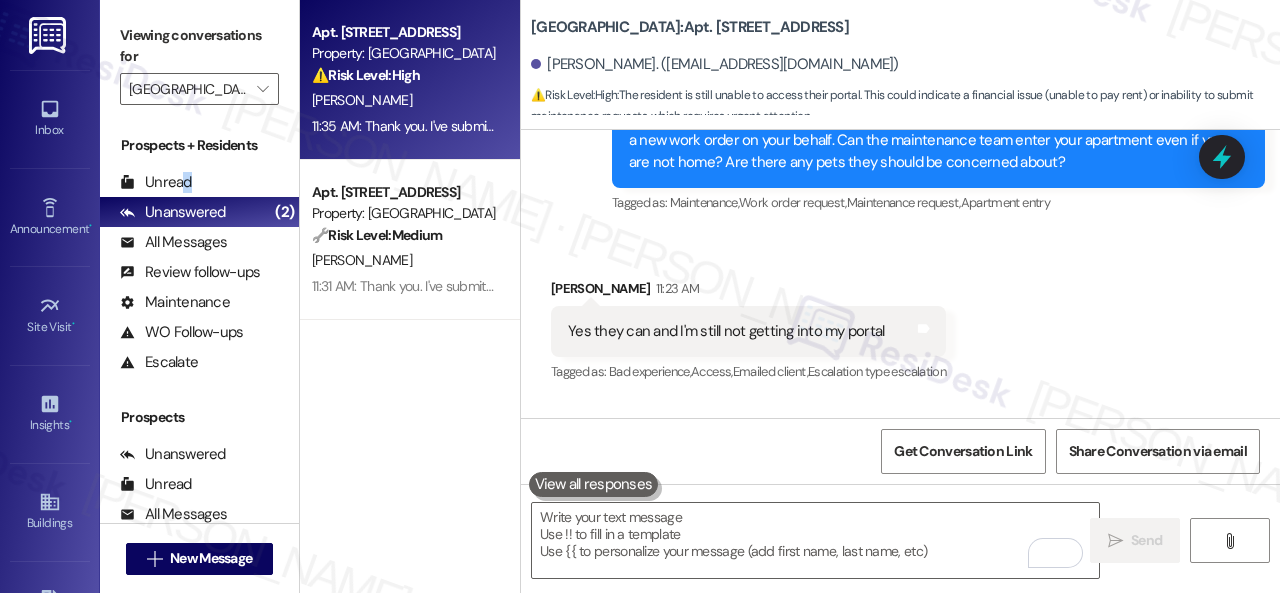 drag, startPoint x: 186, startPoint y: 175, endPoint x: 148, endPoint y: 67, distance: 114.49017 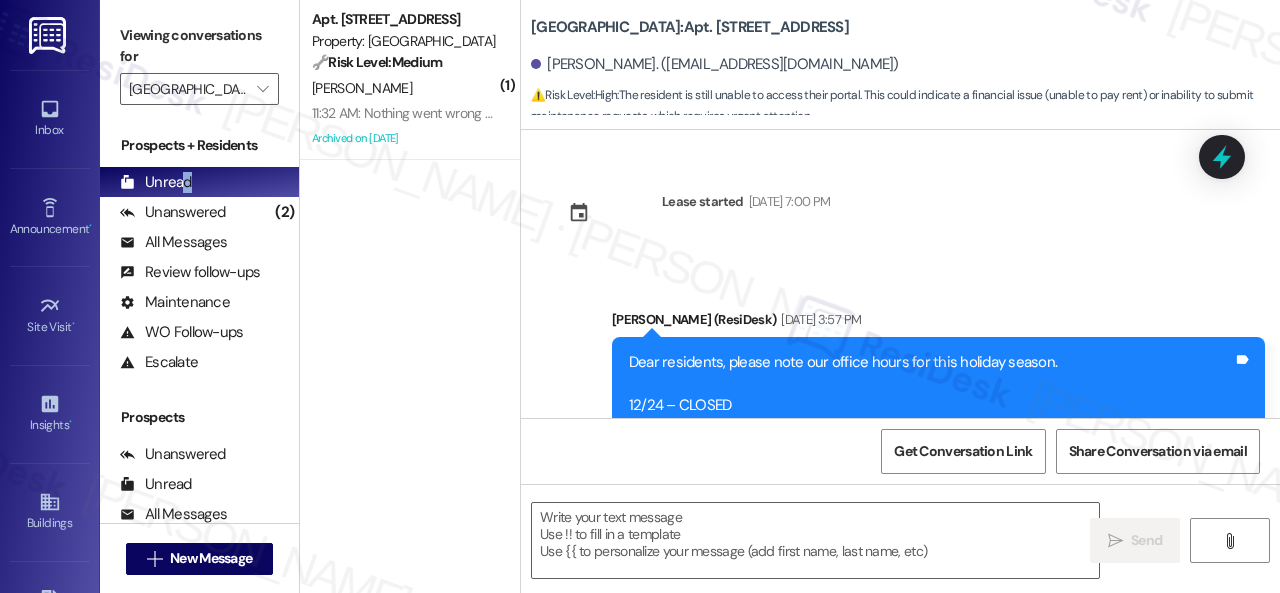 click on "Apt. 2201, 1 Halston South Point Property: Halston South Point 🔧  Risk Level:  Medium The resident indicates the work order was not completed because the technician didn't have time to install the grab bar. This is a non-urgent maintenance issue and does not pose an immediate risk to the resident or property." at bounding box center [404, 41] 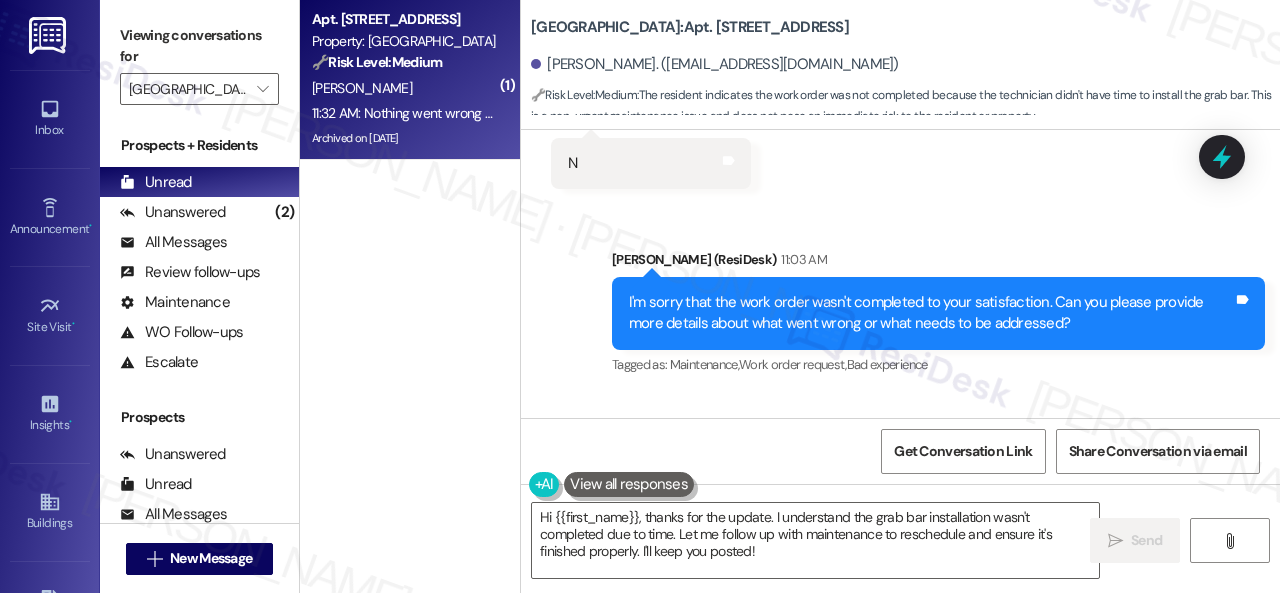 scroll, scrollTop: 22874, scrollLeft: 0, axis: vertical 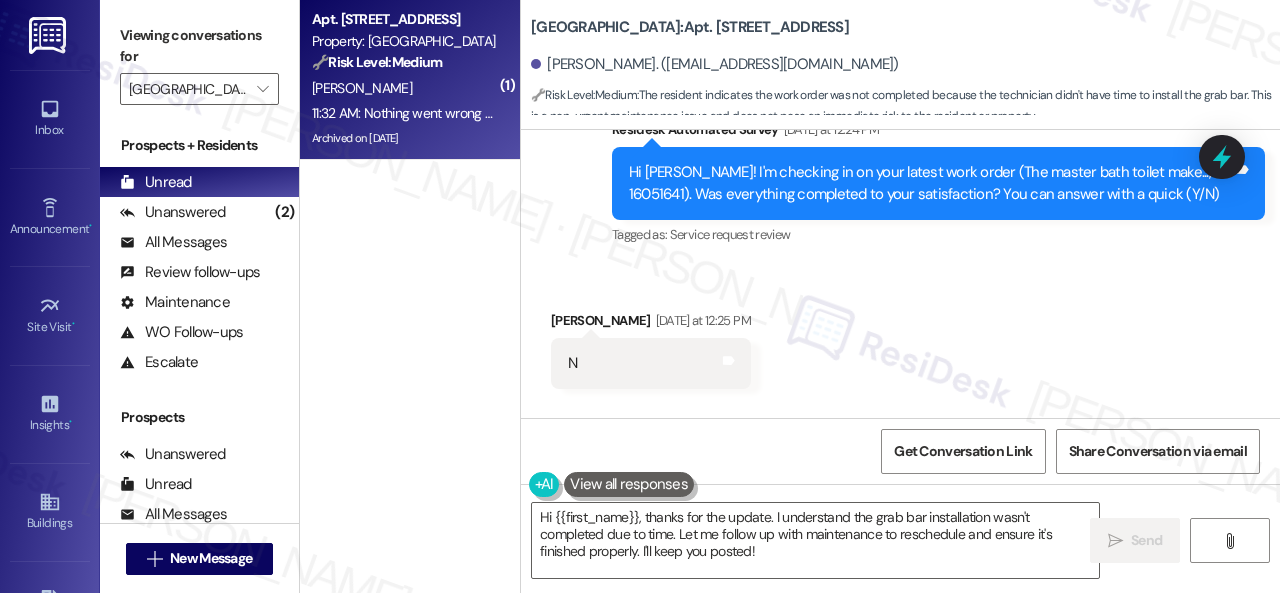 click on "Received via SMS Alice Dean Yesterday at 12:25 PM N Tags and notes" at bounding box center [651, 349] 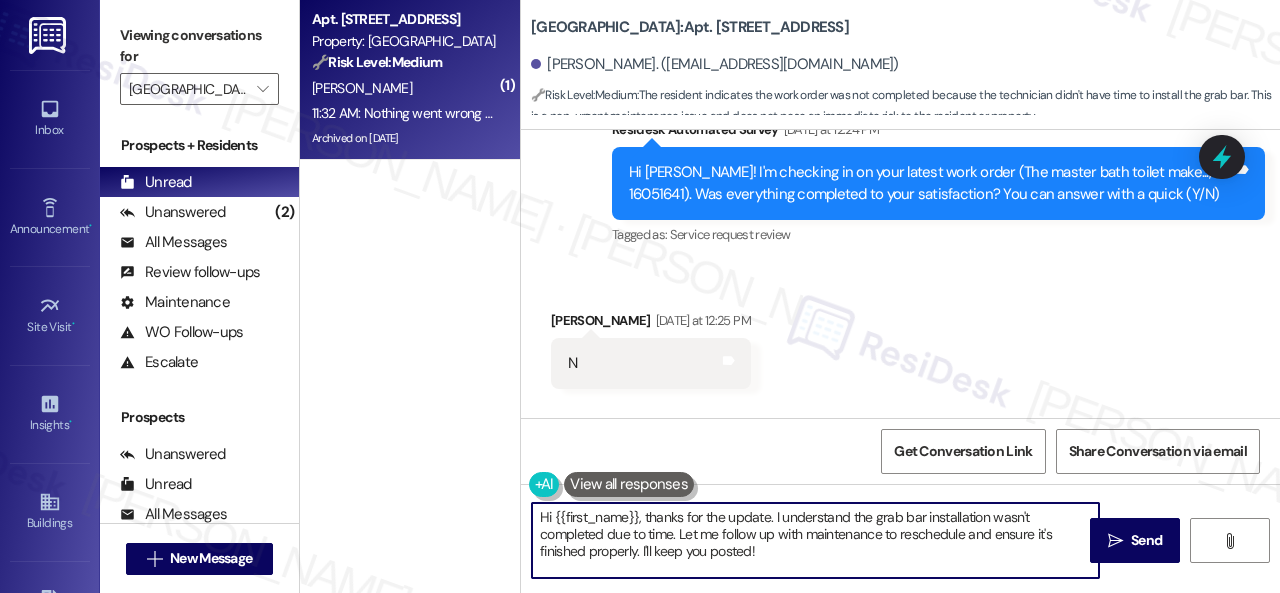 drag, startPoint x: 620, startPoint y: 511, endPoint x: 681, endPoint y: 502, distance: 61.66036 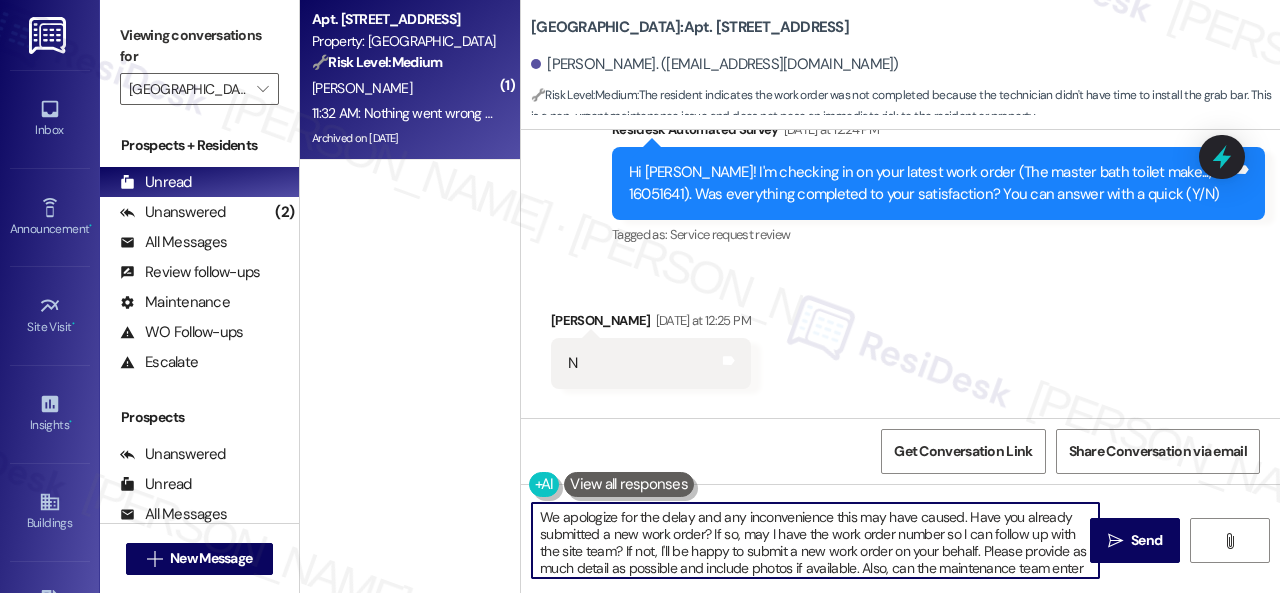 scroll, scrollTop: 34, scrollLeft: 0, axis: vertical 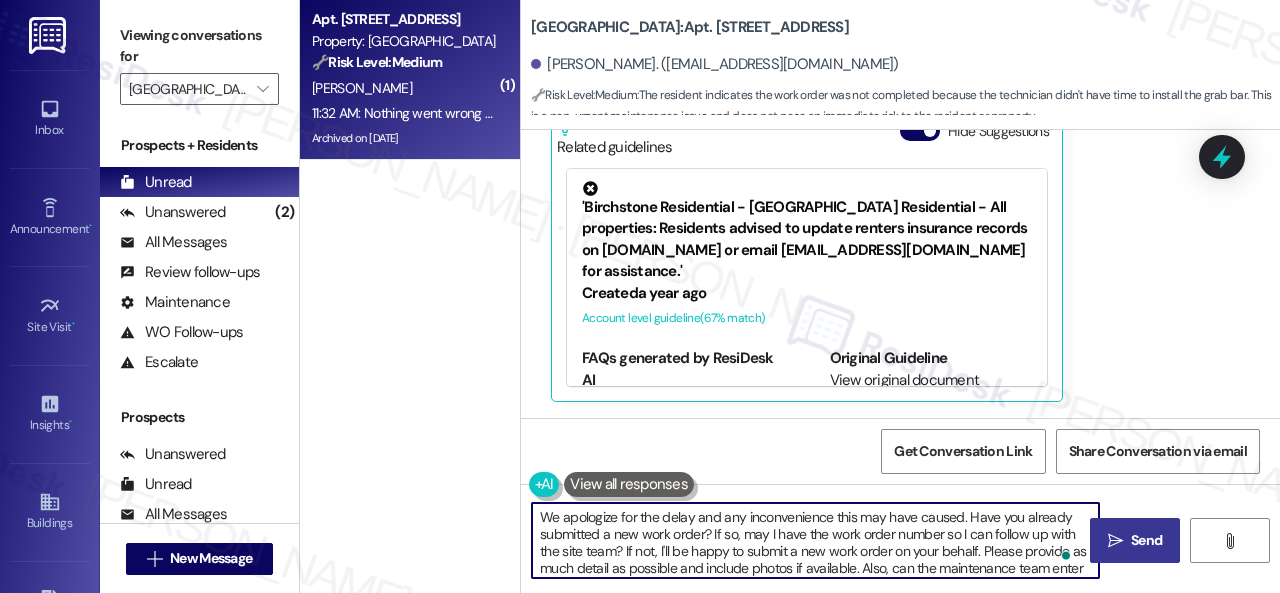 type on "We apologize for the delay and any inconvenience this may have caused. Have you already submitted a new work order? If so, may I have the work order number so I can follow up with the site team? If not, I'll be happy to submit a new work order on your behalf. Please provide as much detail as possible and include photos if available. Also, can the maintenance team enter your apartment even if you are not home? Are there any pets they should be concerned about?" 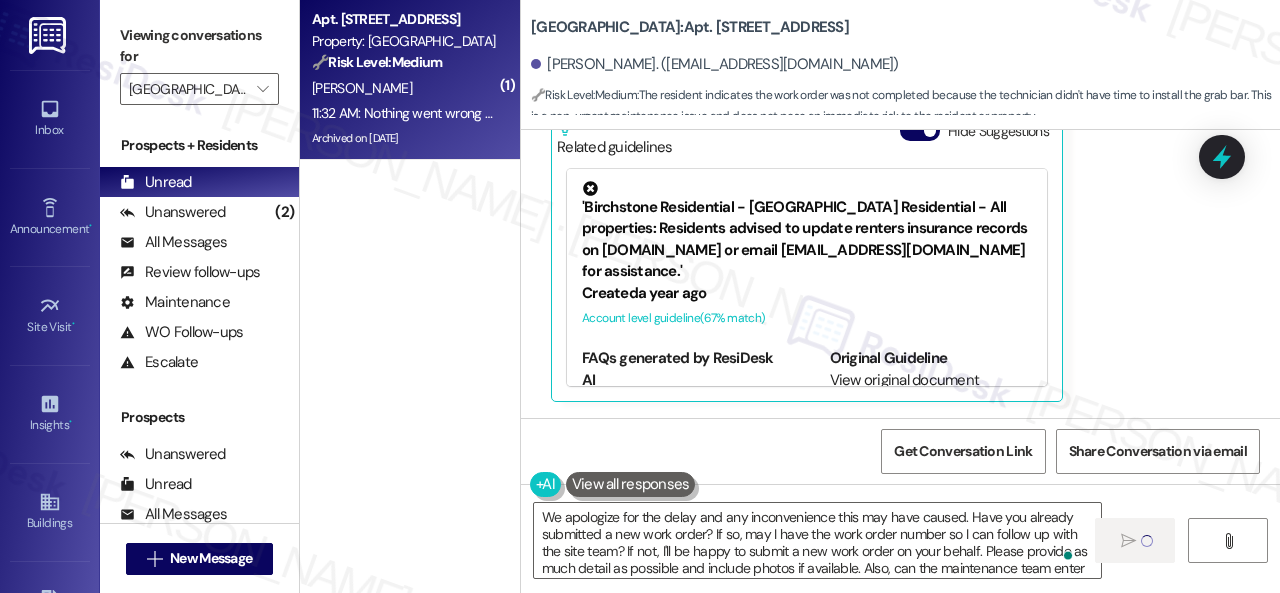 type 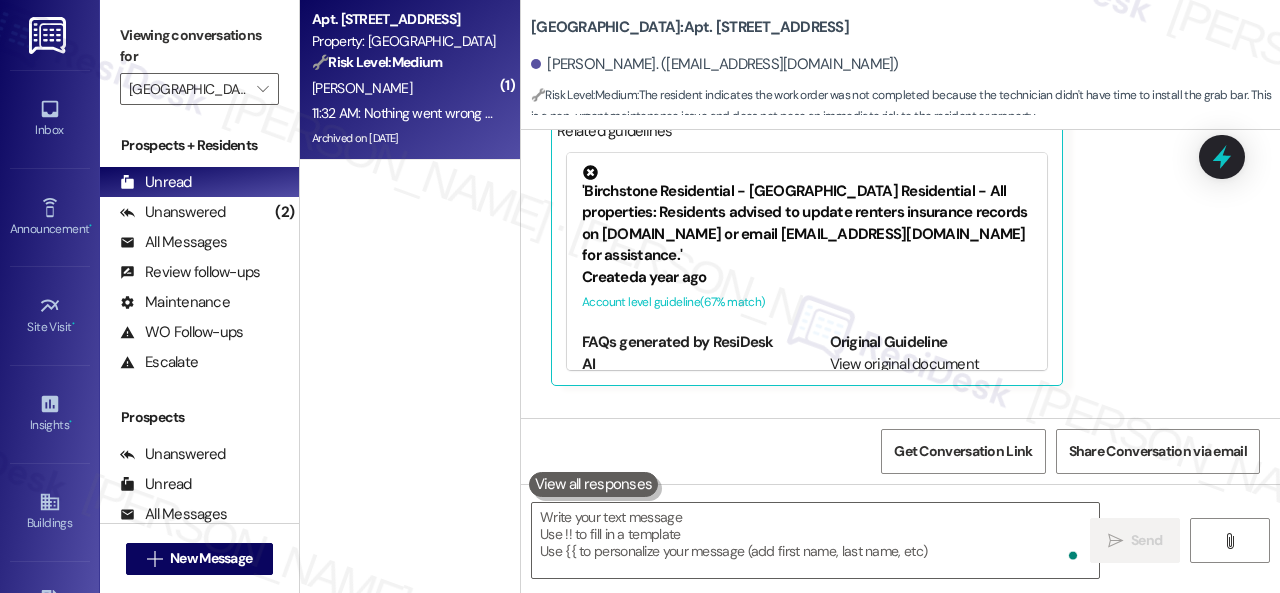 scroll, scrollTop: 23574, scrollLeft: 0, axis: vertical 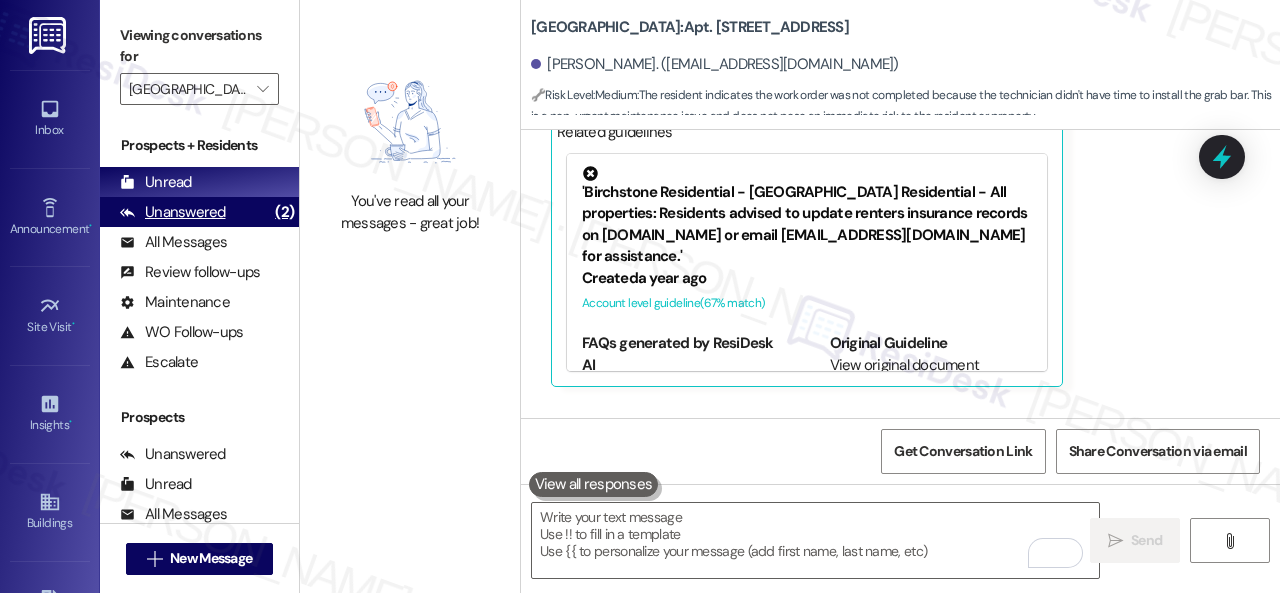 click on "Unanswered" at bounding box center [173, 212] 